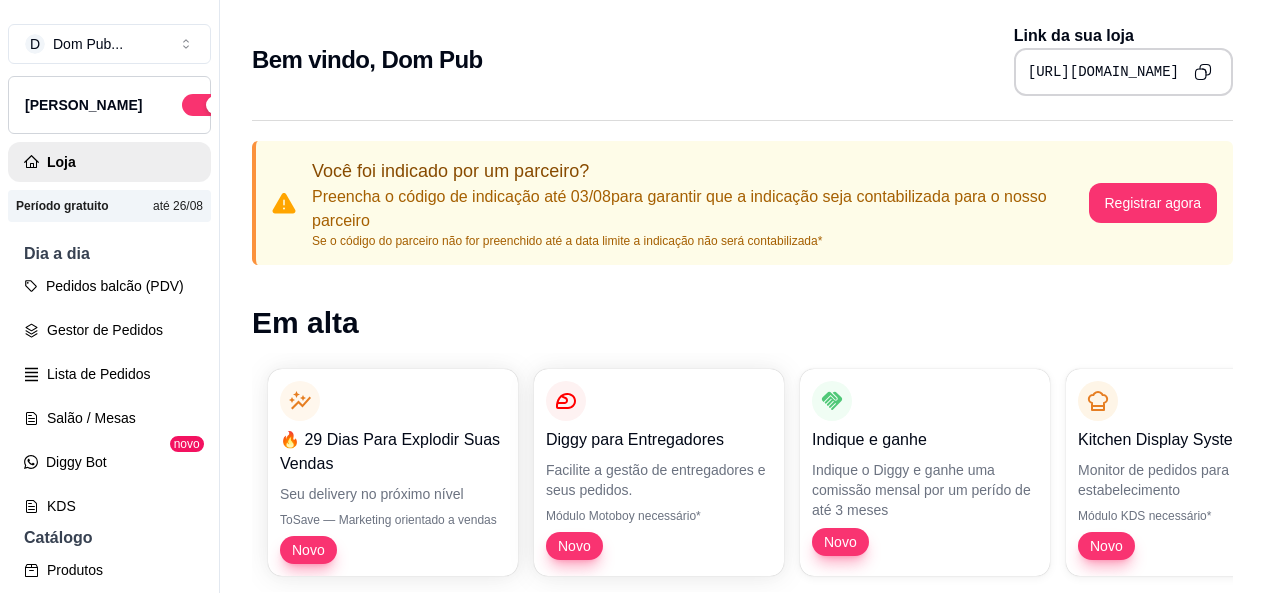 scroll, scrollTop: 0, scrollLeft: 0, axis: both 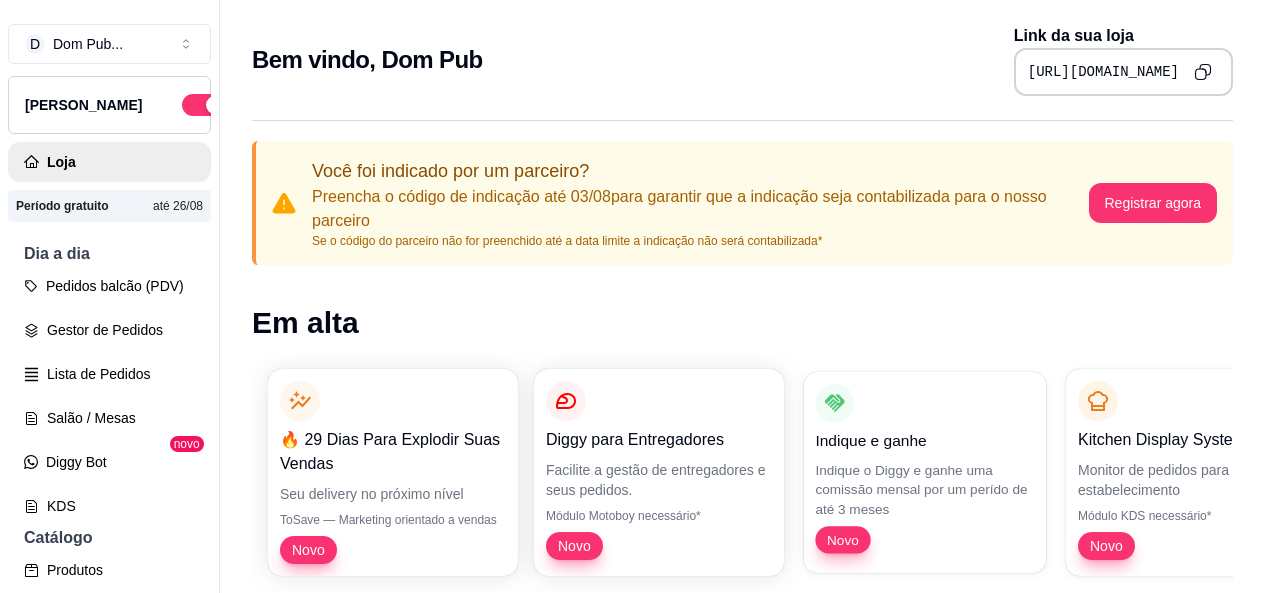 click on "Indique e ganhe" at bounding box center (924, 440) 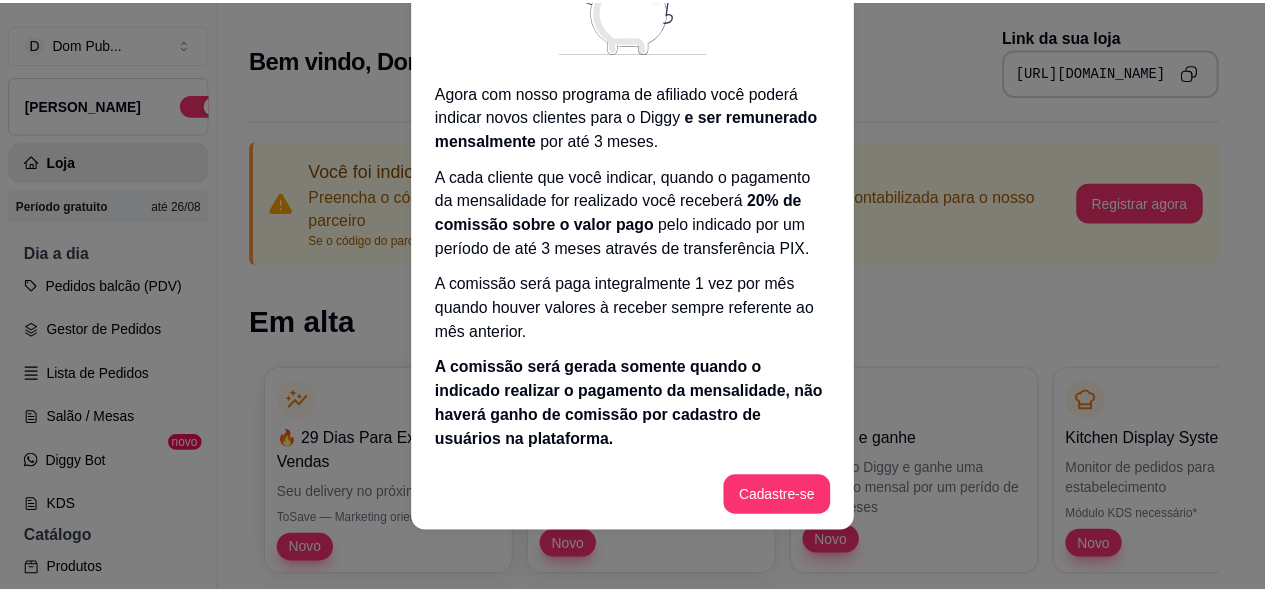 scroll, scrollTop: 102, scrollLeft: 0, axis: vertical 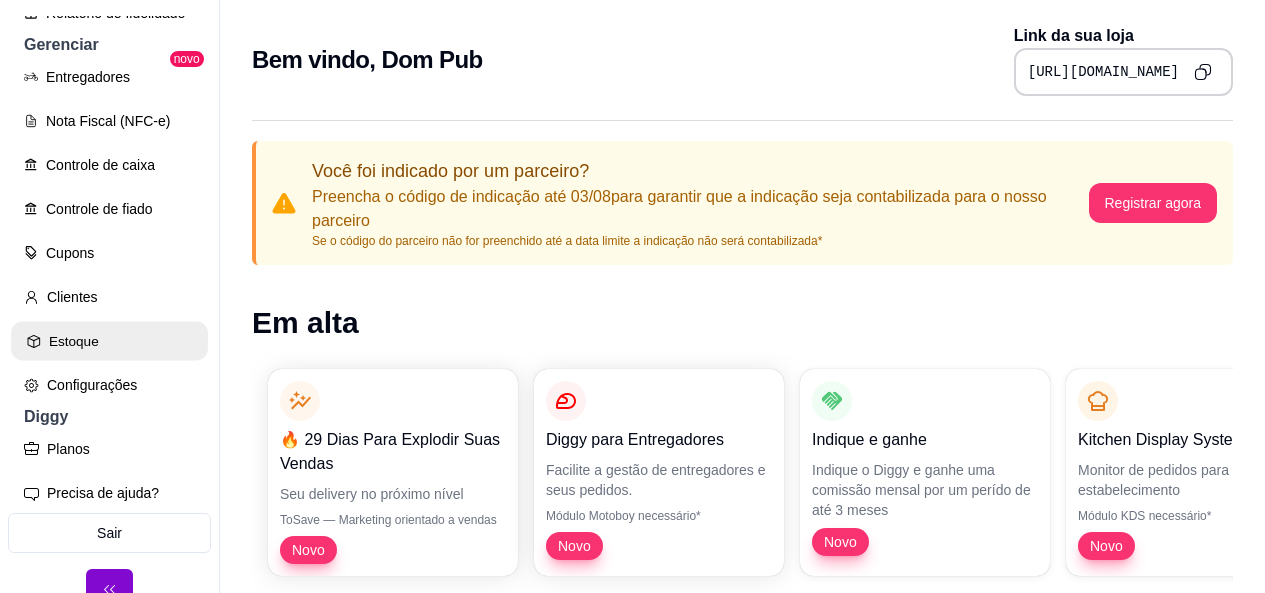 click on "Estoque" at bounding box center [109, 341] 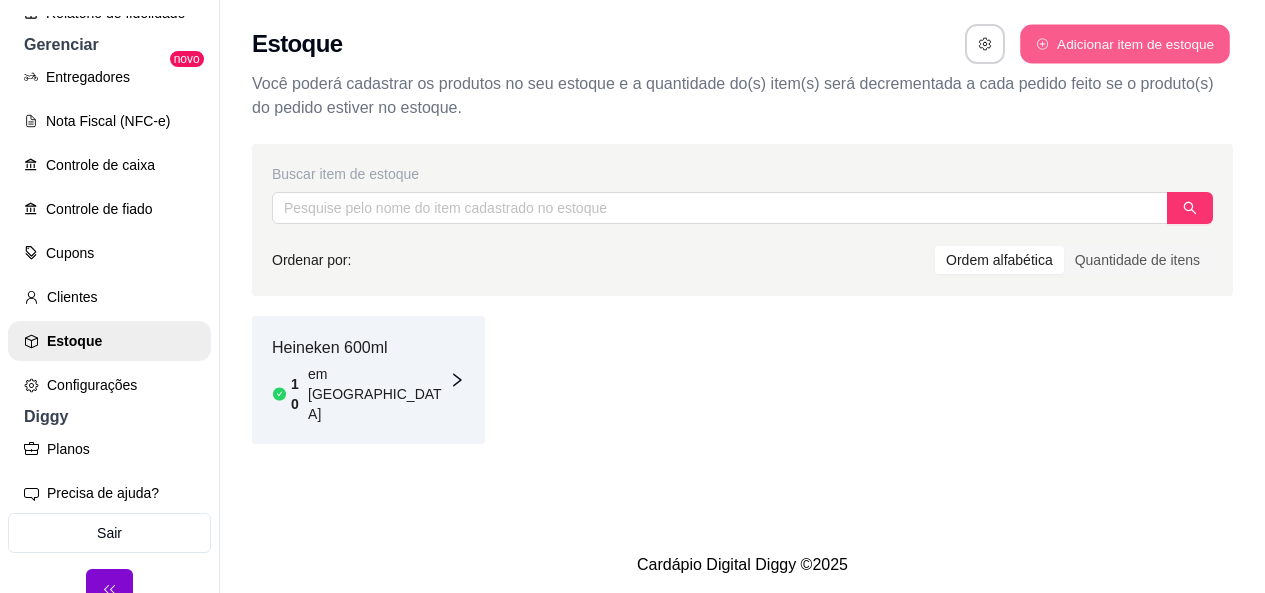 click on "Adicionar item de estoque" at bounding box center (1124, 44) 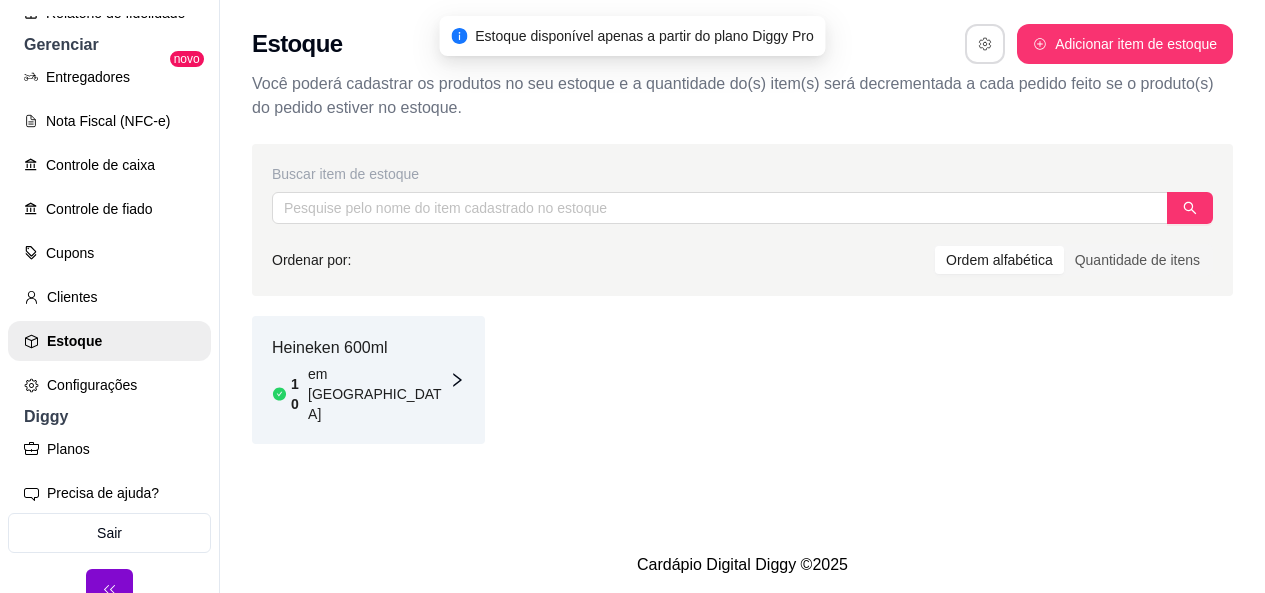 click 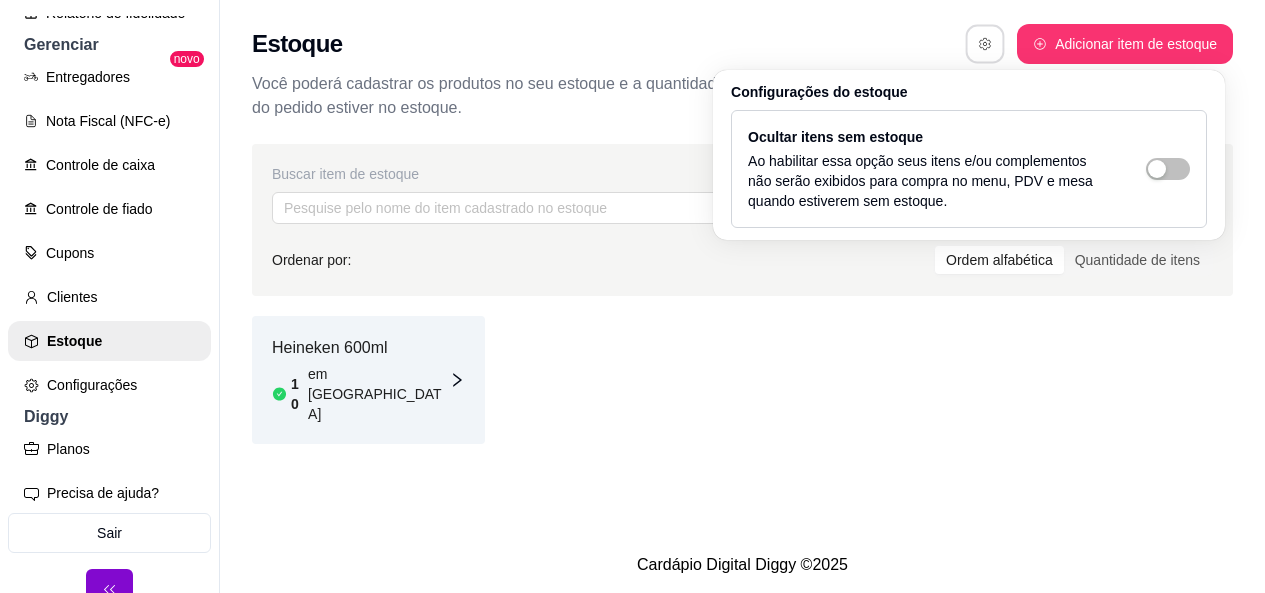 click 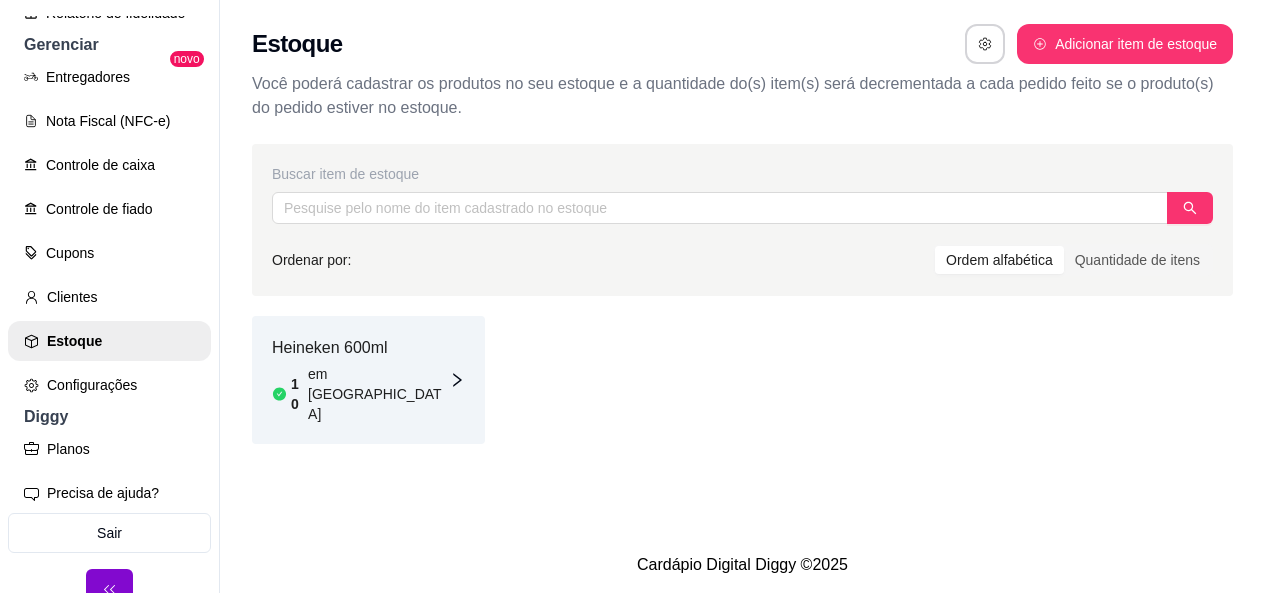 click on "Heineken 600ml 10 em estoque" at bounding box center [742, 380] 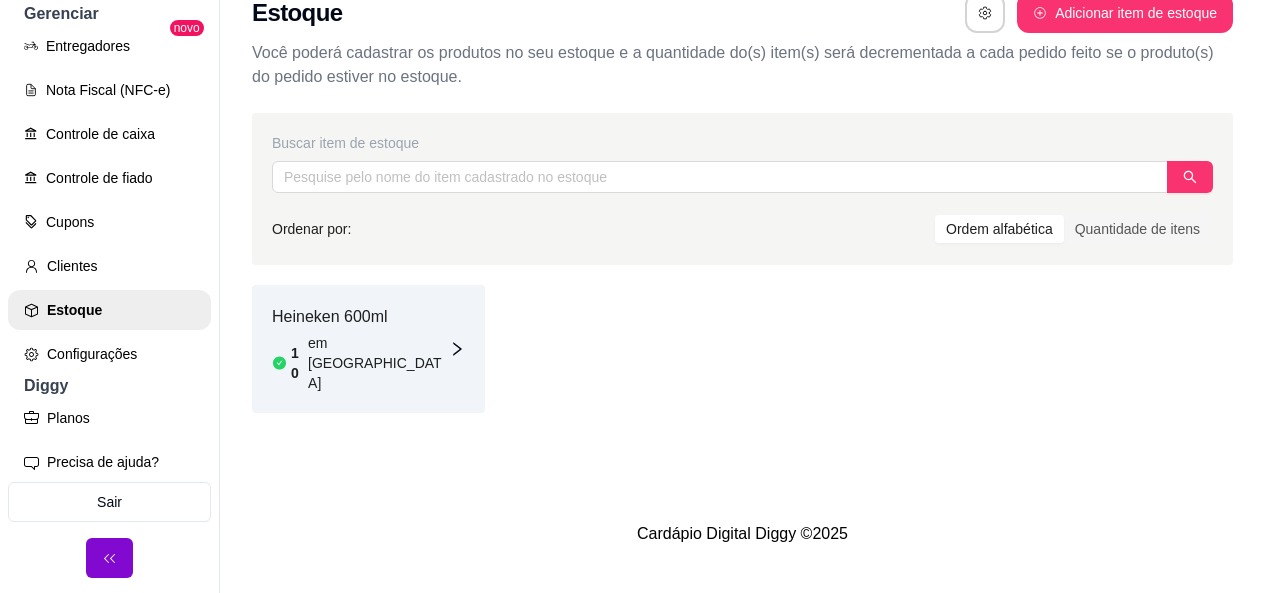 scroll, scrollTop: 32, scrollLeft: 0, axis: vertical 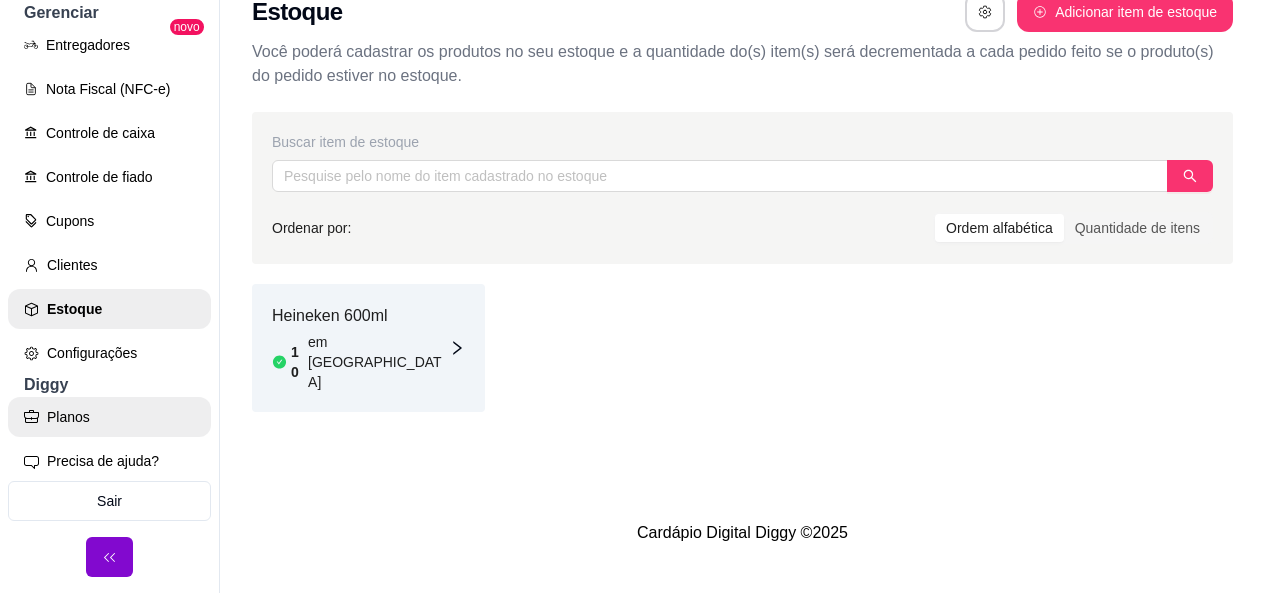 click on "Planos" at bounding box center (109, 417) 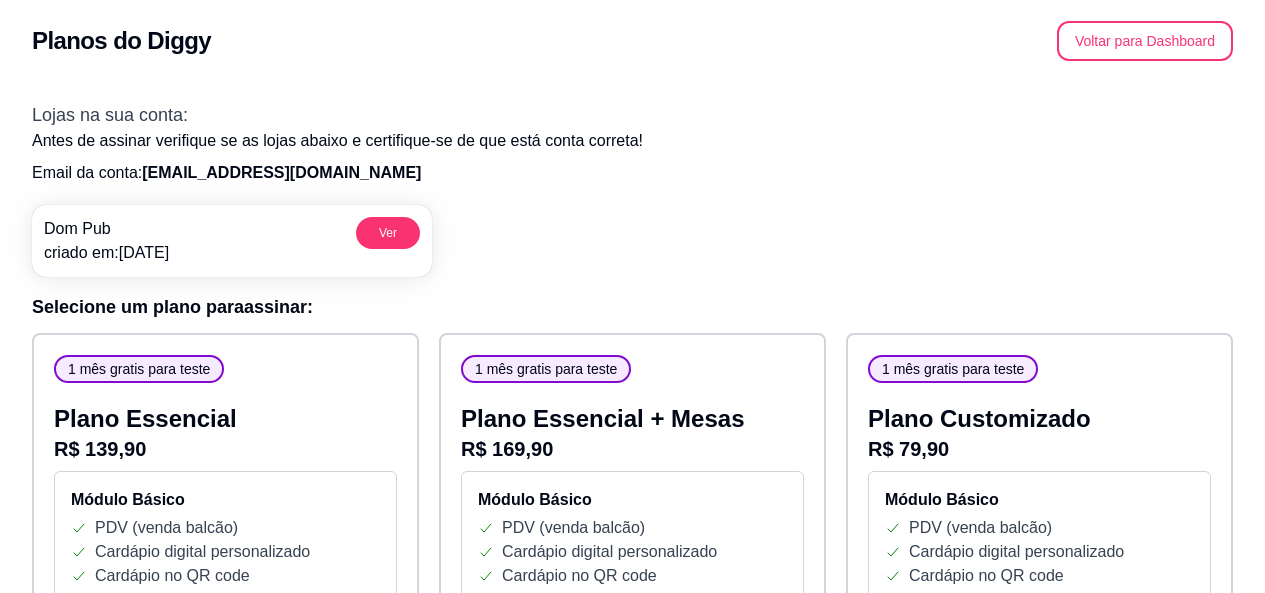 scroll, scrollTop: 0, scrollLeft: 0, axis: both 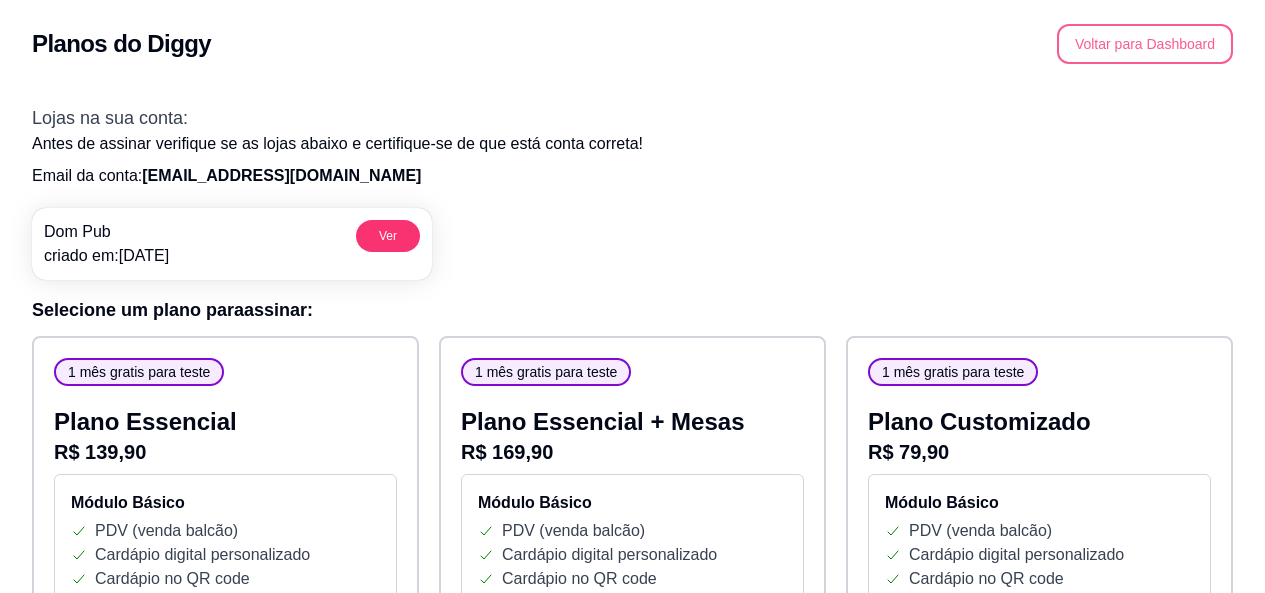 click on "Voltar para Dashboard" at bounding box center (1145, 44) 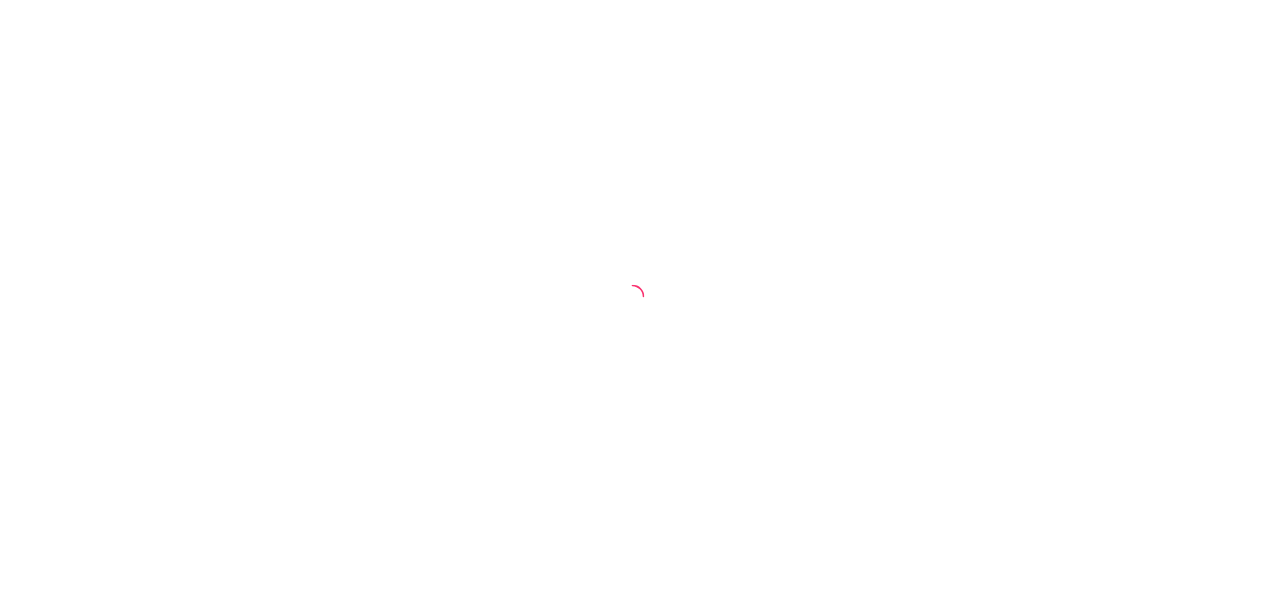 scroll, scrollTop: 0, scrollLeft: 0, axis: both 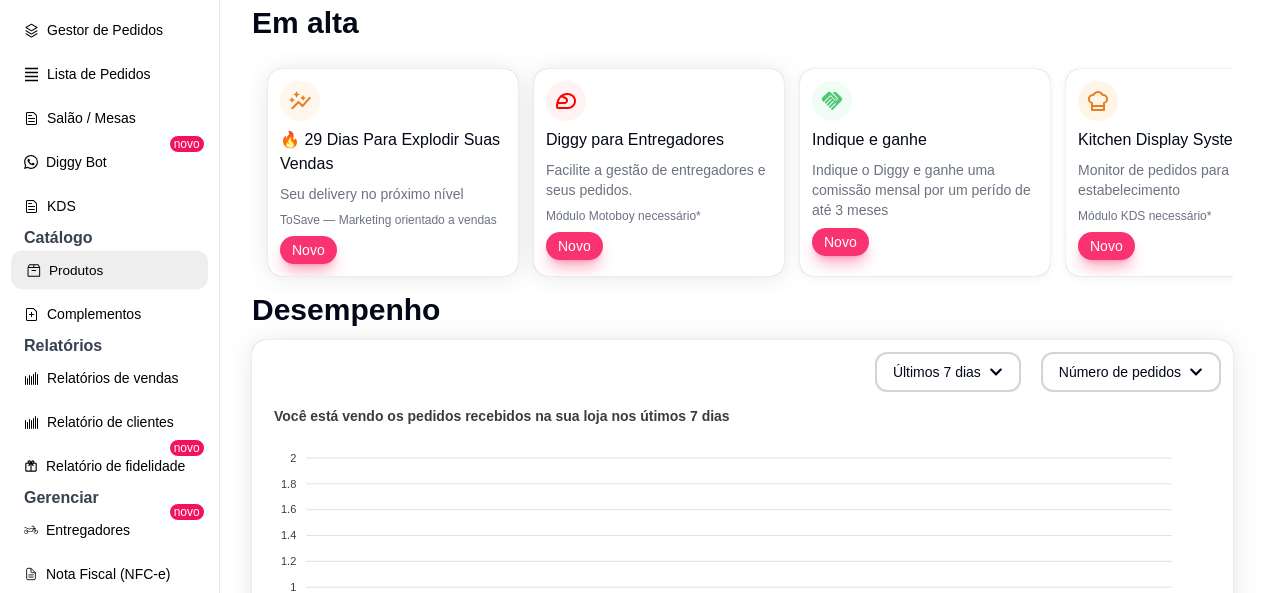 click on "Produtos" at bounding box center (109, 270) 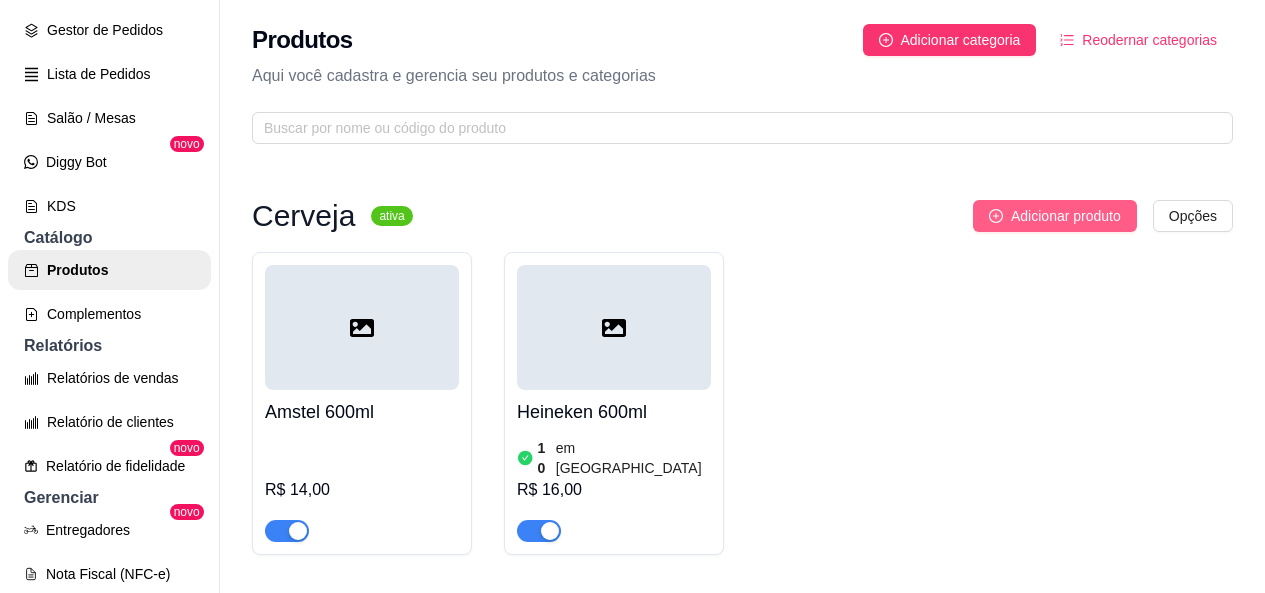 click on "Adicionar produto" at bounding box center [1055, 216] 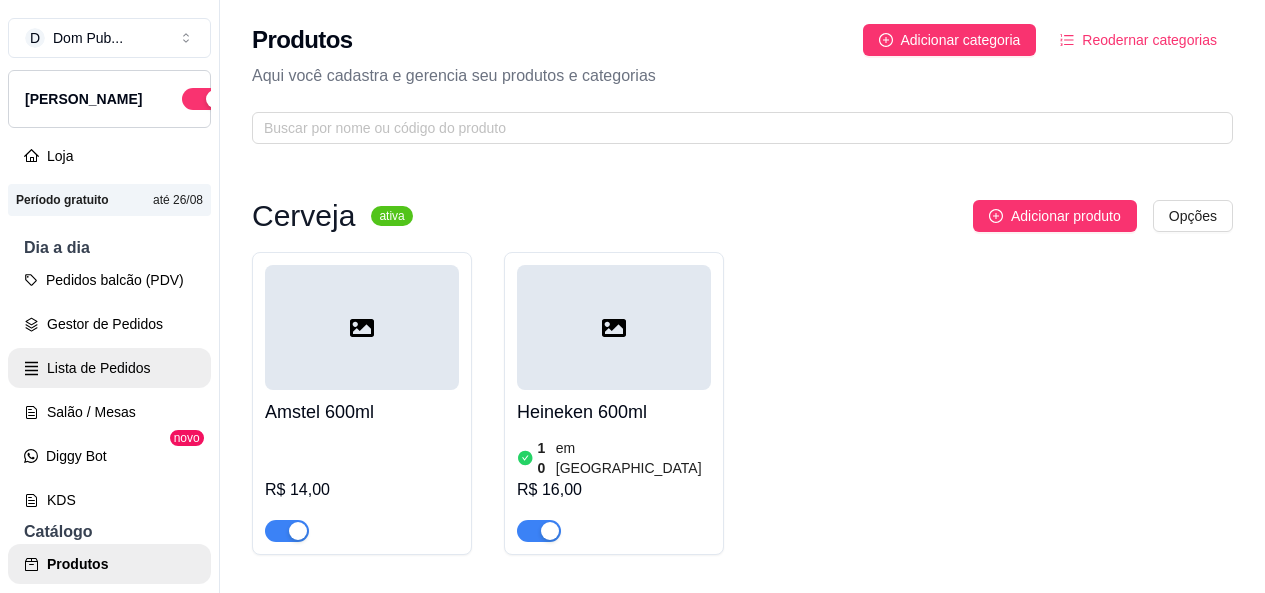 scroll, scrollTop: 0, scrollLeft: 0, axis: both 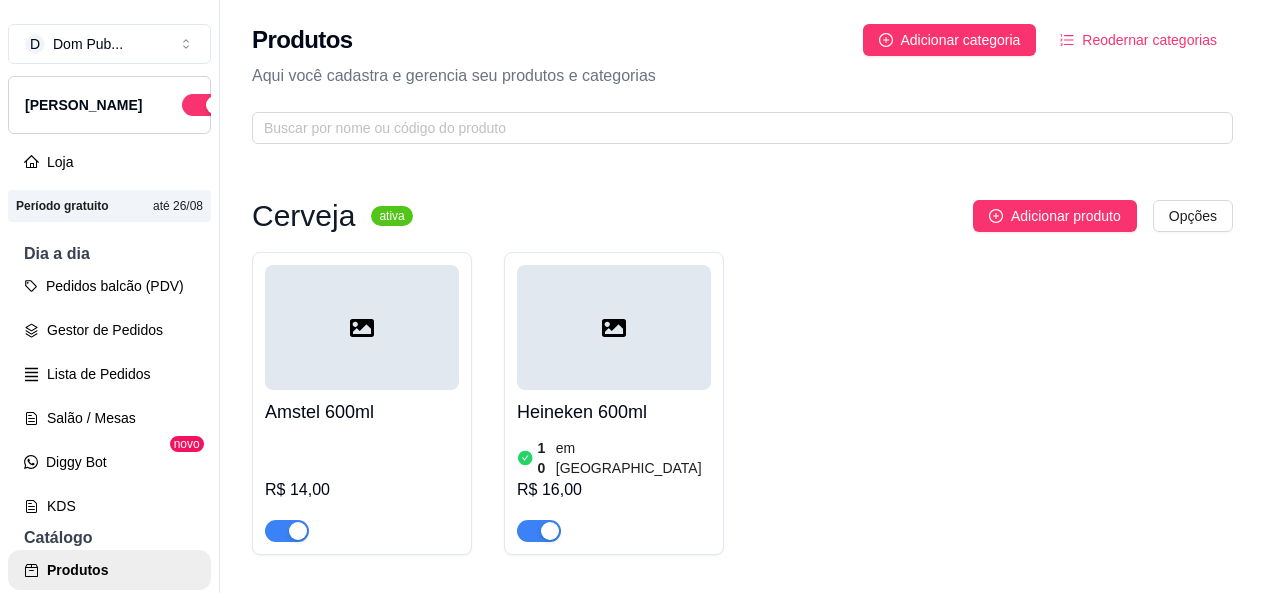 click on "Período gratuito até 26/08" at bounding box center (109, 206) 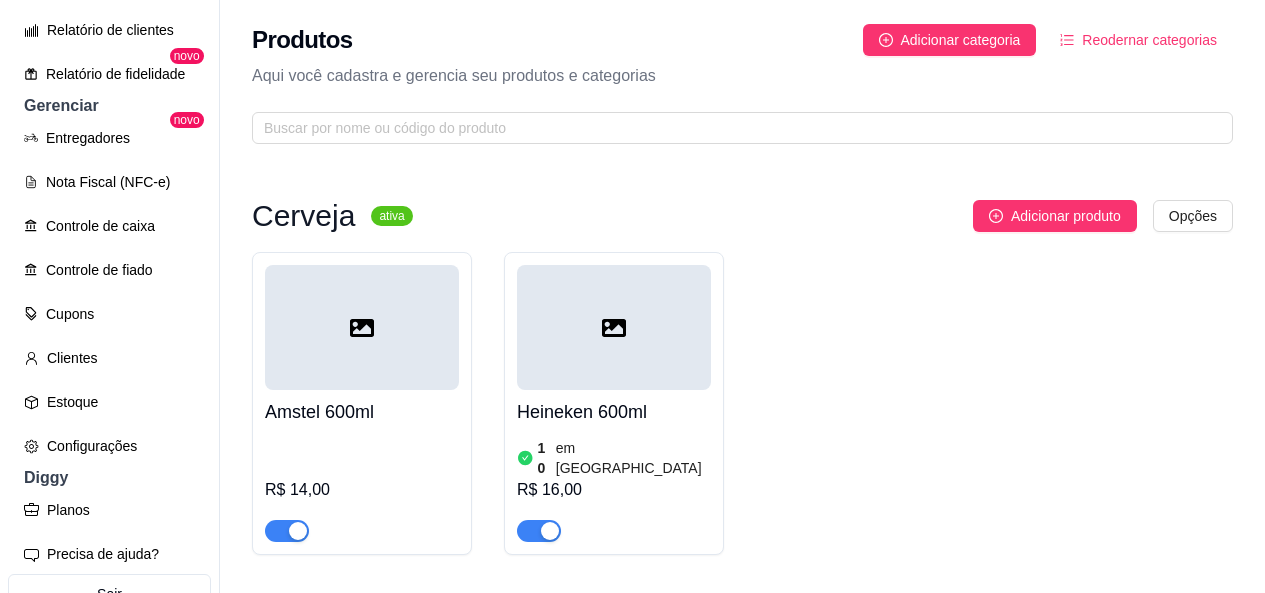 scroll, scrollTop: 700, scrollLeft: 0, axis: vertical 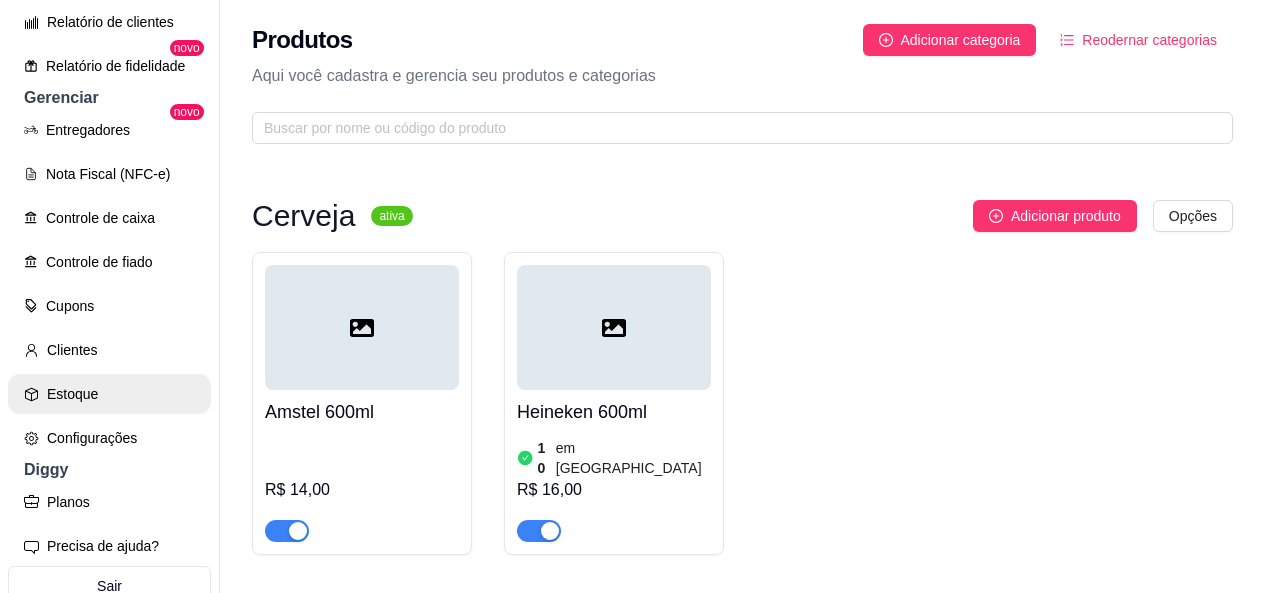 click on "Estoque" at bounding box center [109, 394] 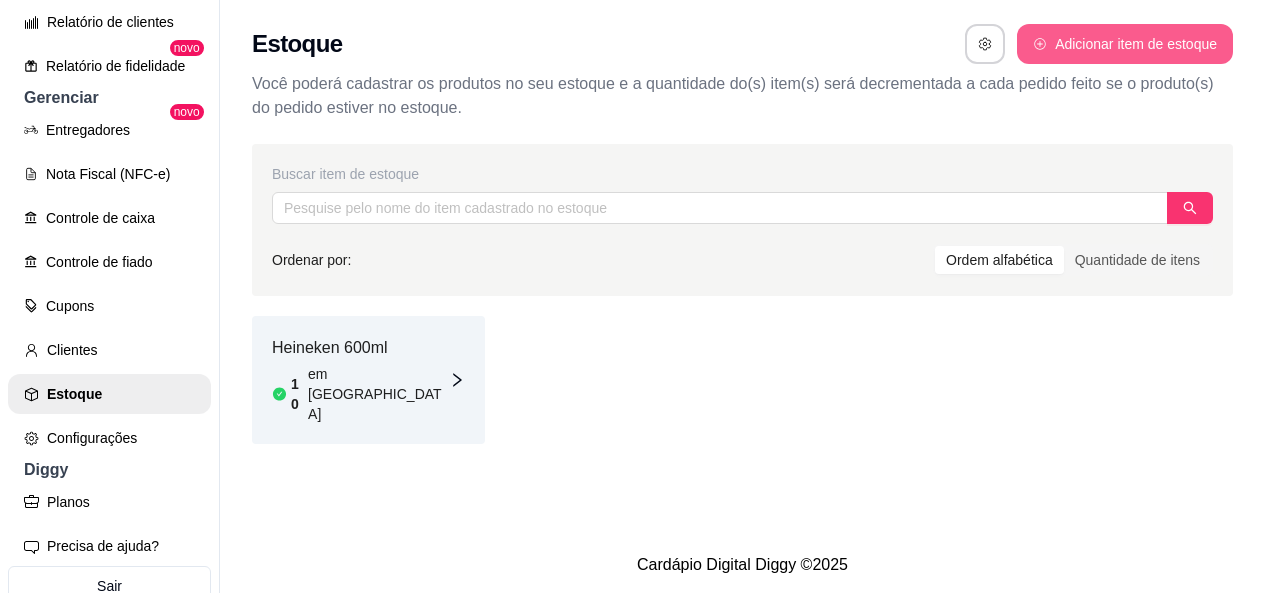 click on "Adicionar item de estoque" at bounding box center [1125, 44] 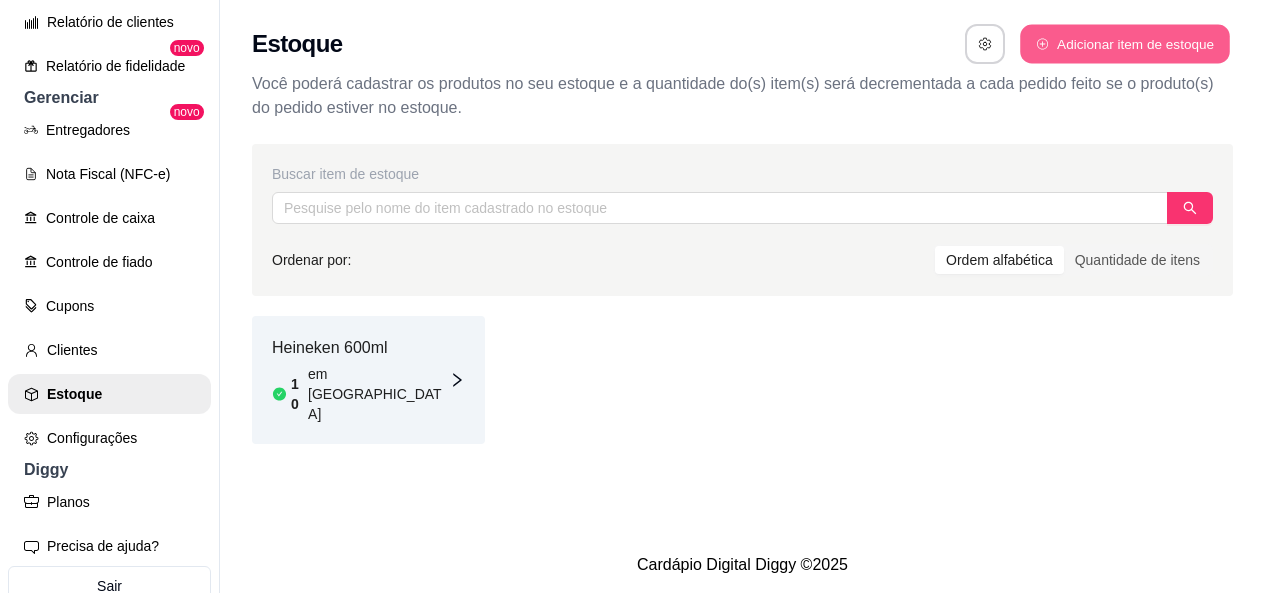 click on "Adicionar item de estoque" at bounding box center [1124, 44] 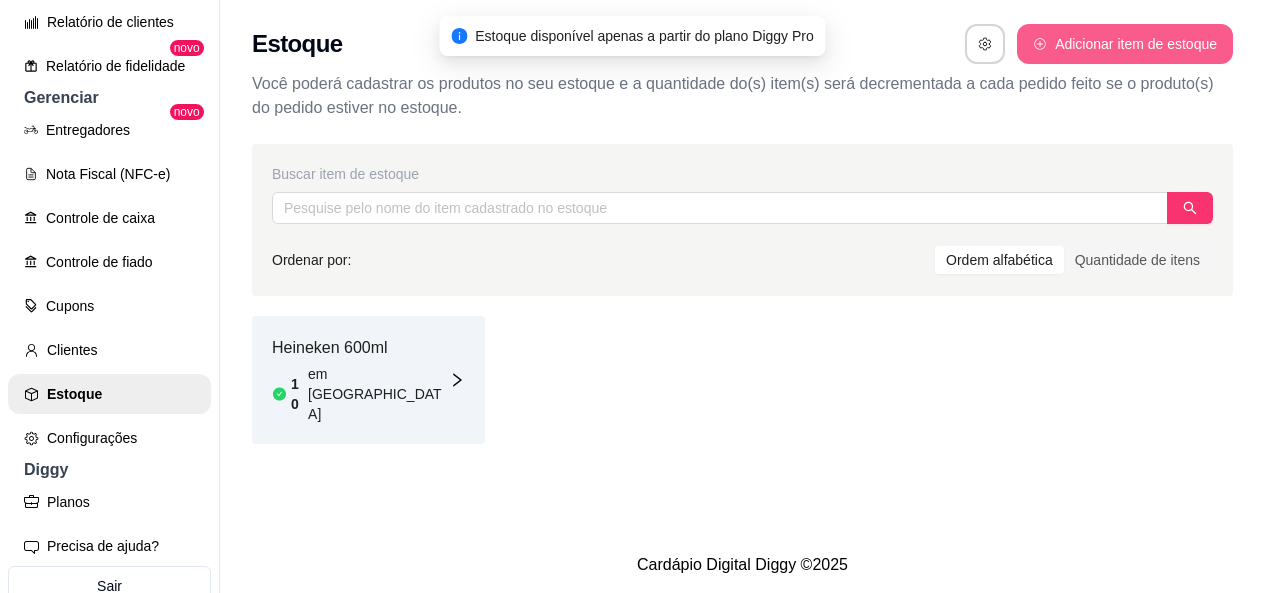 type 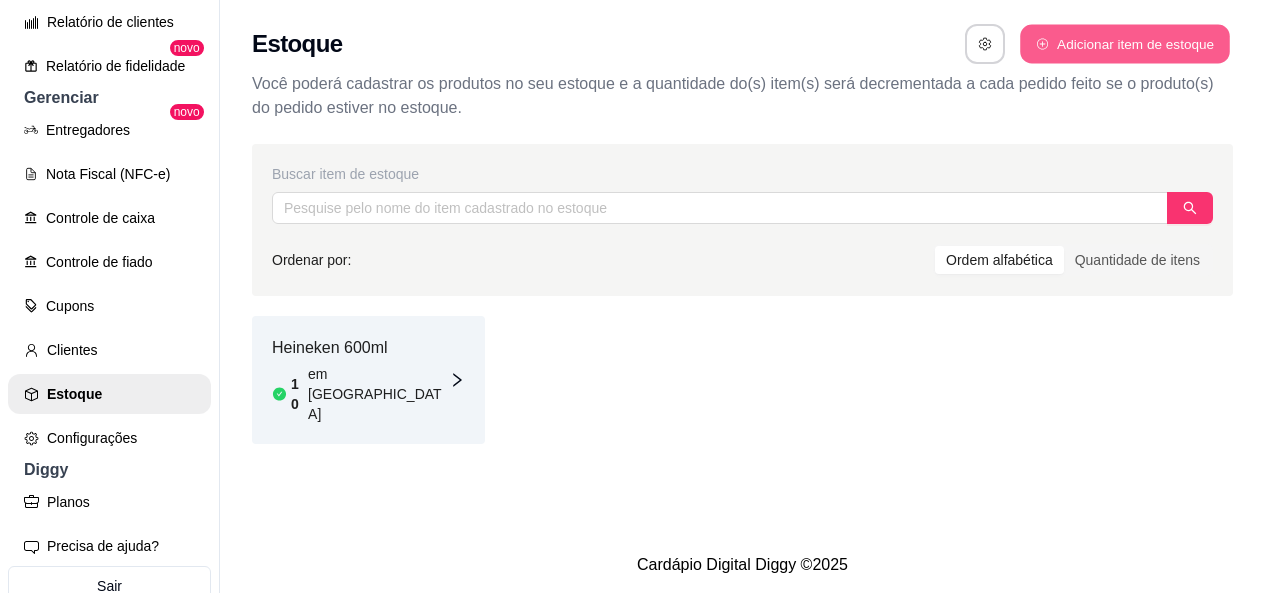 click on "Adicionar item de estoque" at bounding box center [1124, 44] 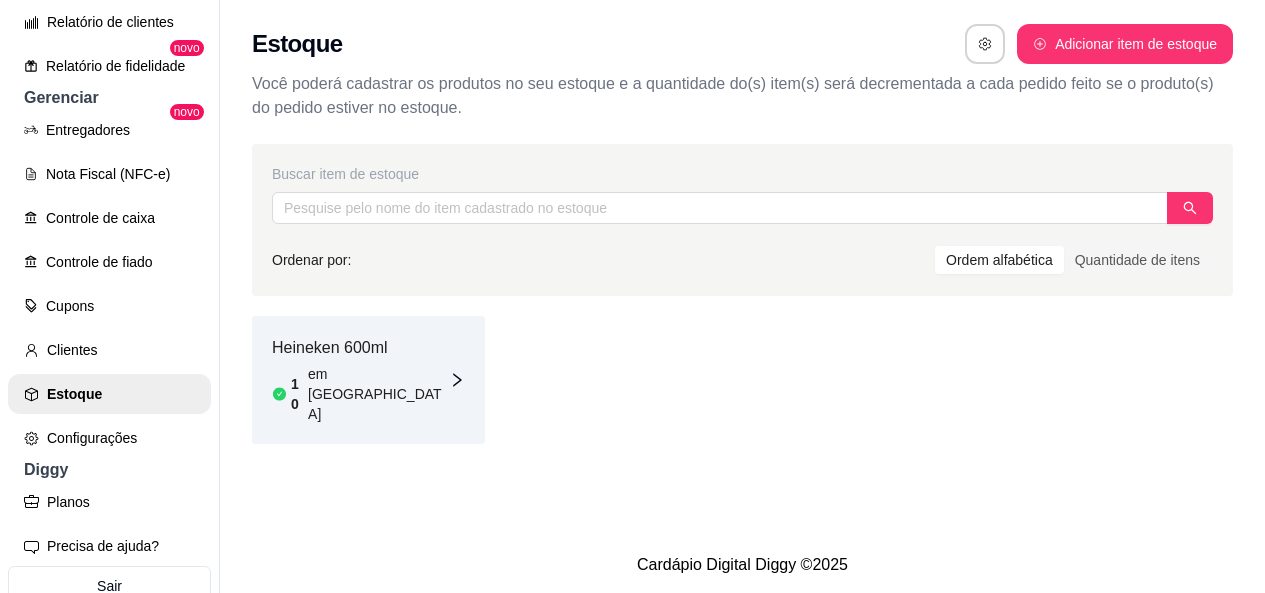 click on "Adicionar item de estoque" at bounding box center (1125, 44) 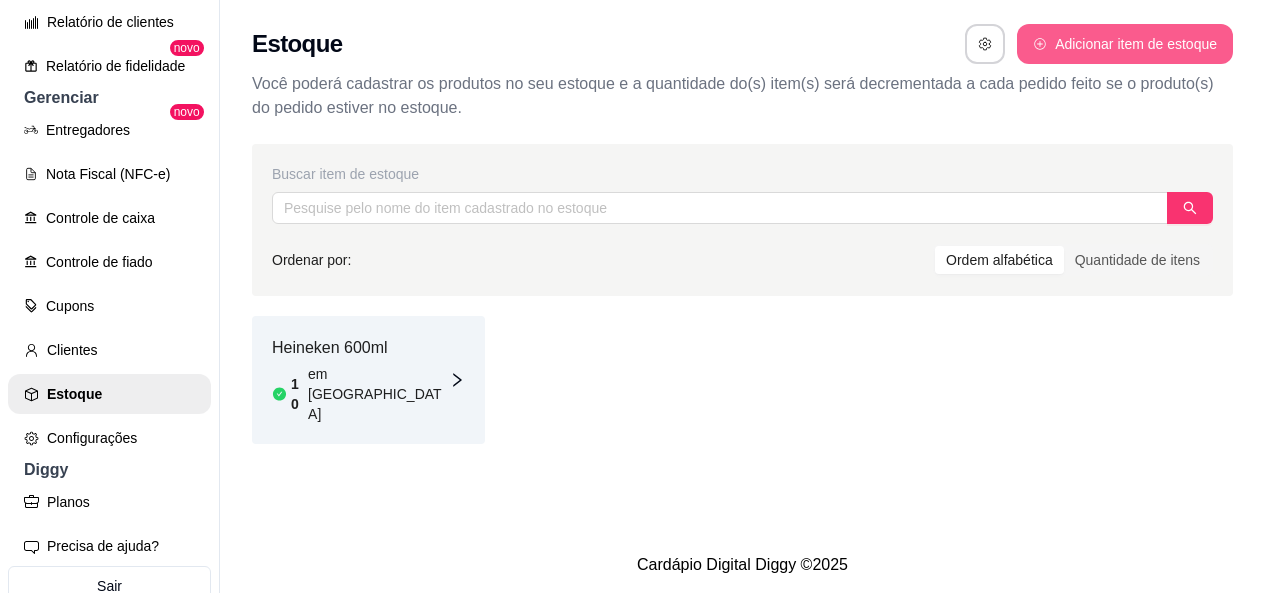 click on "Adicionar item de estoque" at bounding box center (1125, 44) 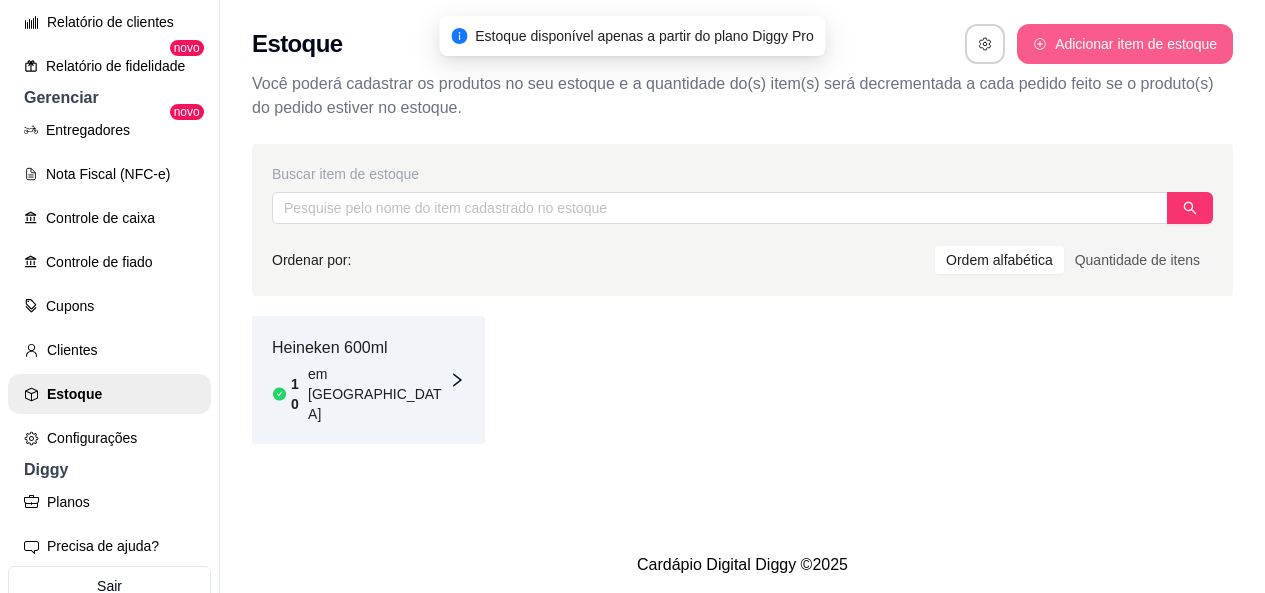 click 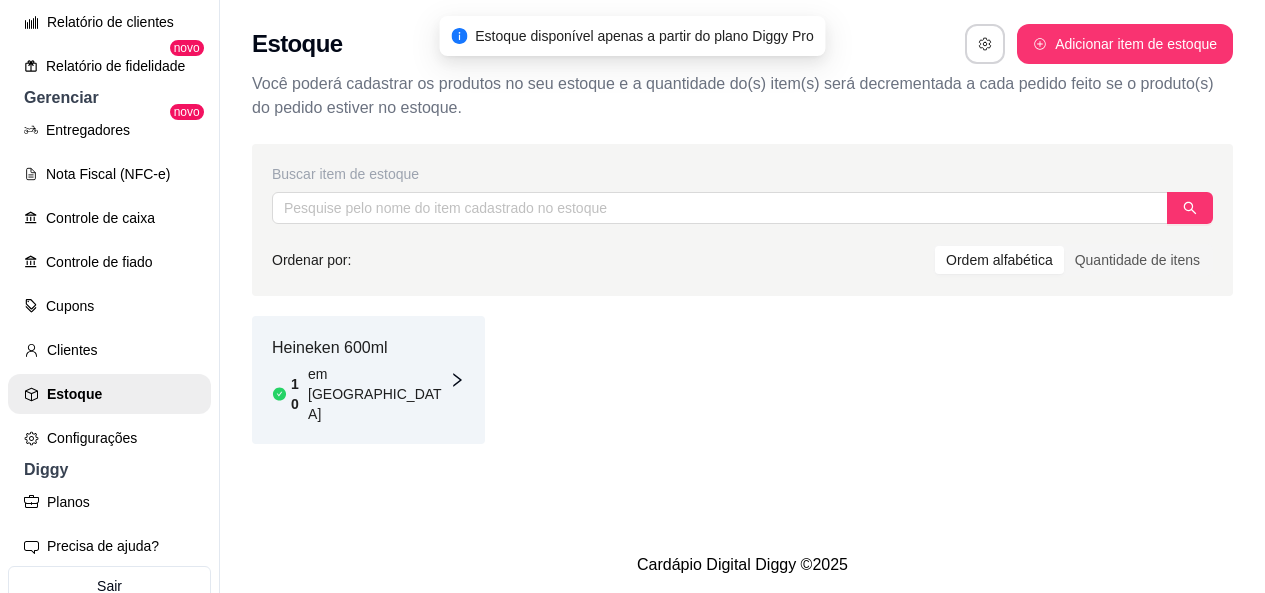 click on "Estoque Adicionar item de estoque Você poderá cadastrar os produtos no seu estoque e a quantidade do(s) item(s) será decrementada a cada pedido feito se o produto(s) do pedido estiver no estoque. Buscar item de estoque Ordenar por: Ordem alfabética Quantidade de itens Heineken 600ml 10 em estoque" at bounding box center [742, 268] 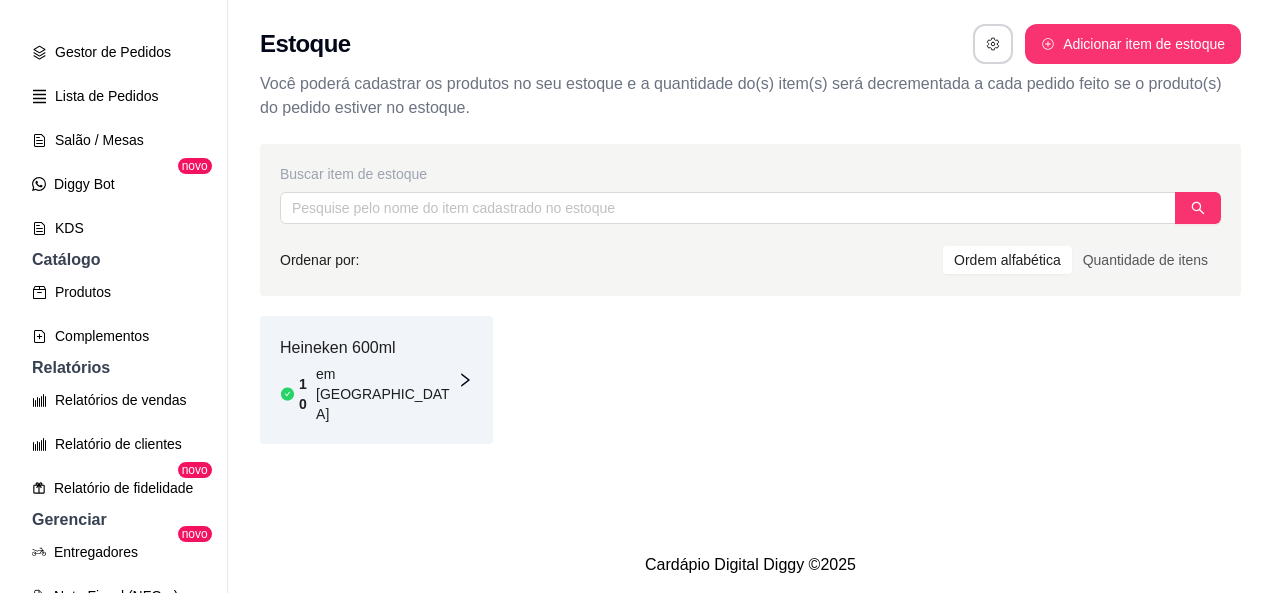 scroll, scrollTop: 277, scrollLeft: 0, axis: vertical 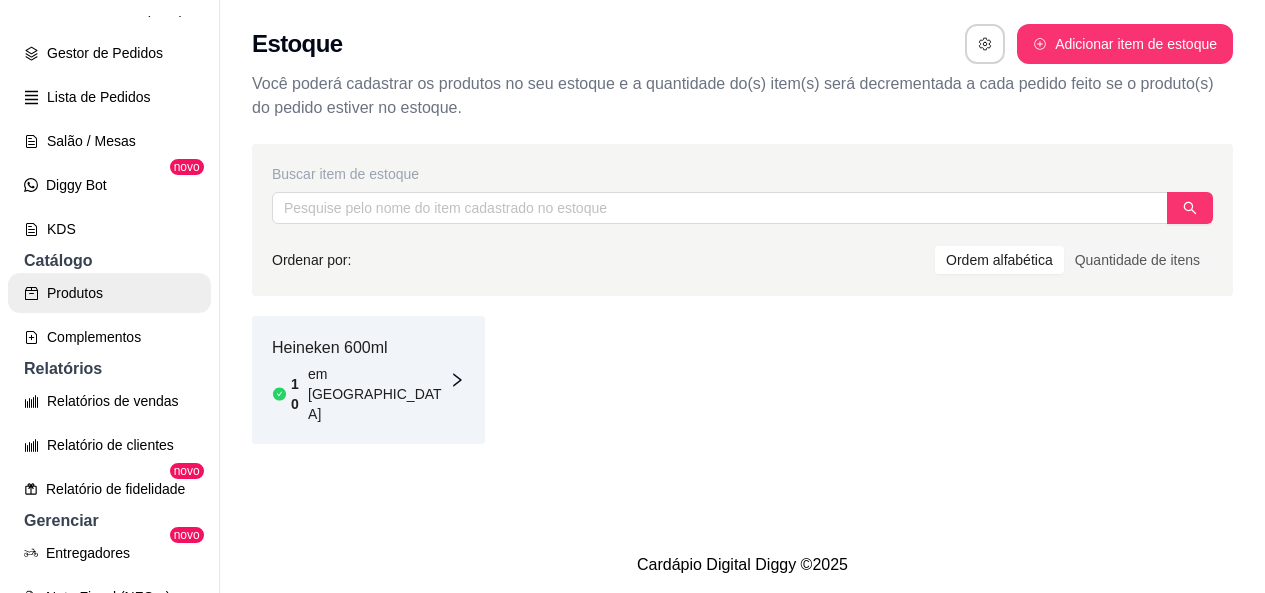 click on "Produtos" at bounding box center [109, 293] 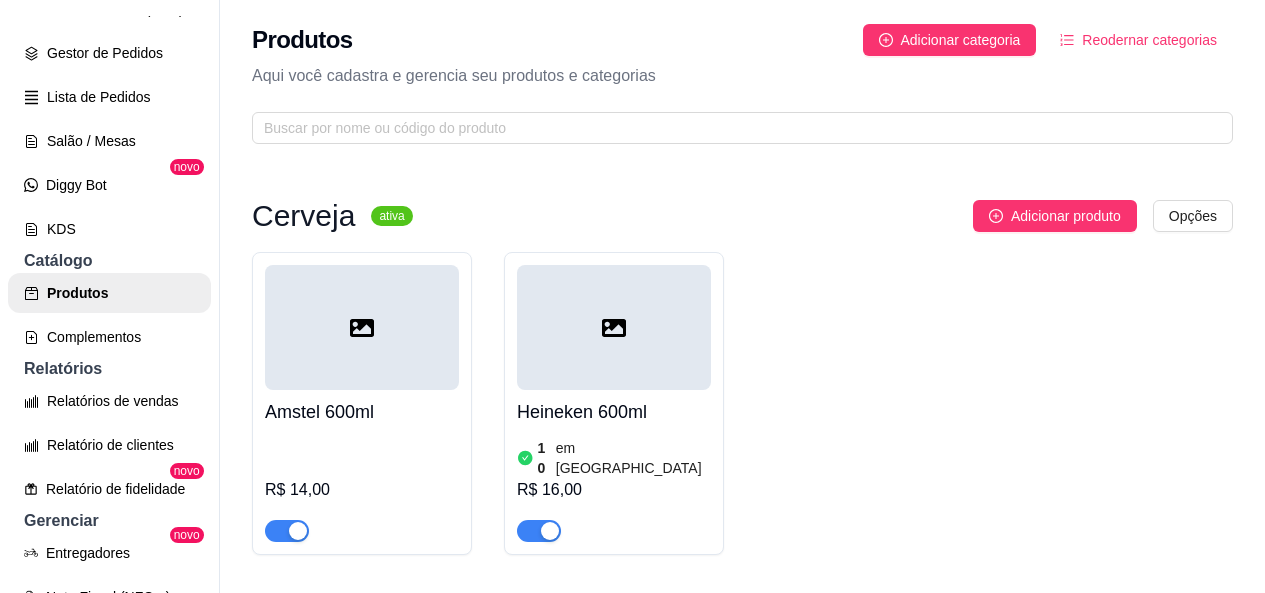click at bounding box center (614, 327) 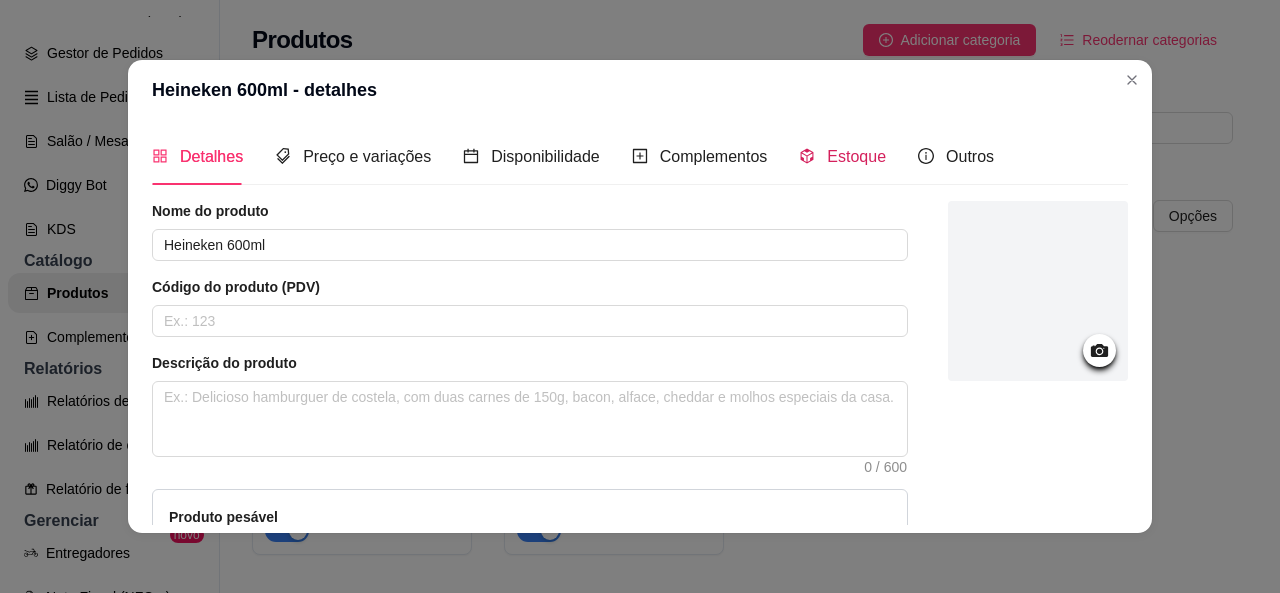 click on "Estoque" at bounding box center [856, 156] 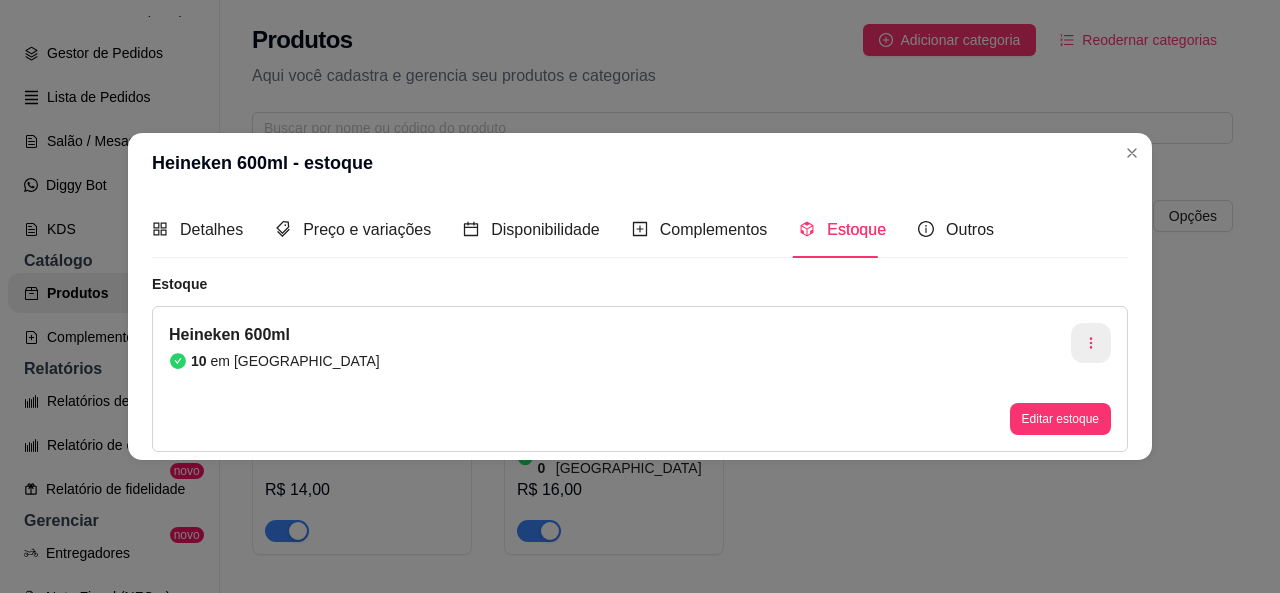 click 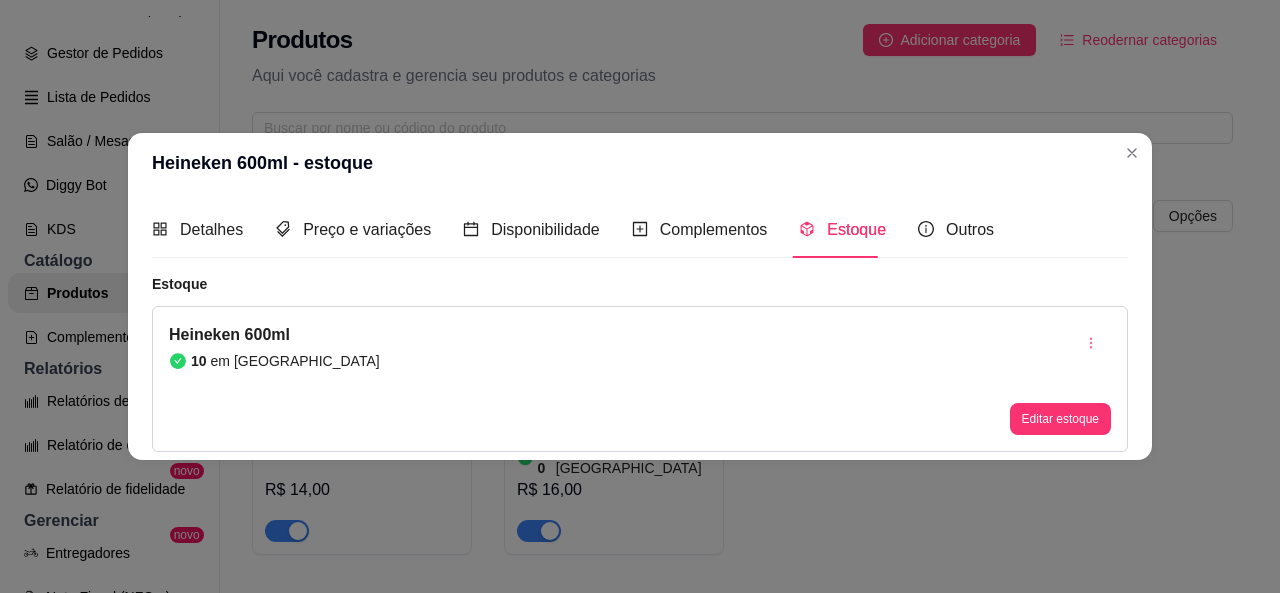 click on "Heineken 600ml - estoque Detalhes Preço e variações Disponibilidade Complementos Estoque Outros Nome do produto Heineken 600ml Código do produto (PDV) Descrição do produto 0 / 600 Produto pesável Ao marcar essa opção o valor do produto será desconsiderado da forma unitária e começará a valer por Kilograma. Quantidade miníma para pedido Ao habilitar seus clientes terão que pedir uma quantidade miníma desse produto. Copiar link do produto Deletar produto Salvar Estoque Heineken 600ml 10 em estoque Editar estoque" at bounding box center [640, 296] 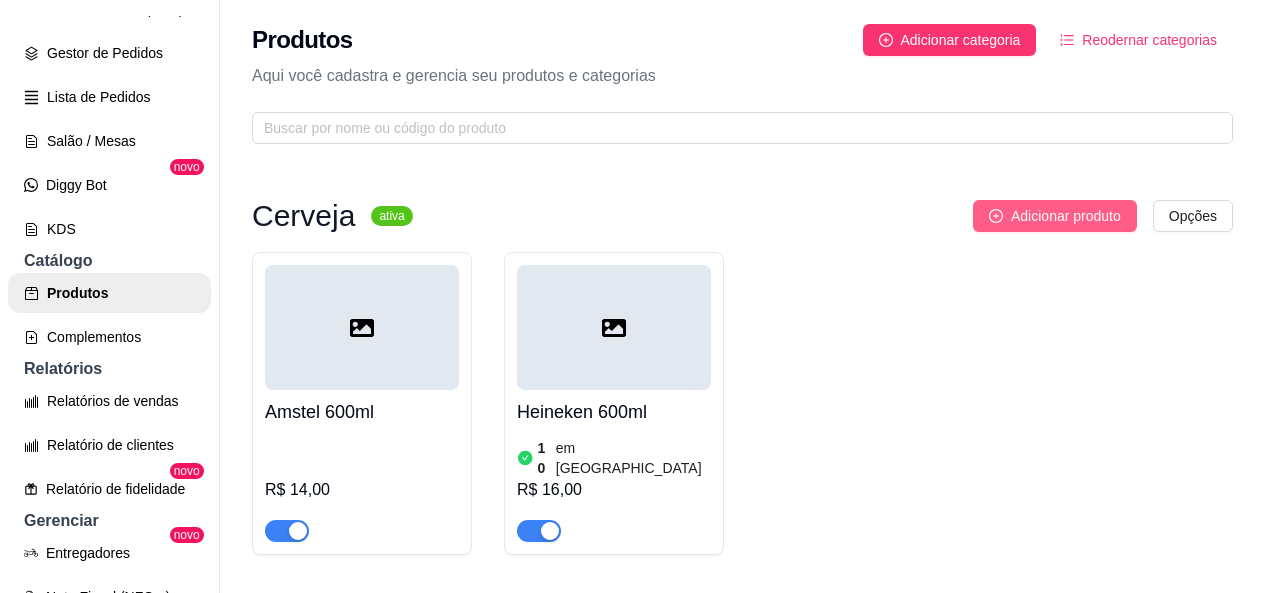 click on "Adicionar produto" at bounding box center [1066, 216] 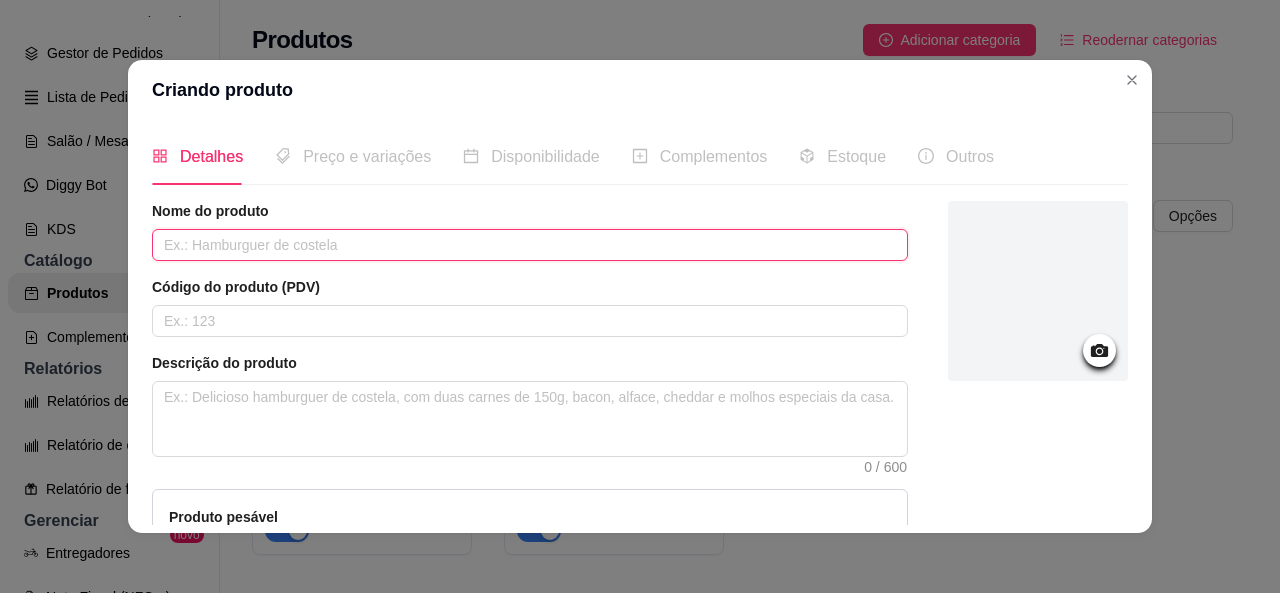 click at bounding box center (530, 245) 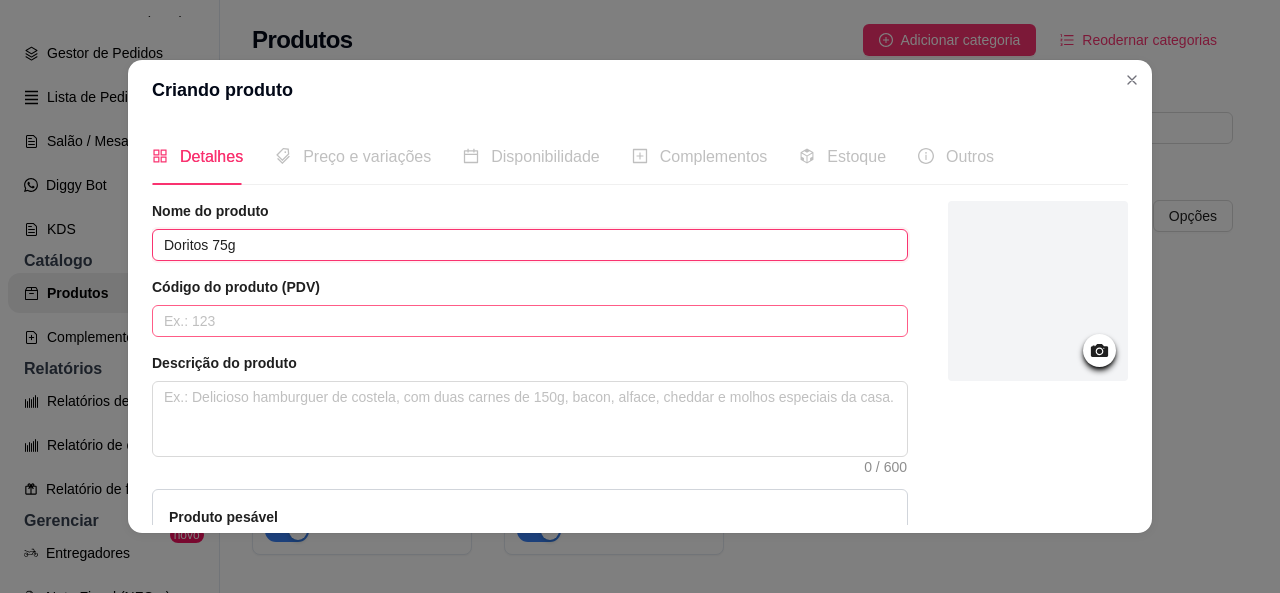 type on "Doritos 75g" 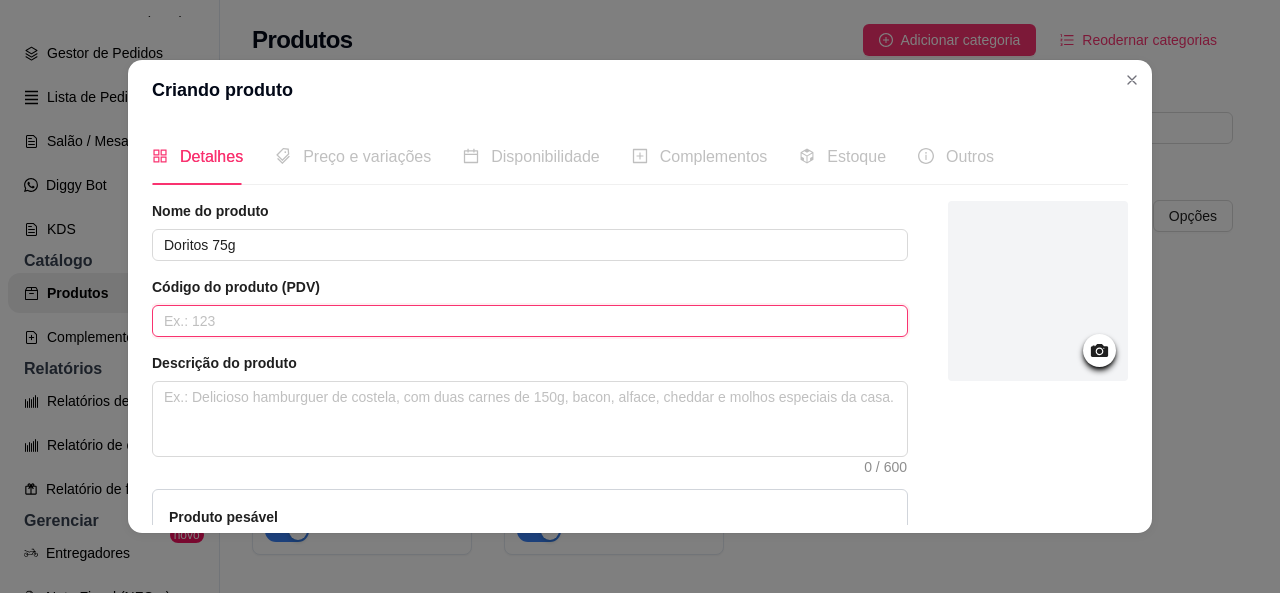 click at bounding box center [530, 321] 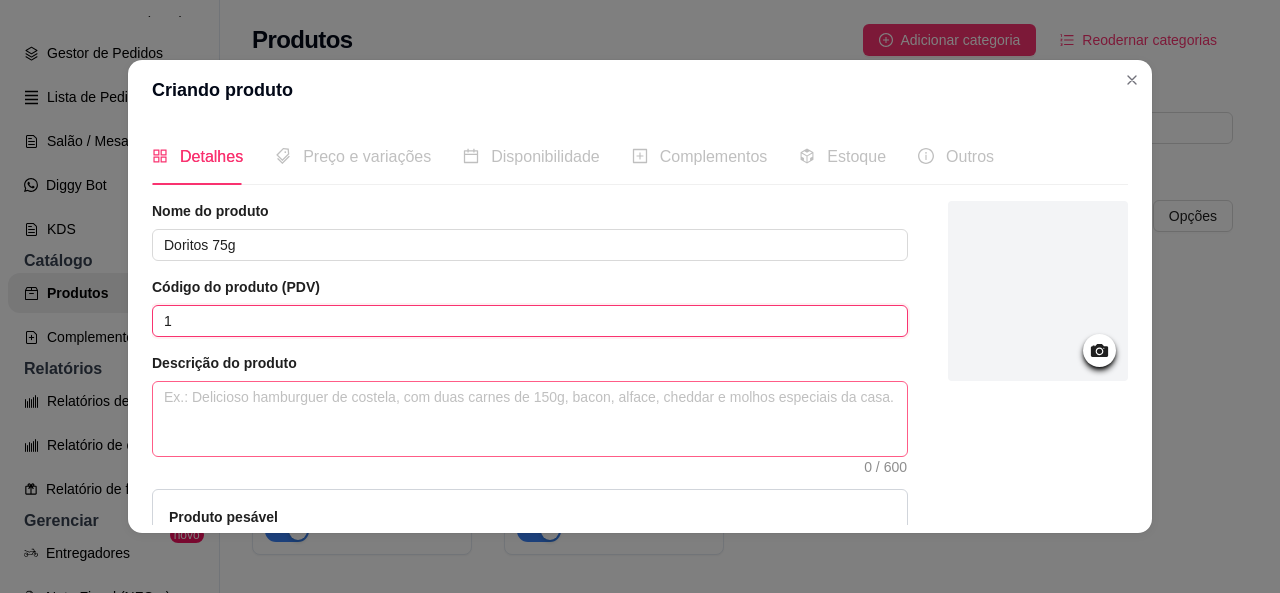 type on "1" 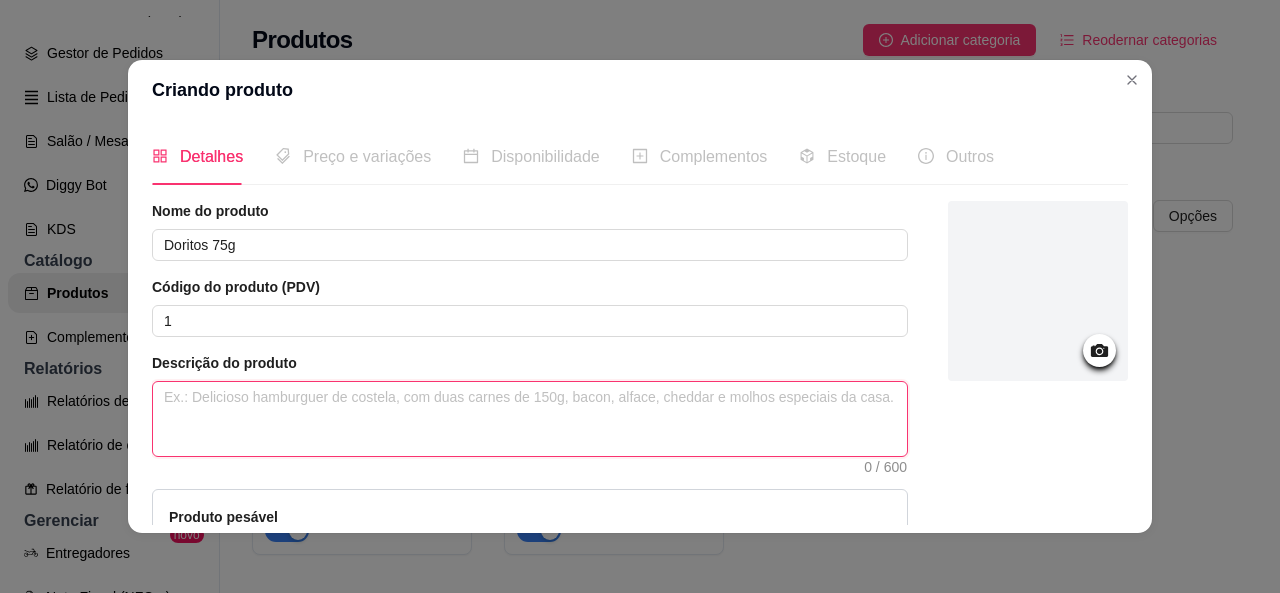 click at bounding box center (530, 419) 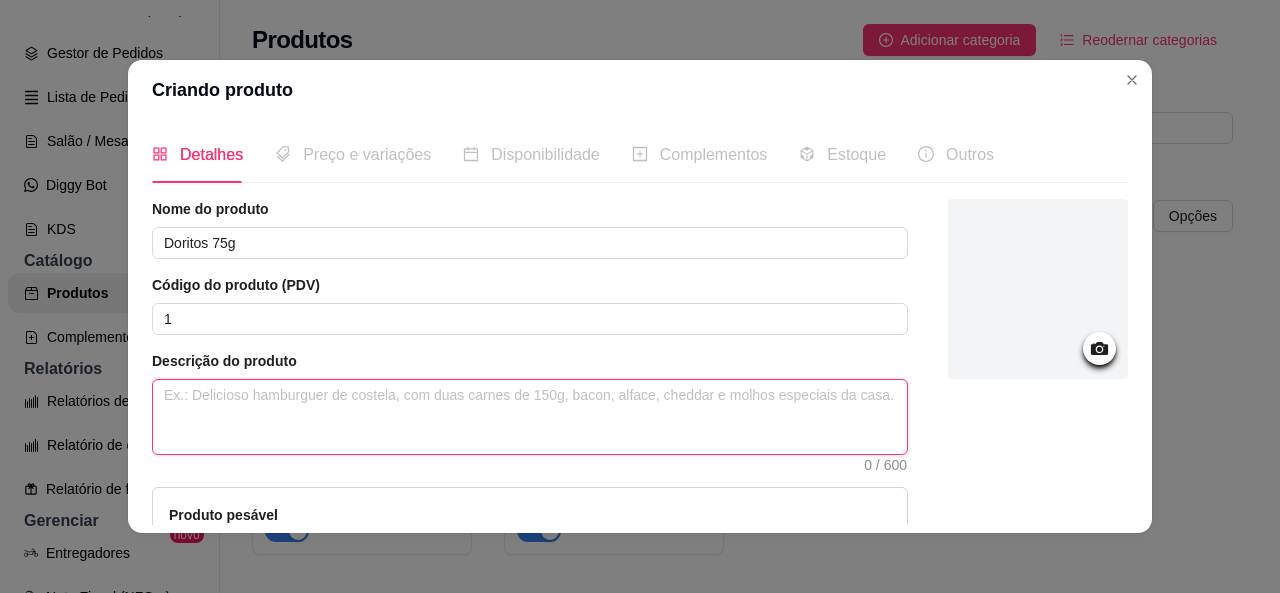 scroll, scrollTop: 0, scrollLeft: 0, axis: both 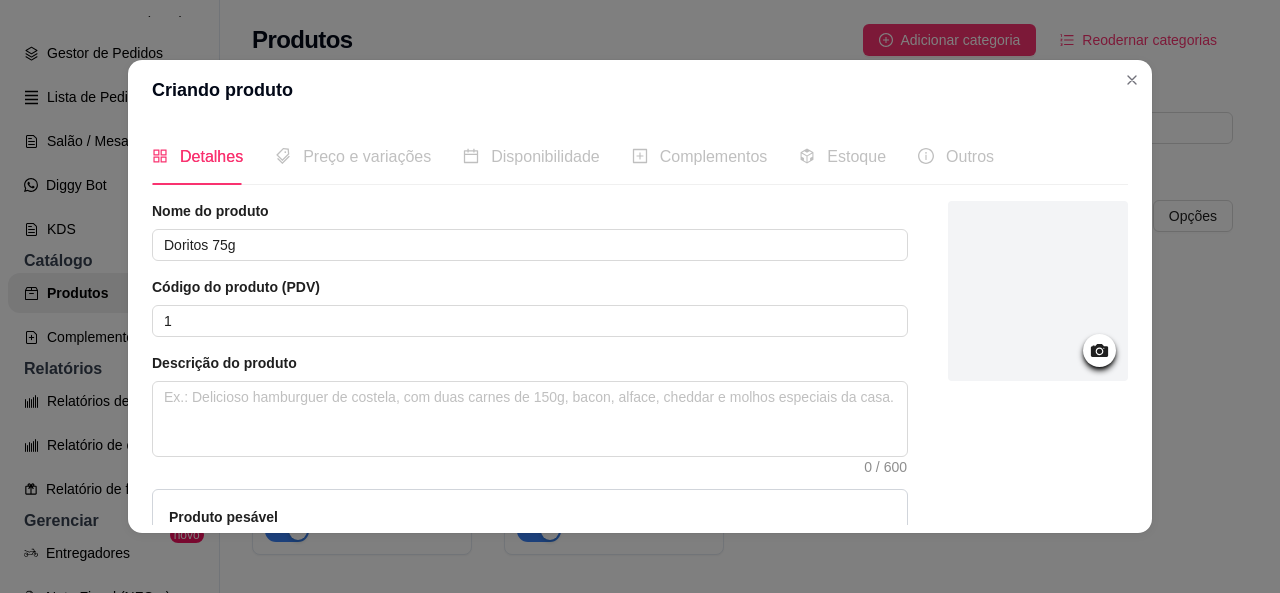 click at bounding box center (1038, 291) 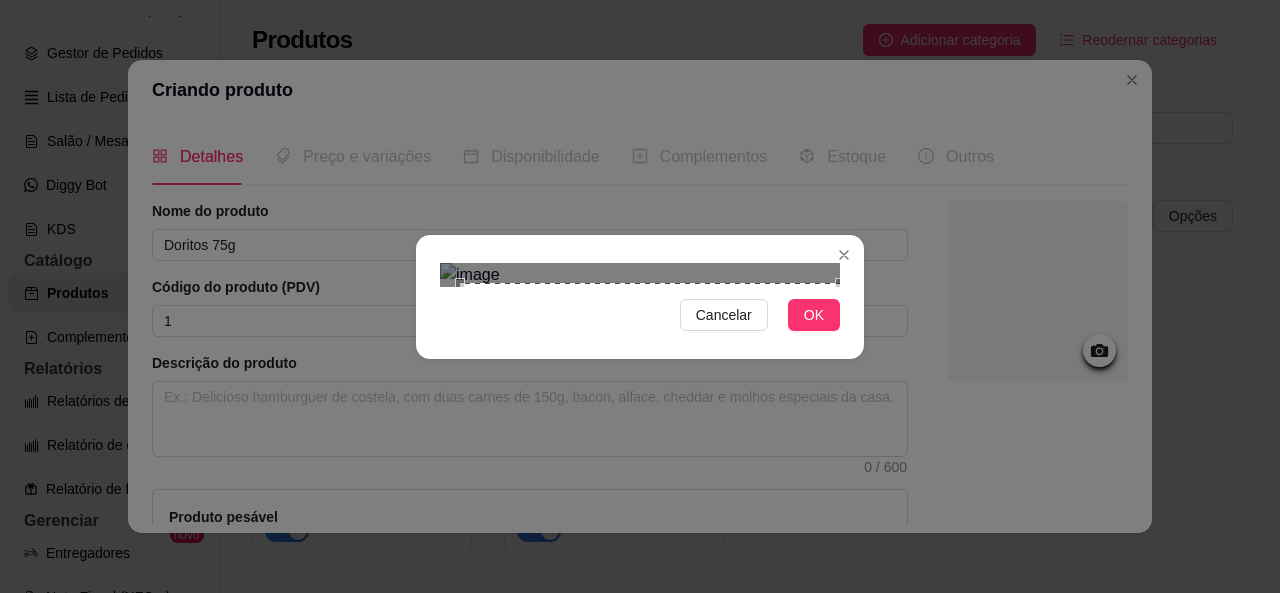 click on "Cancelar OK" at bounding box center [640, 296] 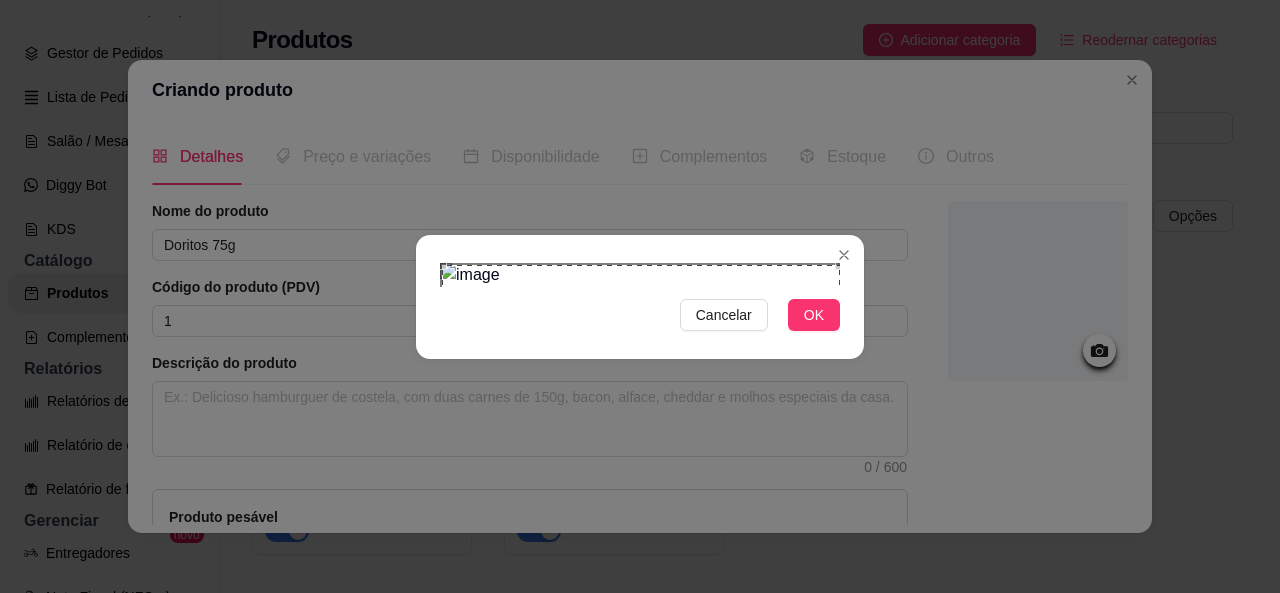 click on "Cancelar OK" at bounding box center [640, 297] 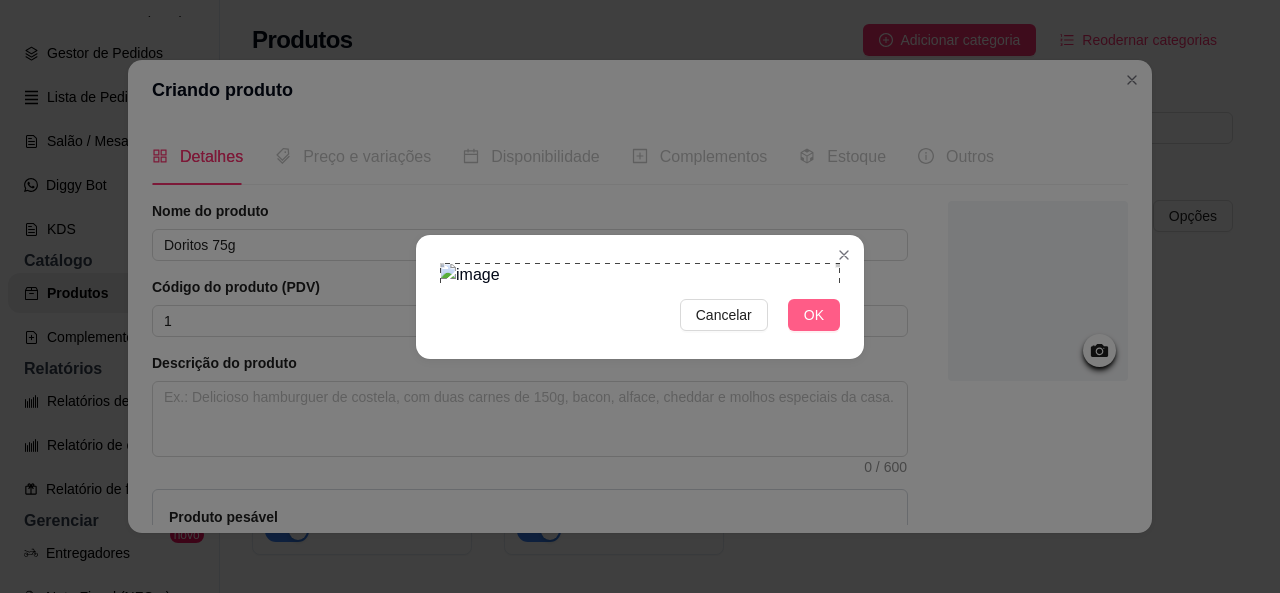 click on "OK" at bounding box center [814, 315] 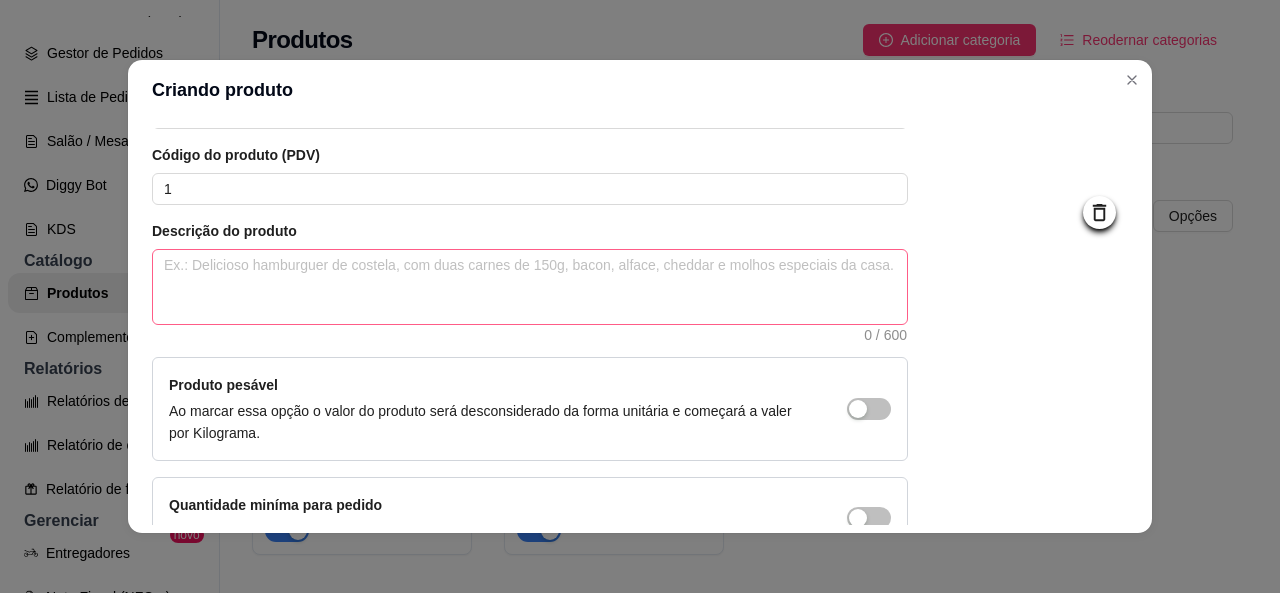 scroll, scrollTop: 0, scrollLeft: 0, axis: both 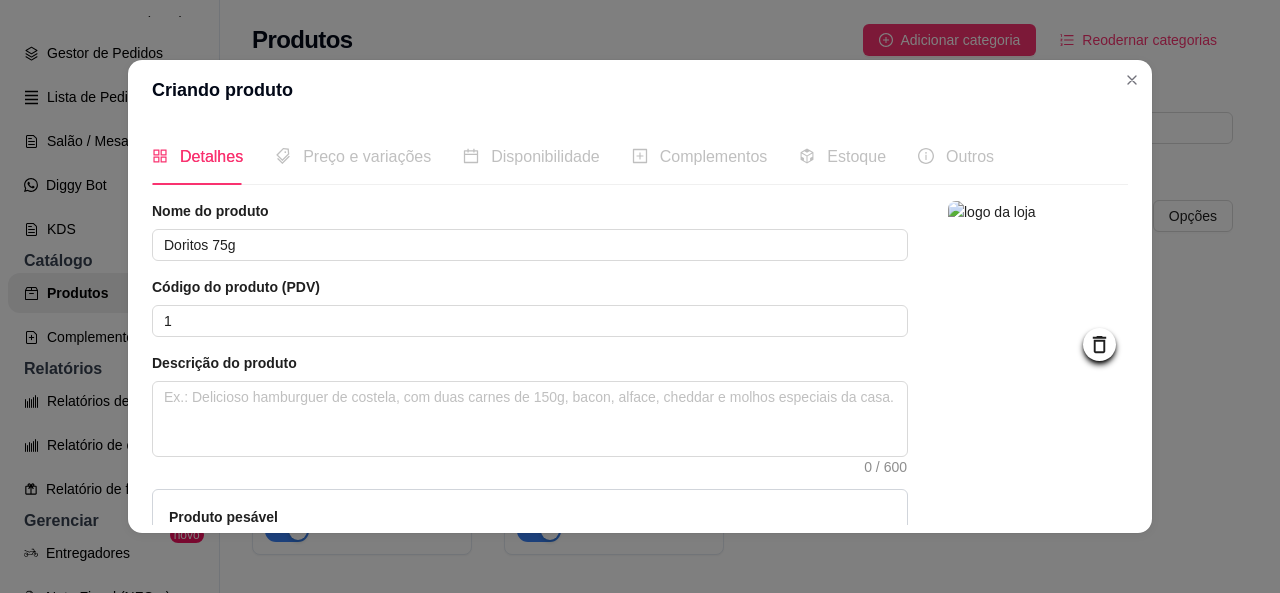 click on "Preço e variações" at bounding box center [367, 156] 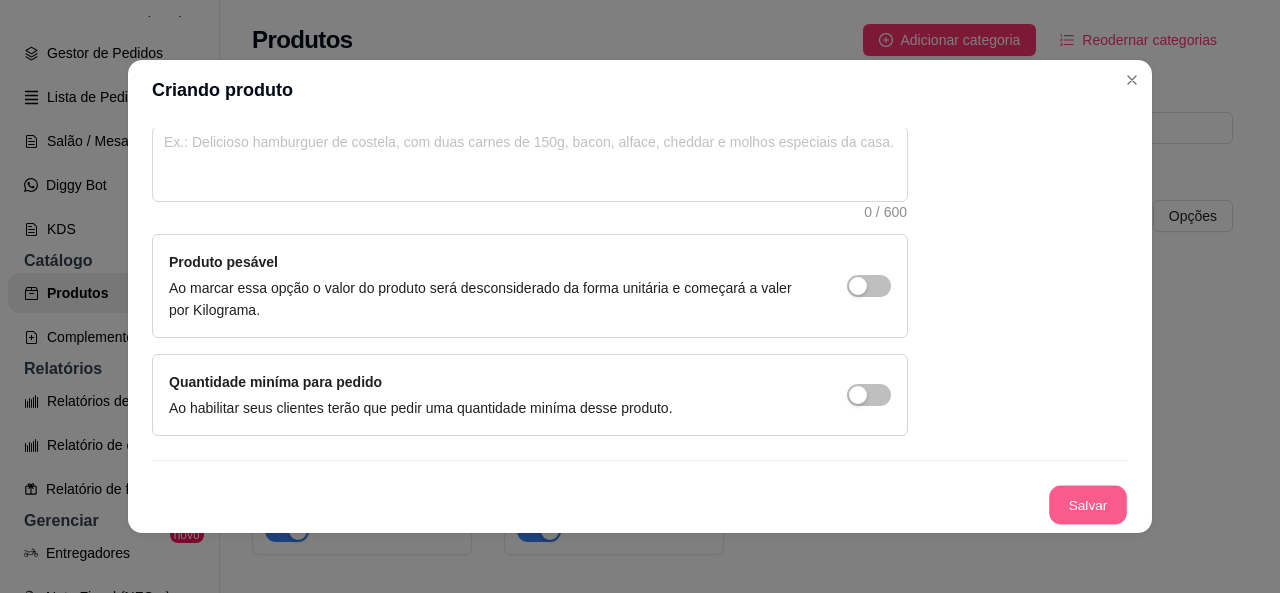click on "Salvar" at bounding box center (1088, 505) 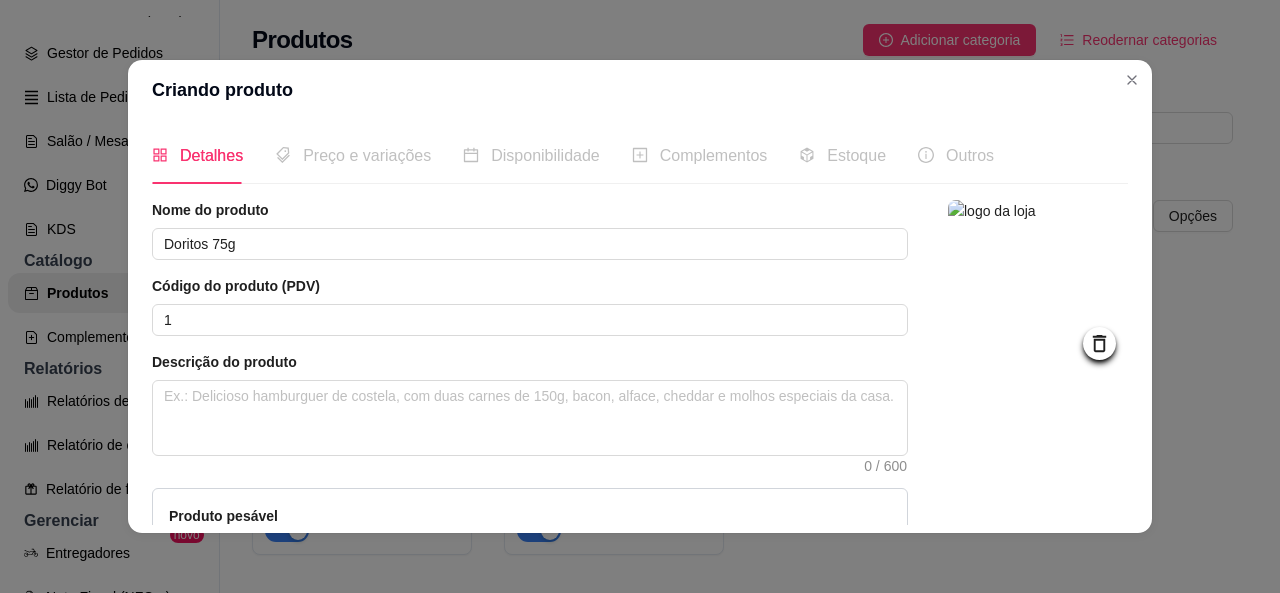 scroll, scrollTop: 0, scrollLeft: 0, axis: both 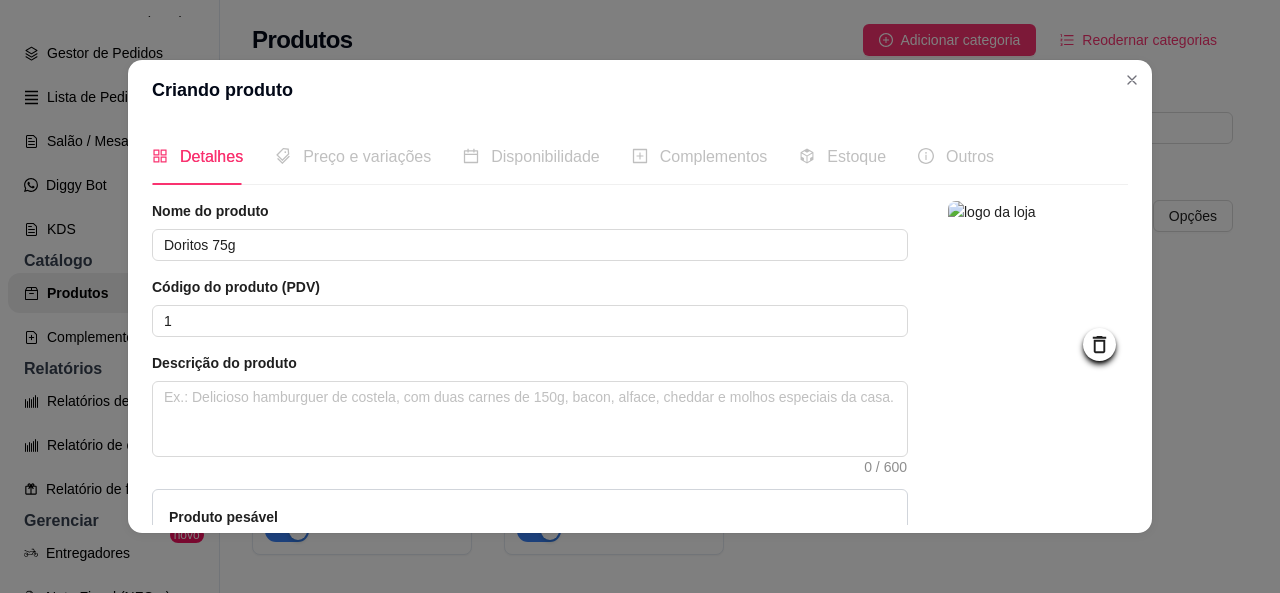 type 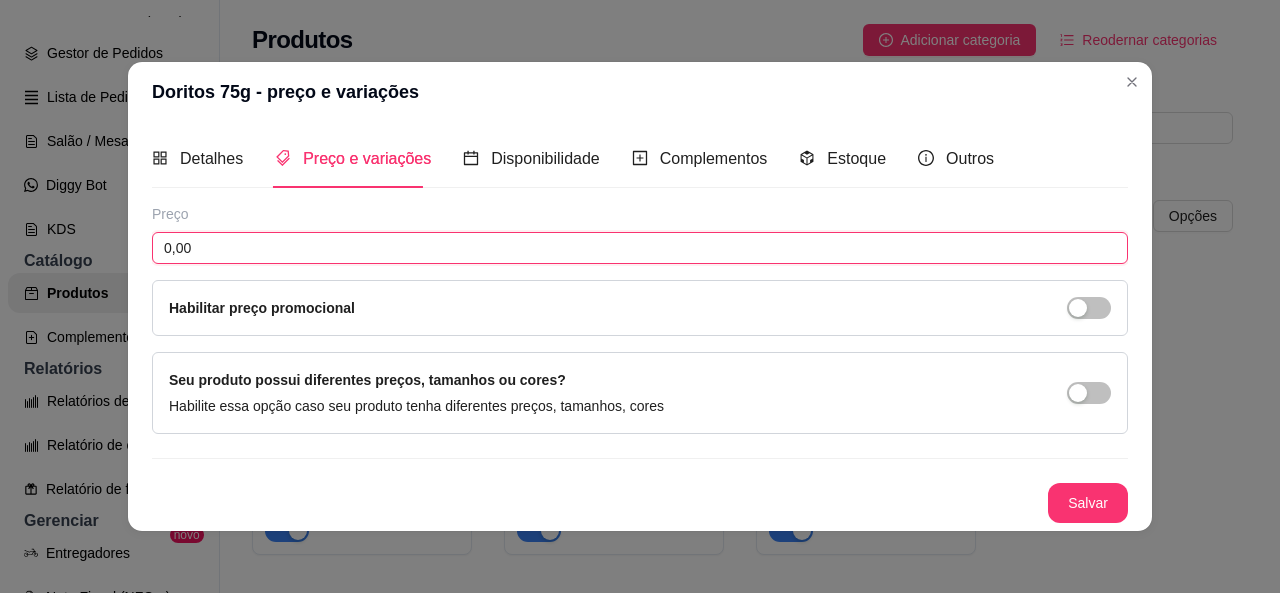 click on "0,00" at bounding box center [640, 248] 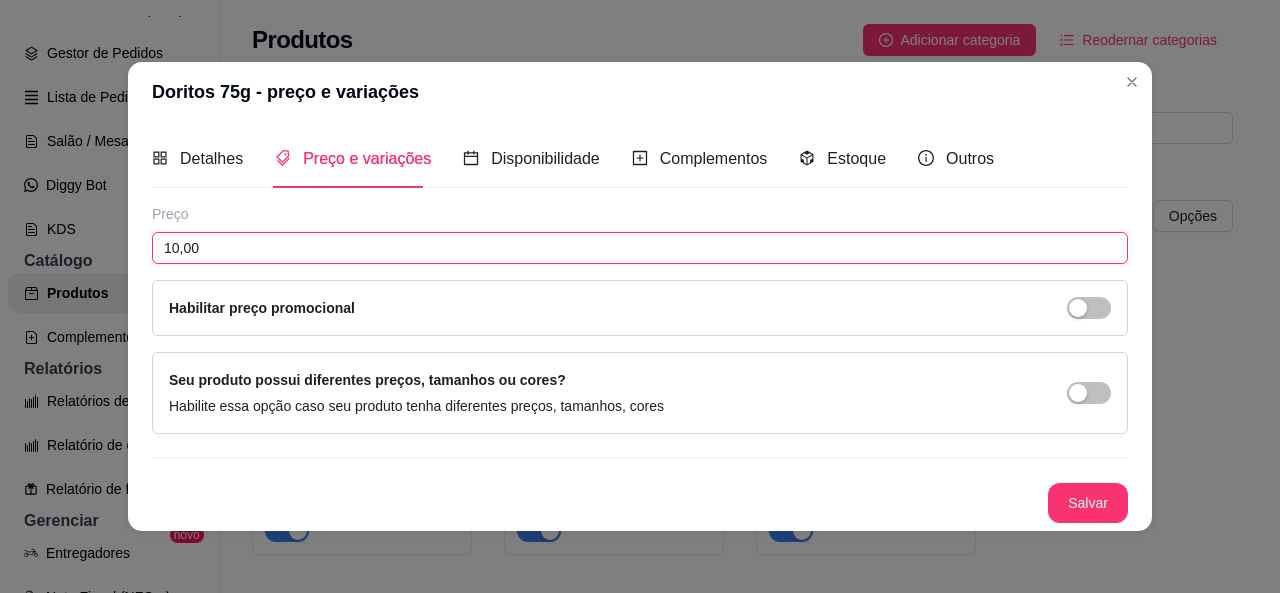 type on "10,00" 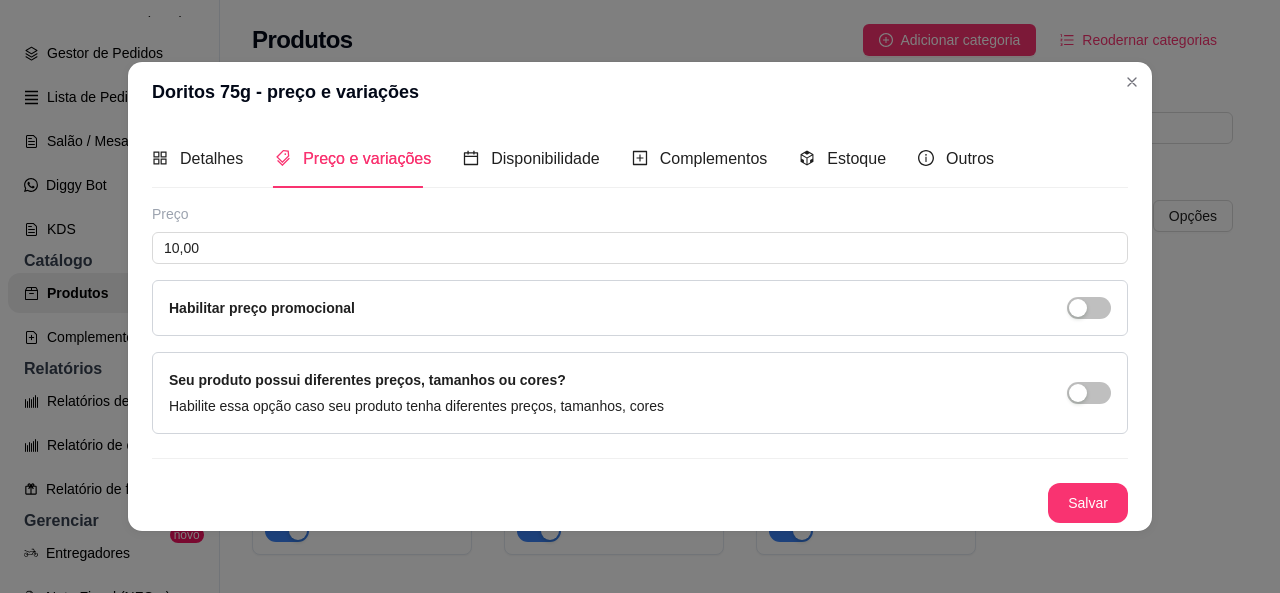 click on "Preço  10,00 Habilitar preço promocional Seu produto possui diferentes preços, tamanhos ou cores? Habilite essa opção caso seu produto tenha diferentes preços, tamanhos, cores Salvar" at bounding box center [640, 363] 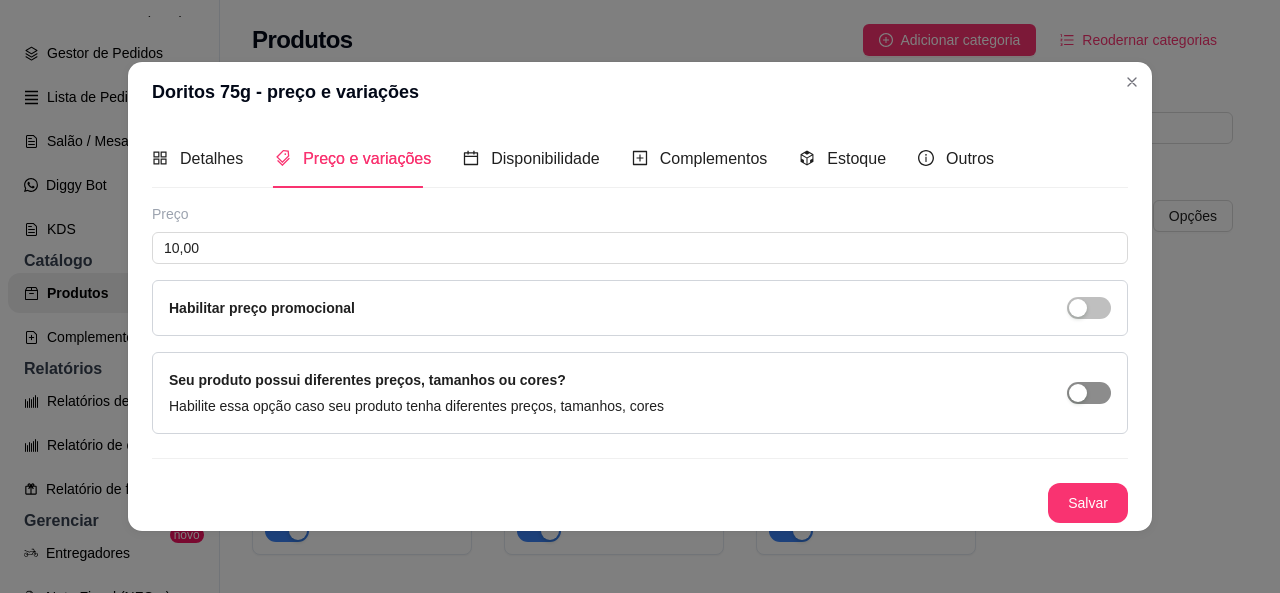 click at bounding box center (1089, 393) 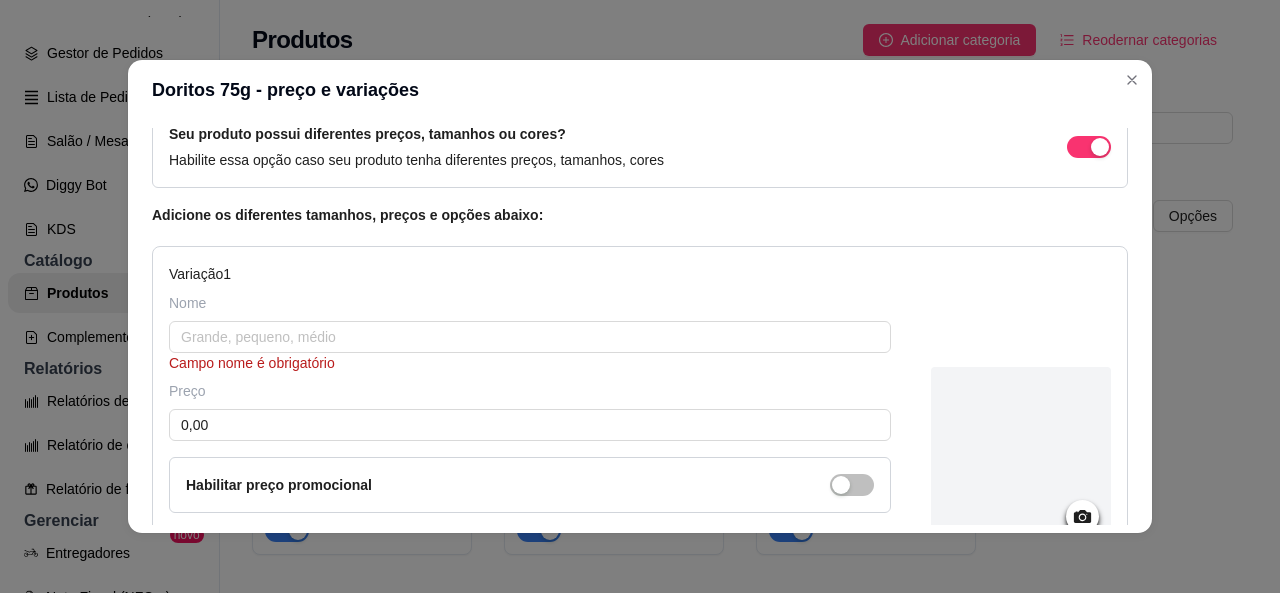 scroll, scrollTop: 0, scrollLeft: 0, axis: both 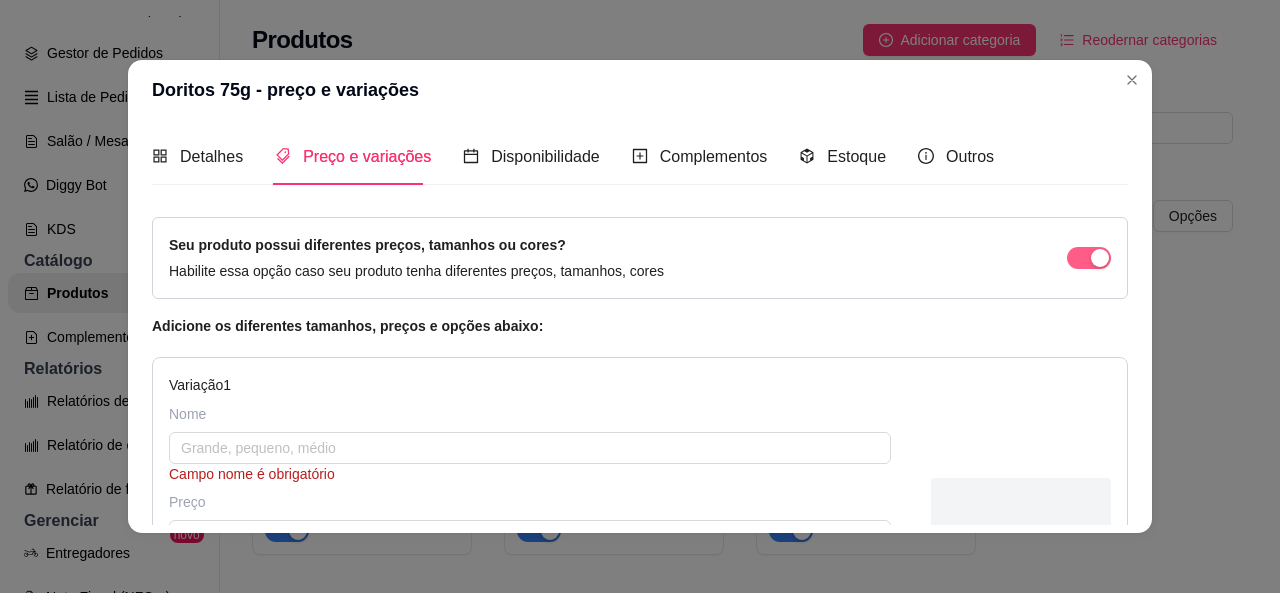 click at bounding box center (1089, 258) 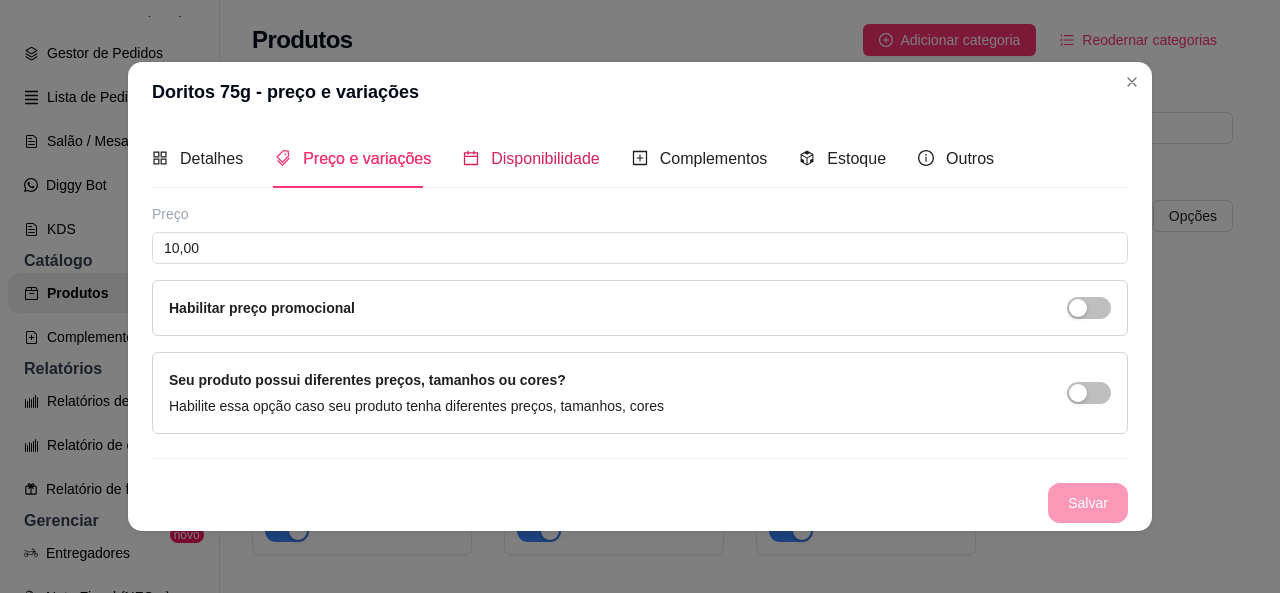 click on "Disponibilidade" at bounding box center [545, 158] 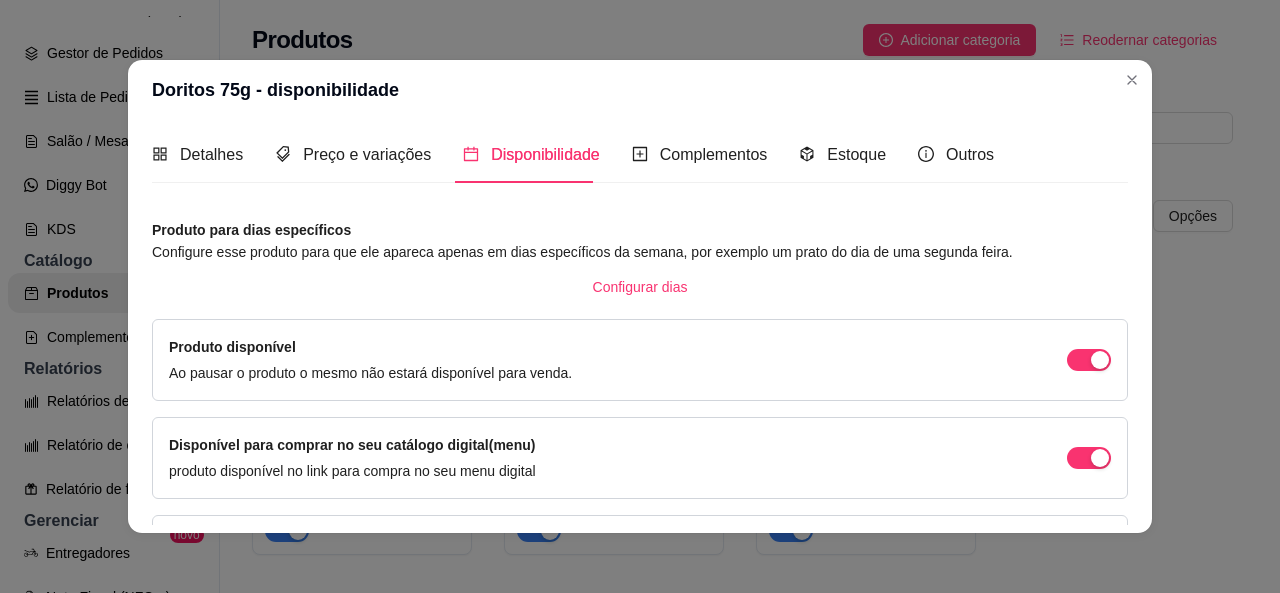 scroll, scrollTop: 0, scrollLeft: 0, axis: both 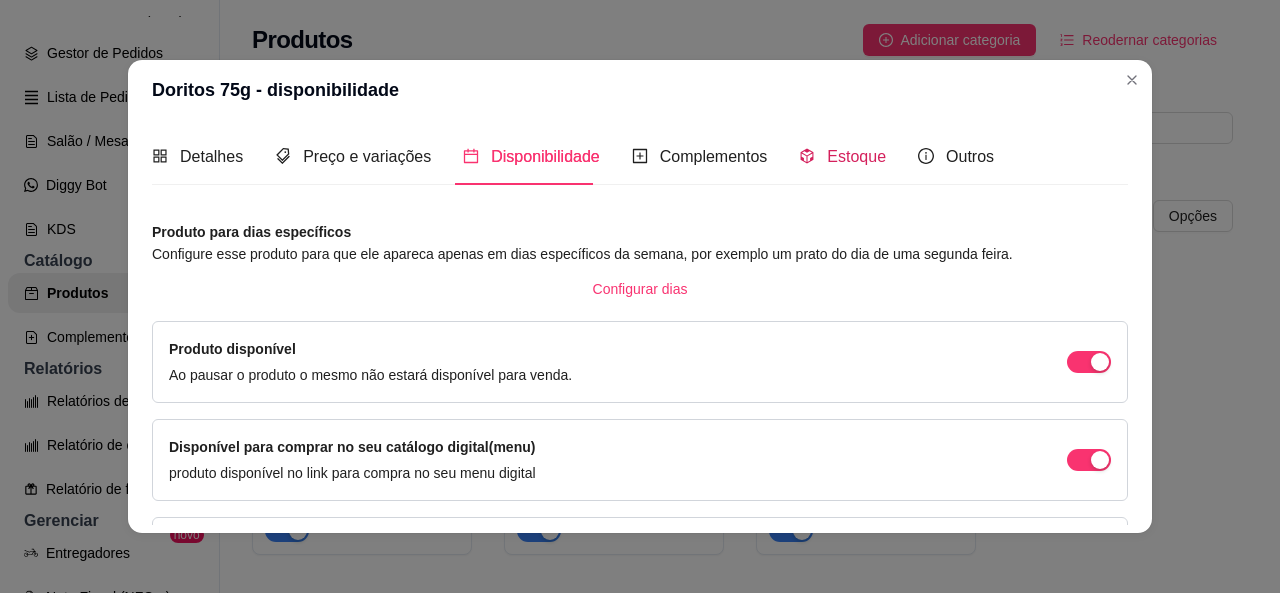 click on "Estoque" at bounding box center (856, 156) 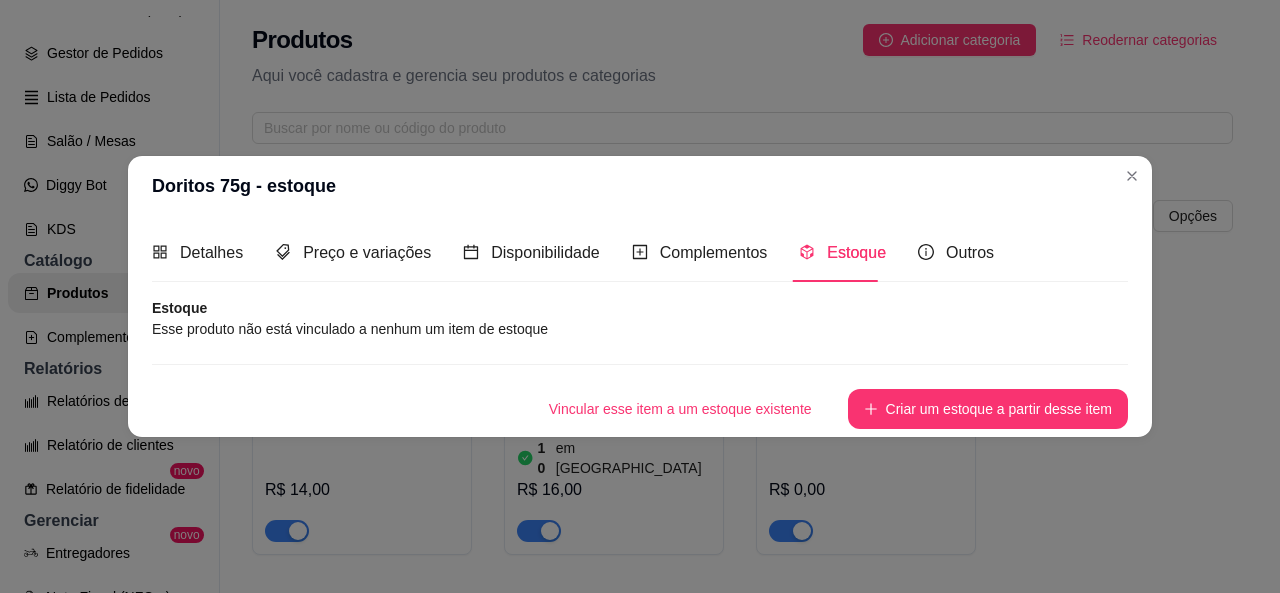 click on "Esse produto não está vinculado a nenhum um item de estoque" at bounding box center [640, 329] 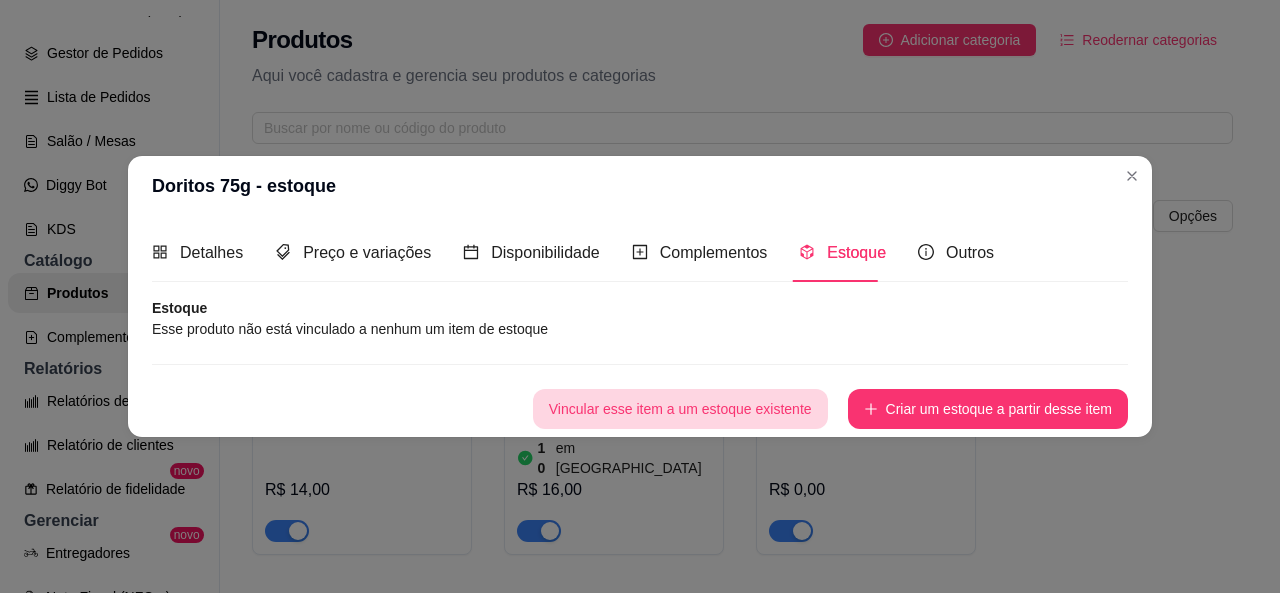 click on "Vincular esse item a um estoque existente" at bounding box center [680, 409] 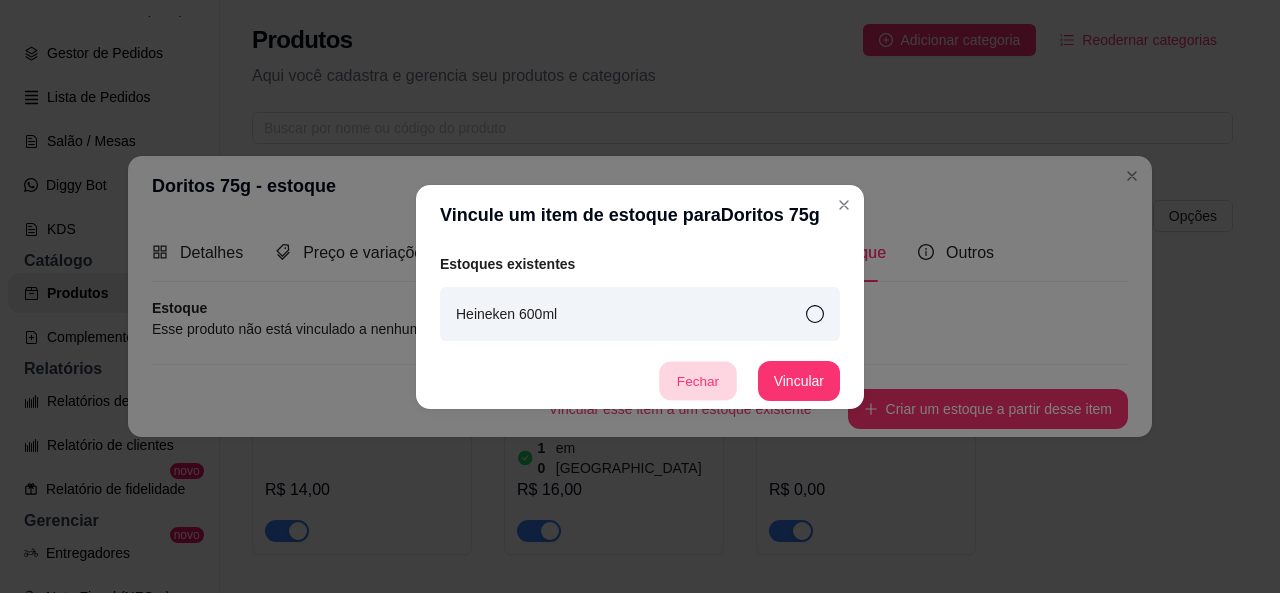 click on "Fechar" at bounding box center (698, 380) 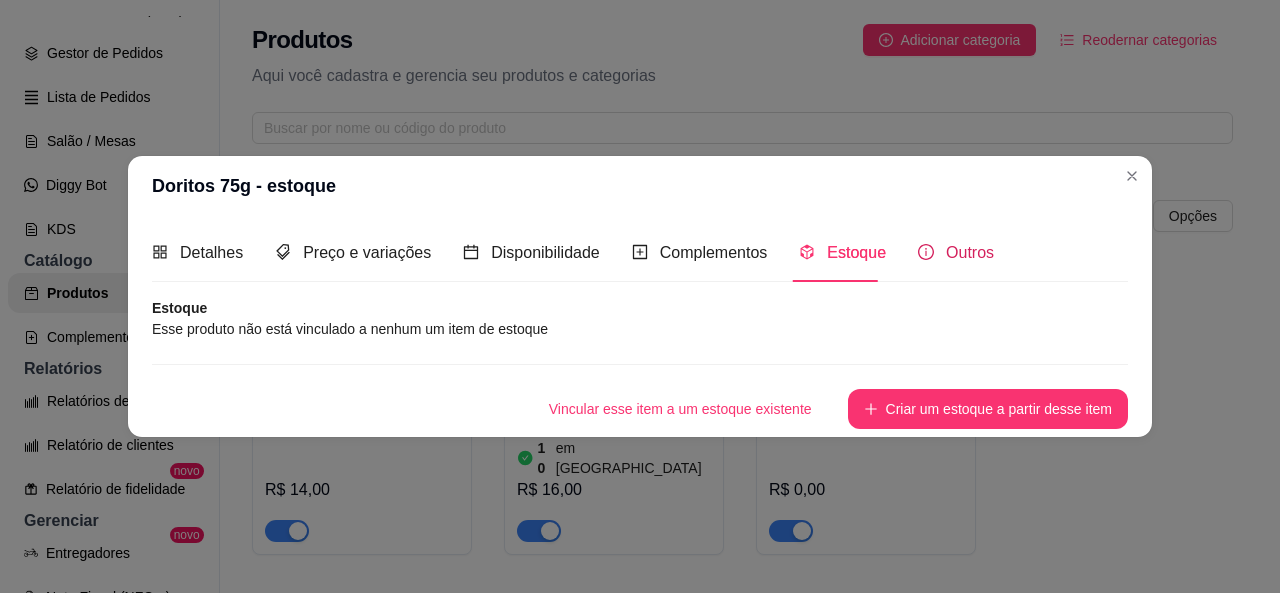 click on "Outros" at bounding box center (970, 252) 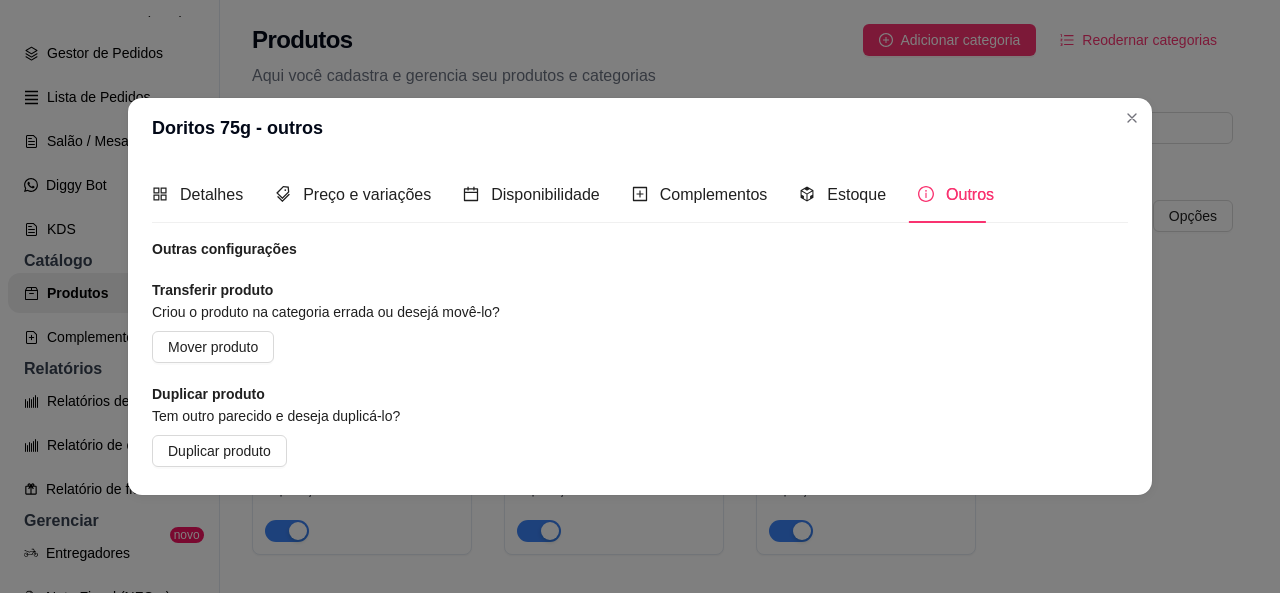 click on "Detalhes Preço e variações Disponibilidade Complementos Estoque Outros" at bounding box center [573, 194] 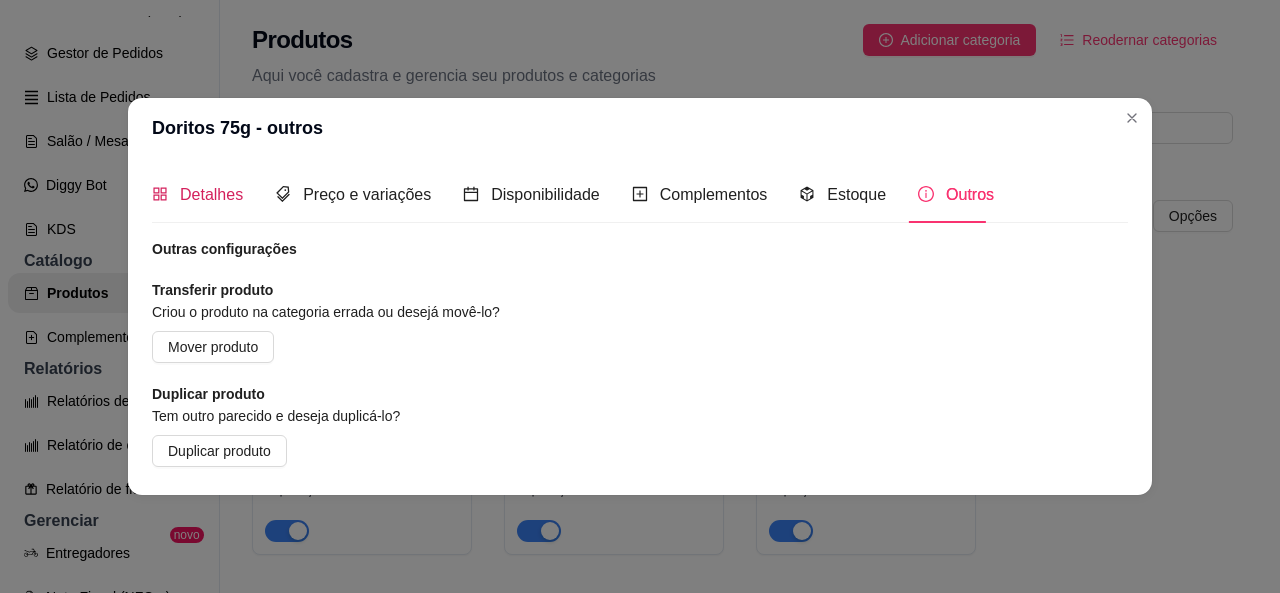 click on "Detalhes" at bounding box center [211, 194] 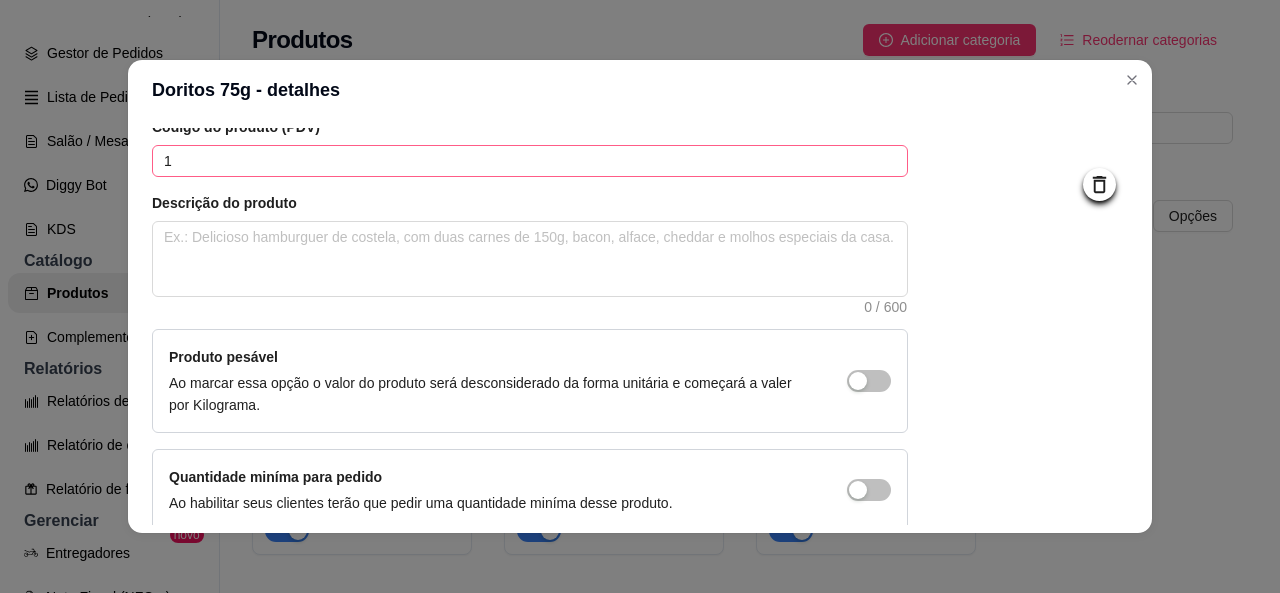 scroll, scrollTop: 0, scrollLeft: 0, axis: both 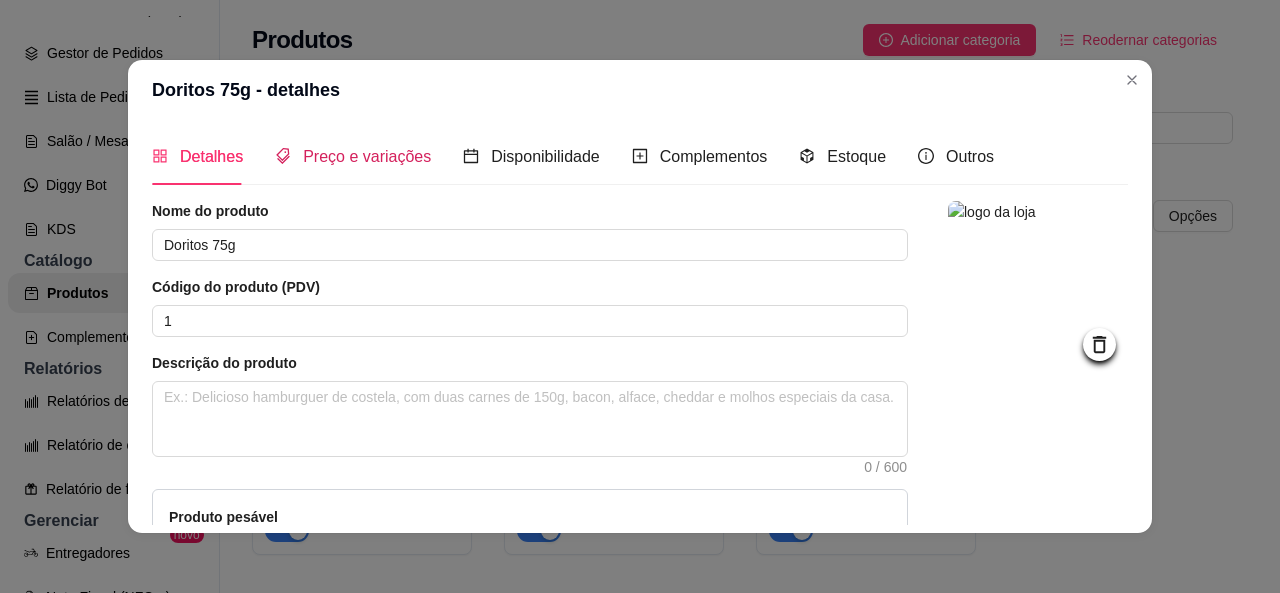 click on "Preço e variações" at bounding box center (367, 156) 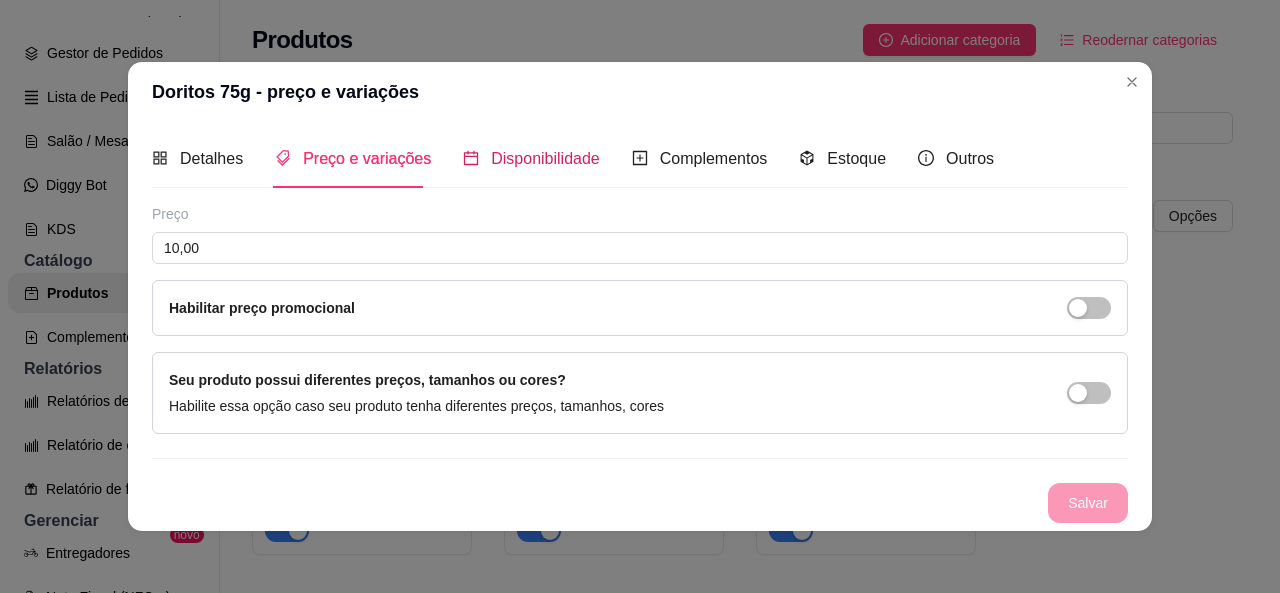 click on "Disponibilidade" at bounding box center [545, 158] 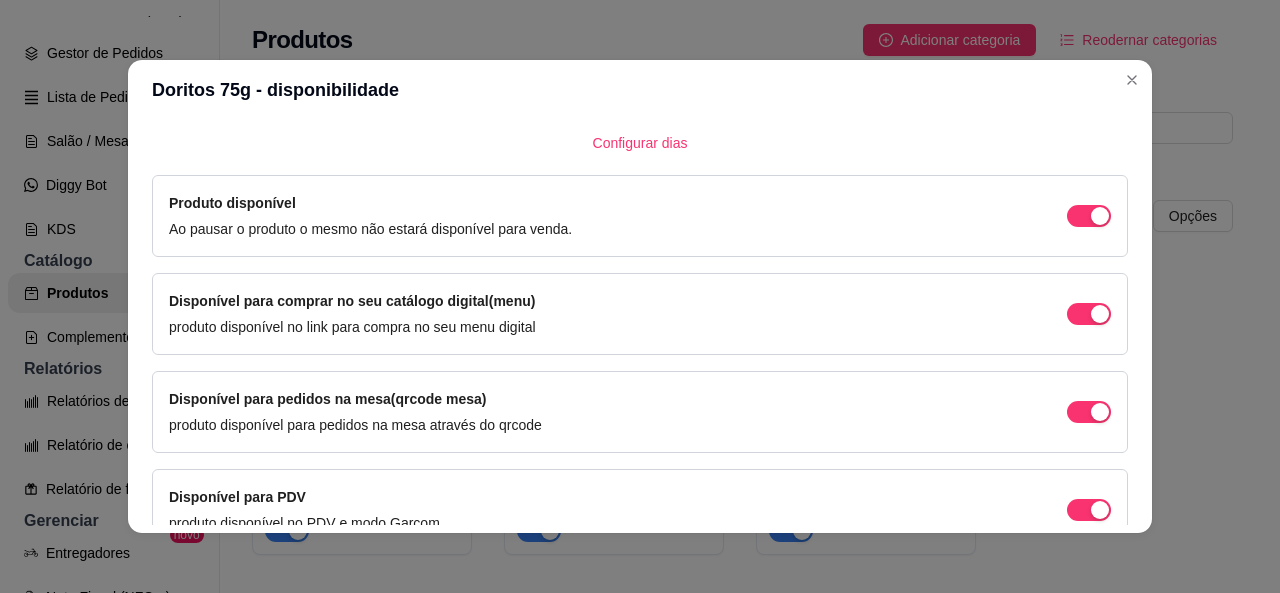 scroll, scrollTop: 0, scrollLeft: 0, axis: both 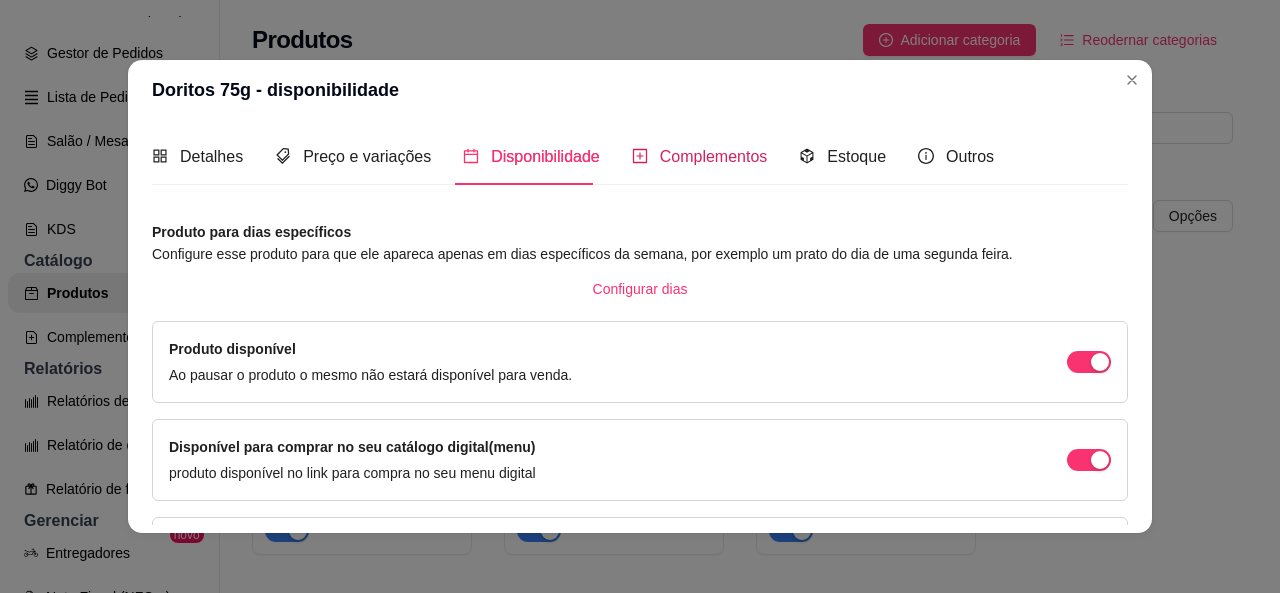 click on "Complementos" at bounding box center (714, 156) 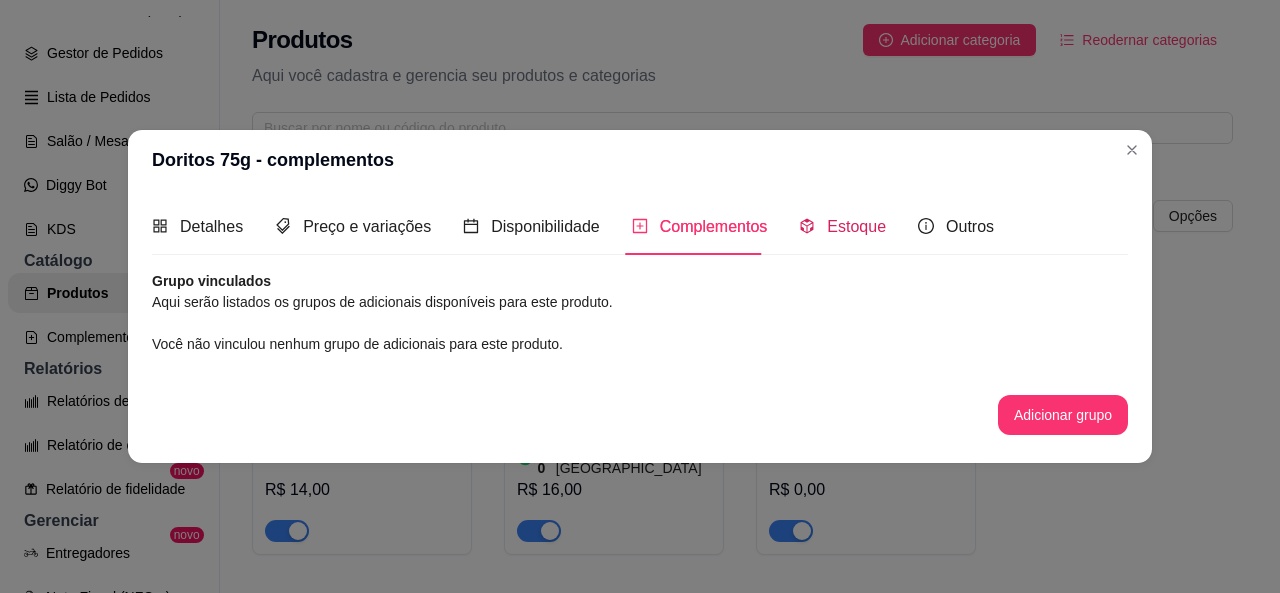 click on "Estoque" at bounding box center (842, 226) 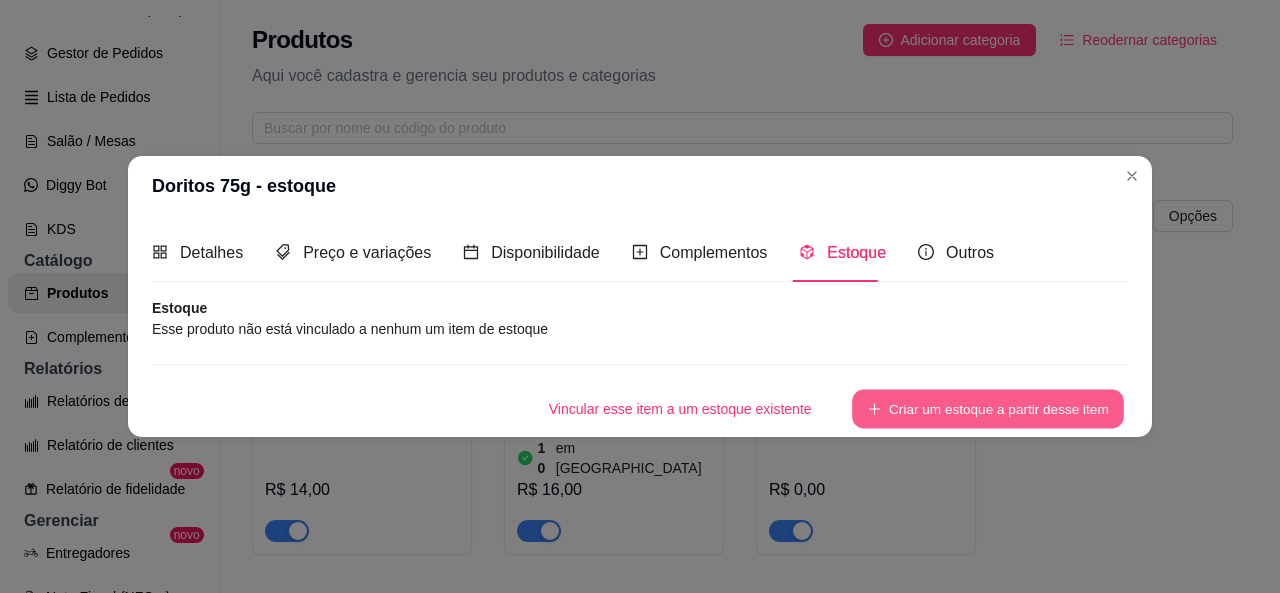 click on "Criar um estoque a partir desse item" at bounding box center [988, 408] 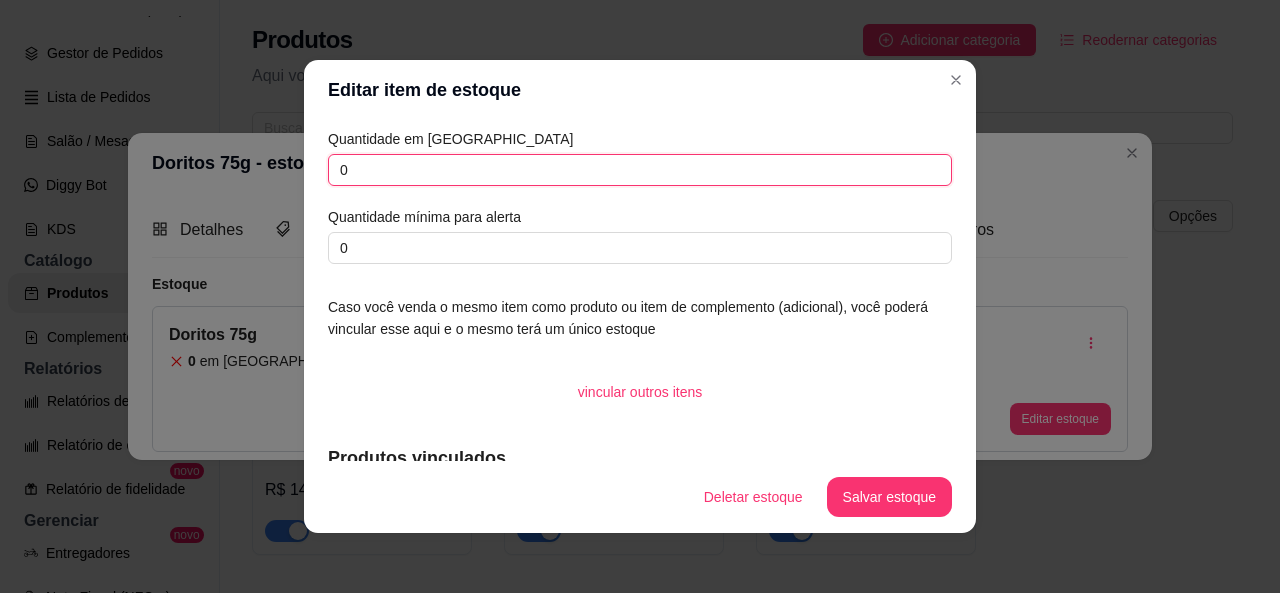 drag, startPoint x: 405, startPoint y: 166, endPoint x: 260, endPoint y: 166, distance: 145 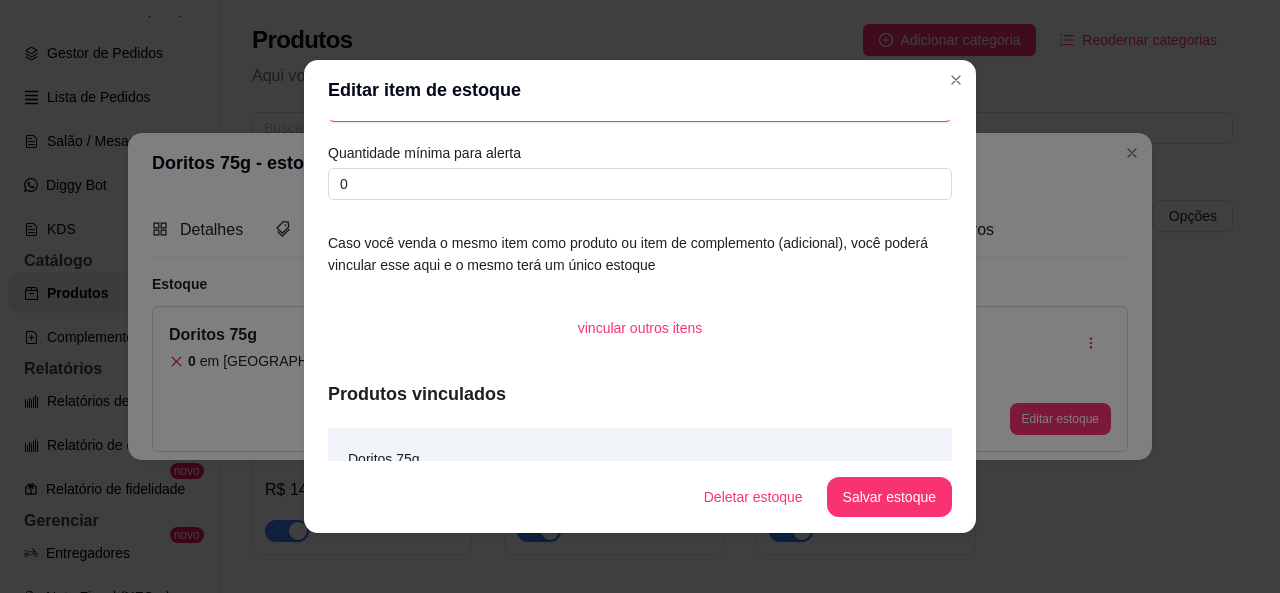 scroll, scrollTop: 101, scrollLeft: 0, axis: vertical 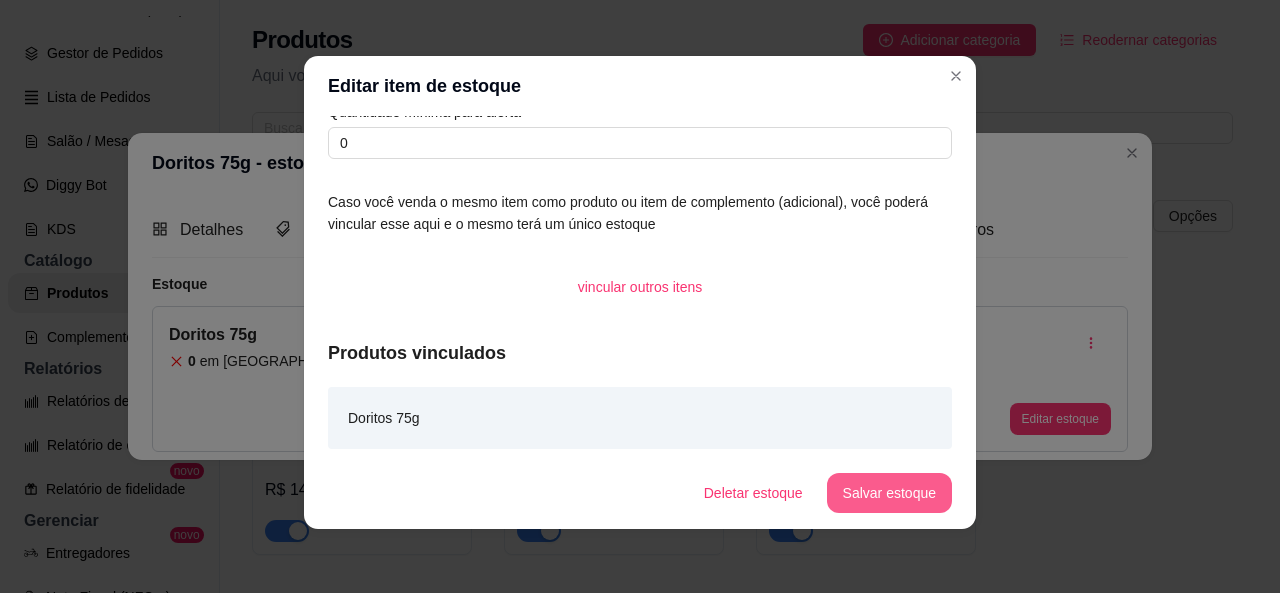 type on "10" 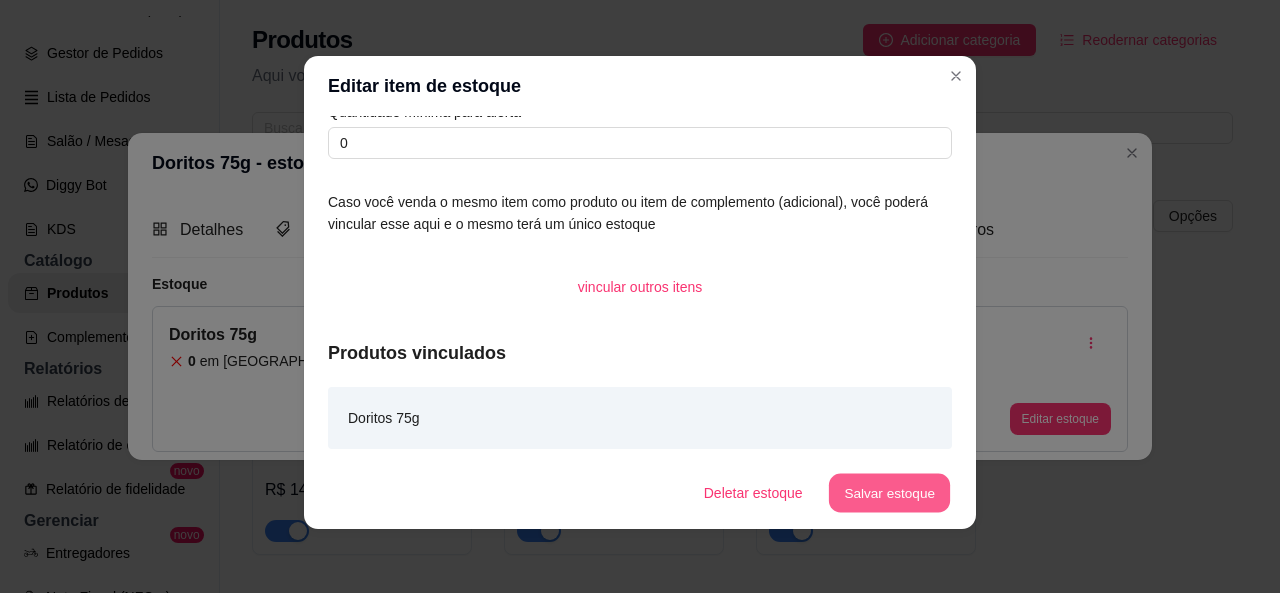 click on "Salvar estoque" at bounding box center [889, 493] 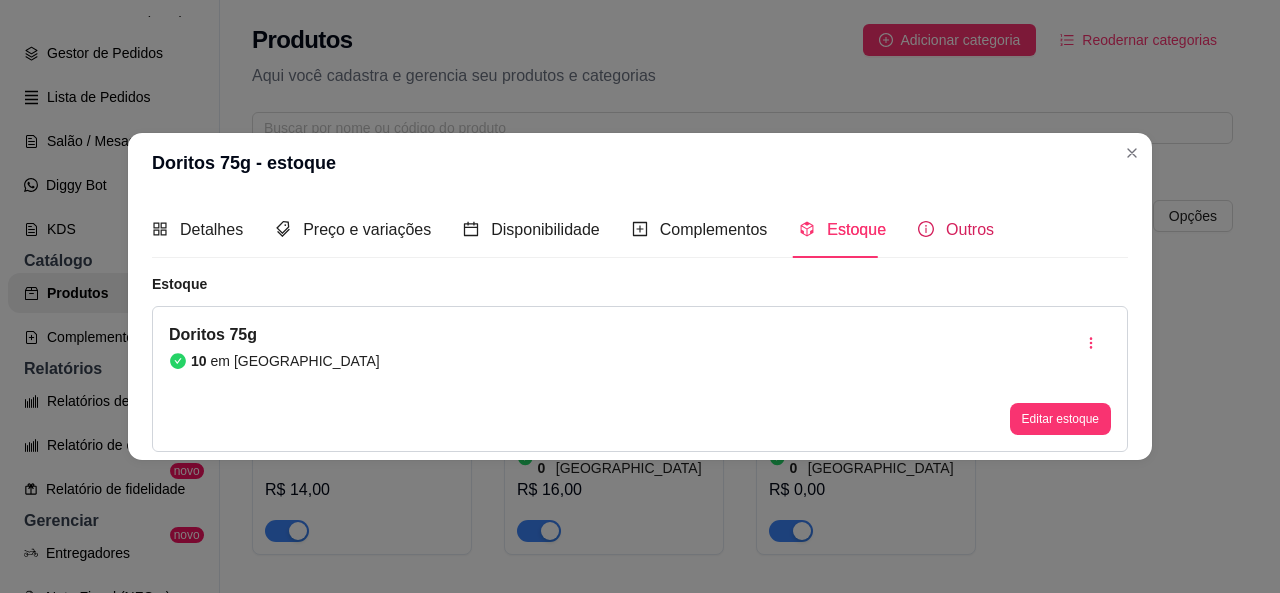 click on "Outros" at bounding box center (970, 229) 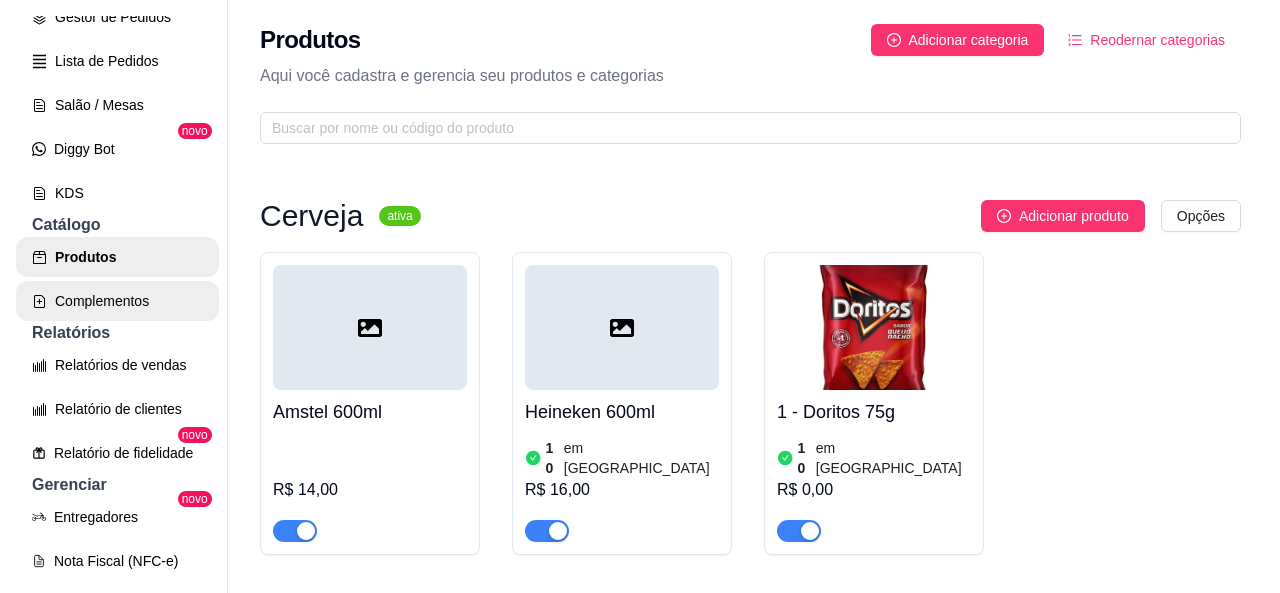 scroll, scrollTop: 377, scrollLeft: 0, axis: vertical 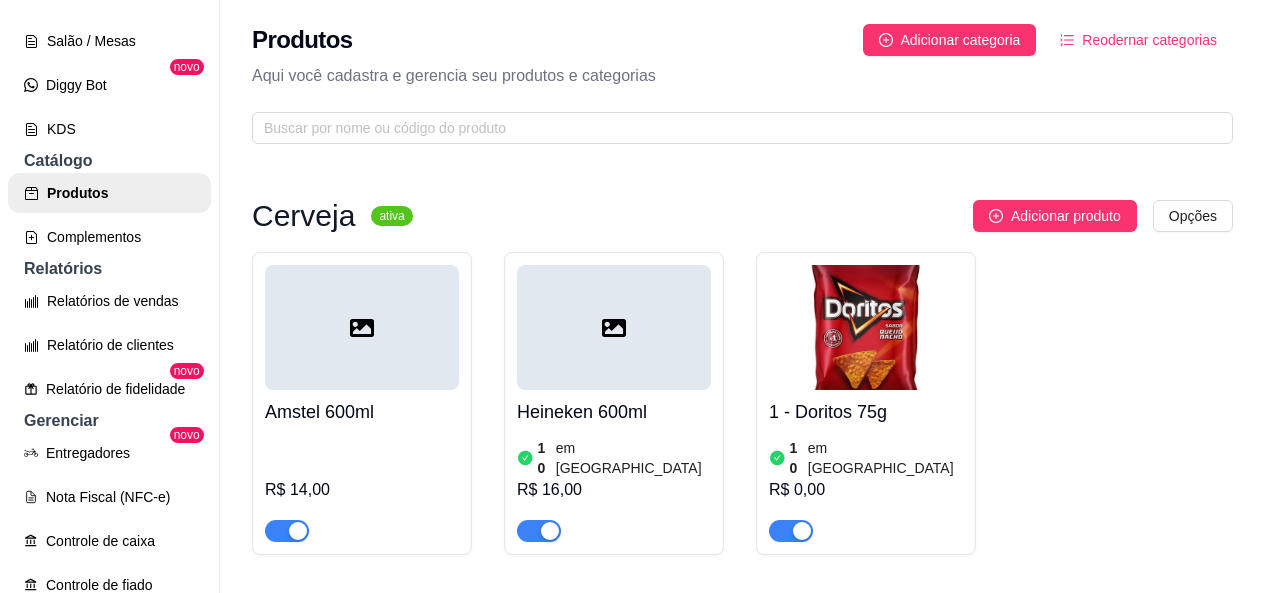 click on "R$ 0,00" at bounding box center (866, 490) 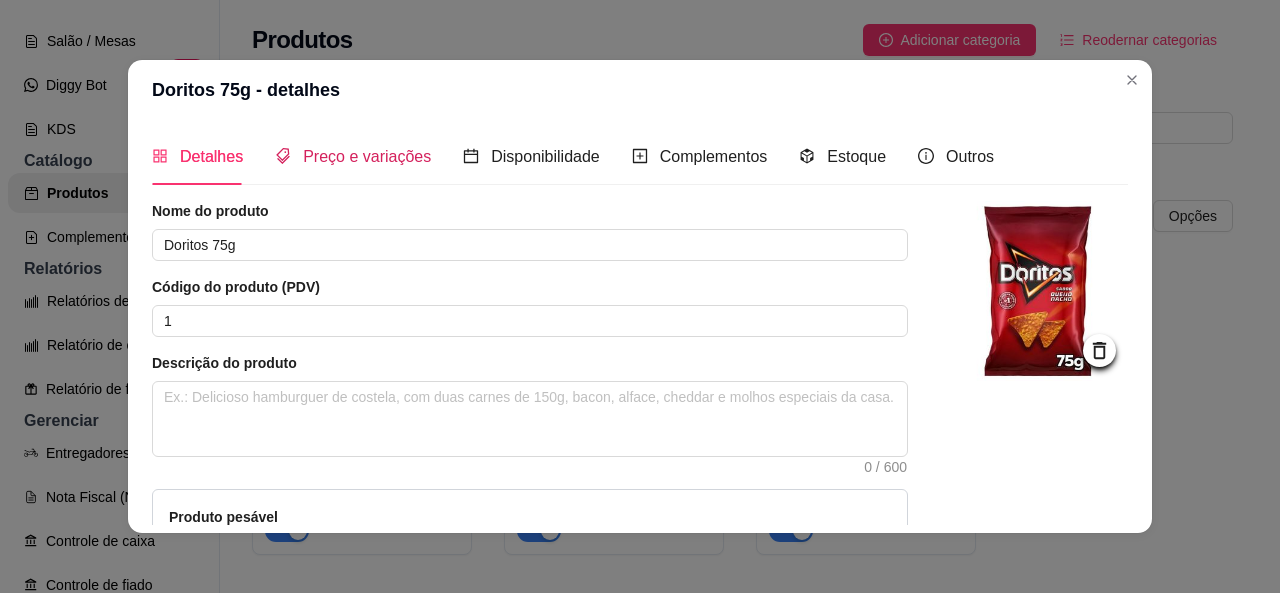 click on "Preço e variações" at bounding box center [367, 156] 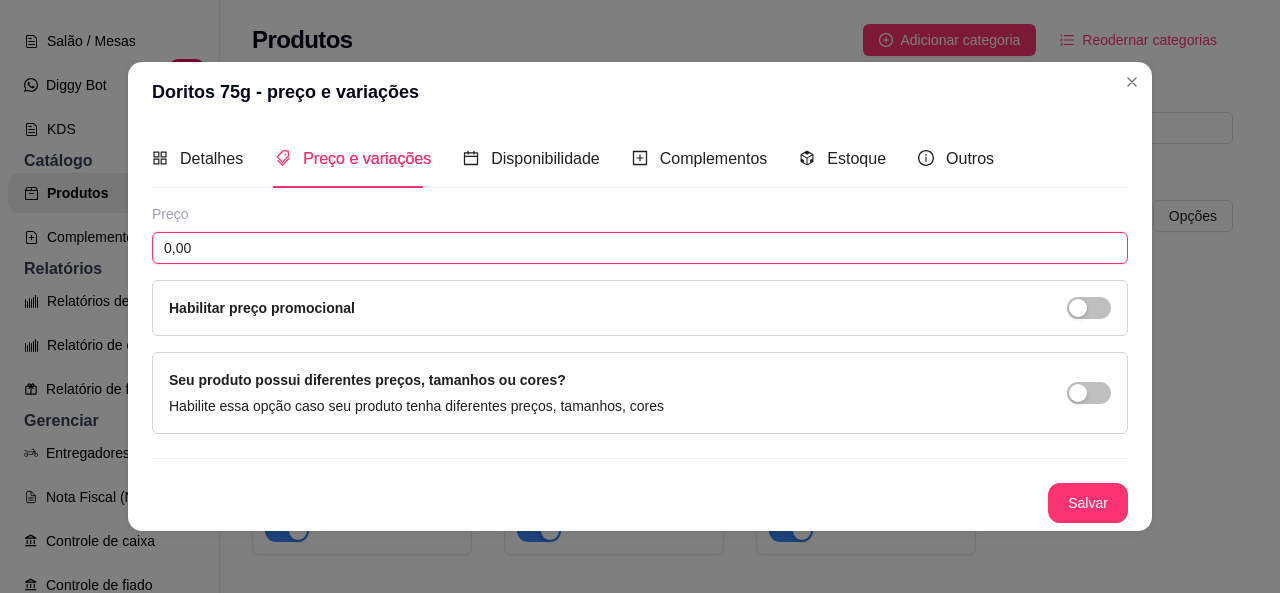 click on "0,00" at bounding box center (640, 248) 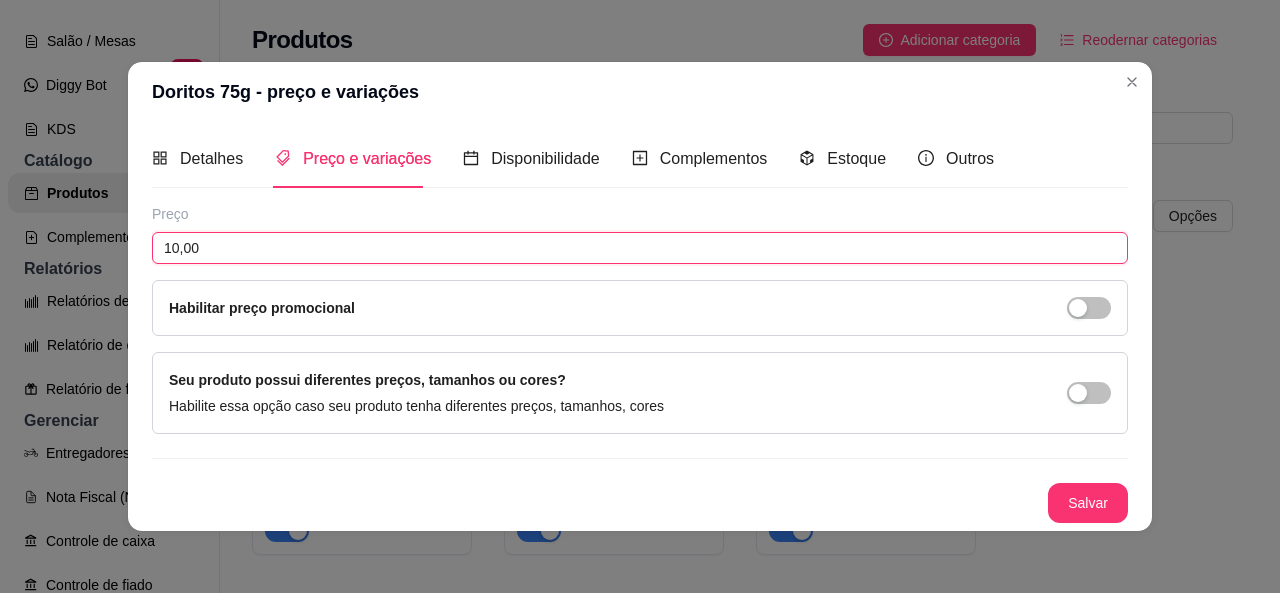 scroll, scrollTop: 2, scrollLeft: 0, axis: vertical 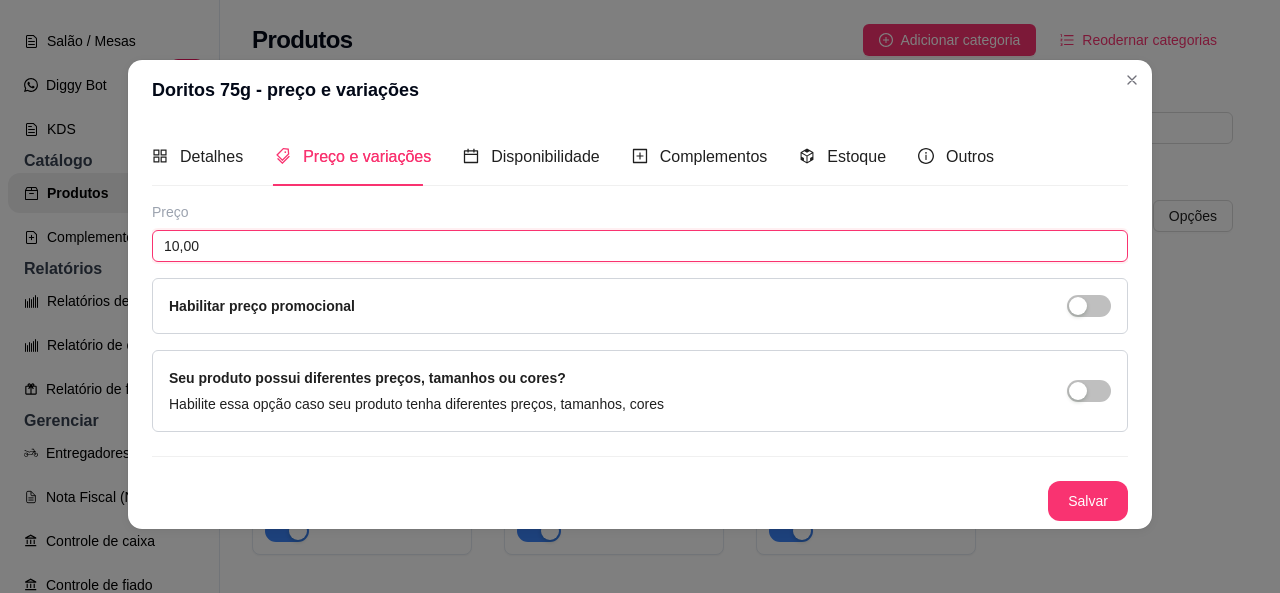 type on "10,00" 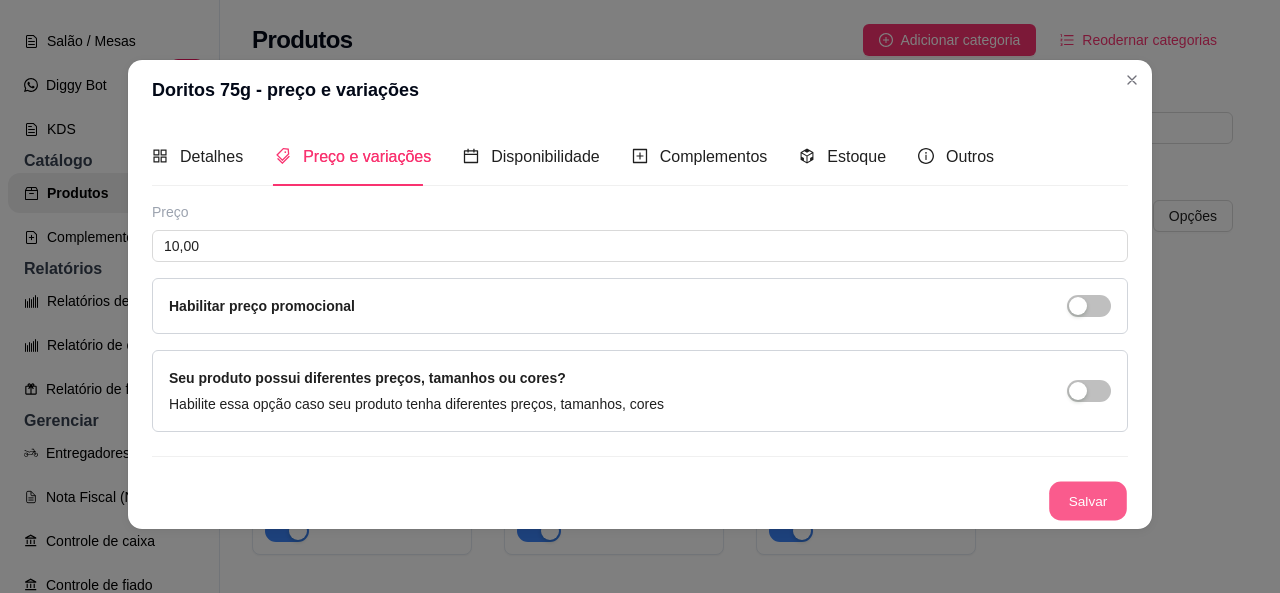 click on "Salvar" at bounding box center (1088, 500) 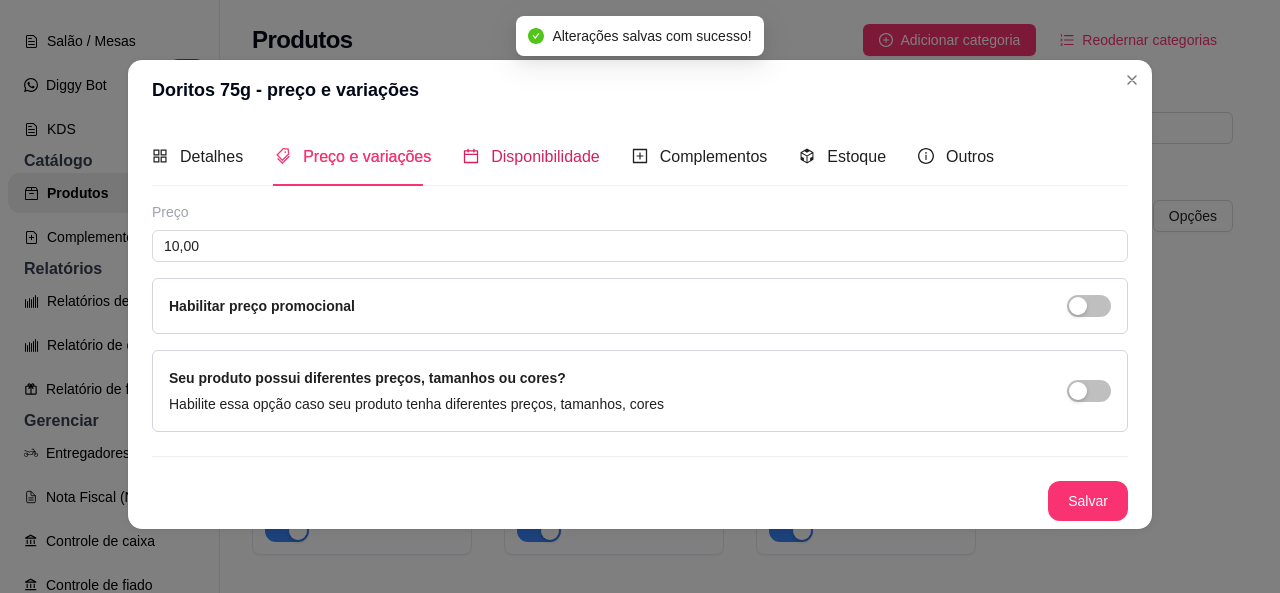 click on "Disponibilidade" at bounding box center (545, 156) 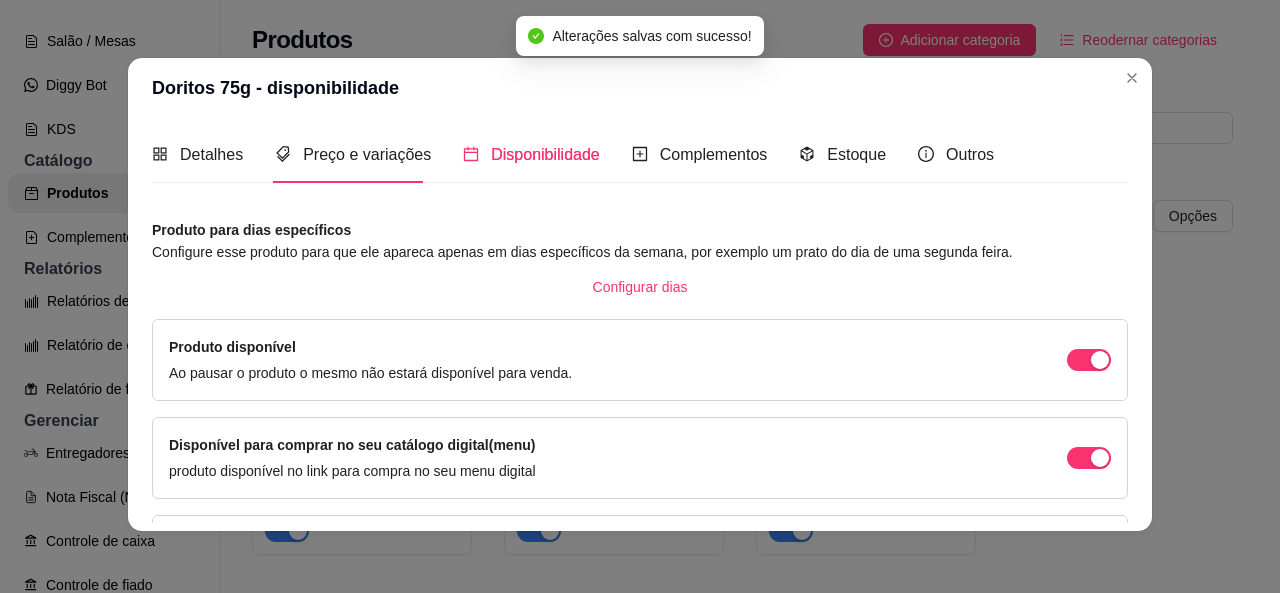 scroll, scrollTop: 0, scrollLeft: 0, axis: both 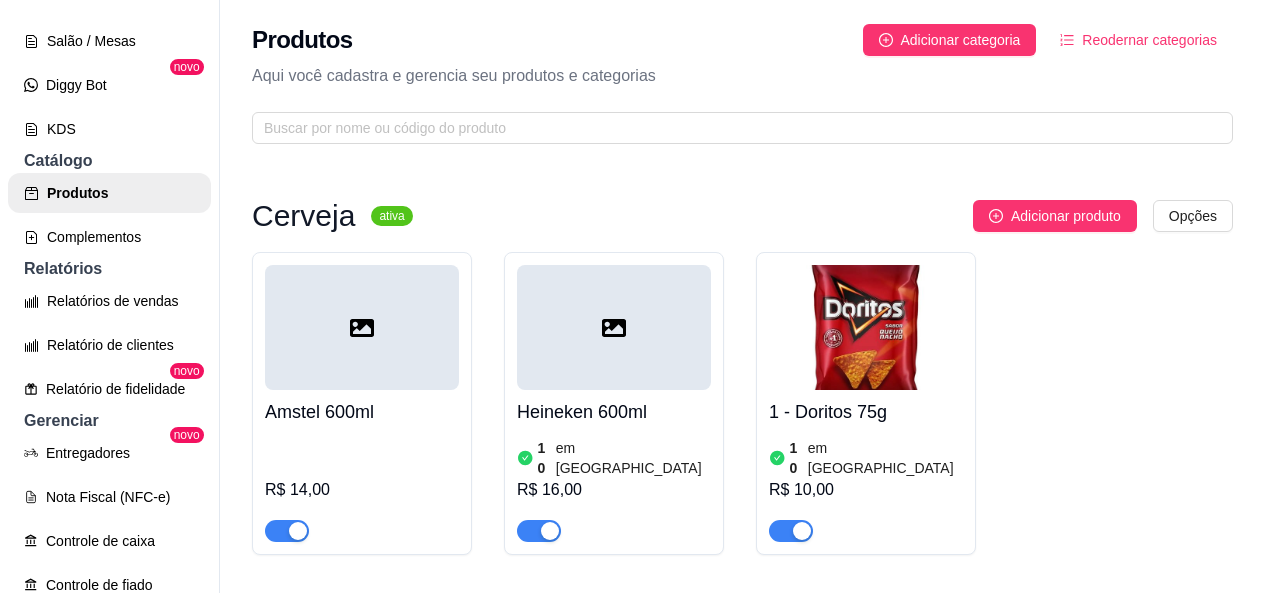 click at bounding box center [866, 327] 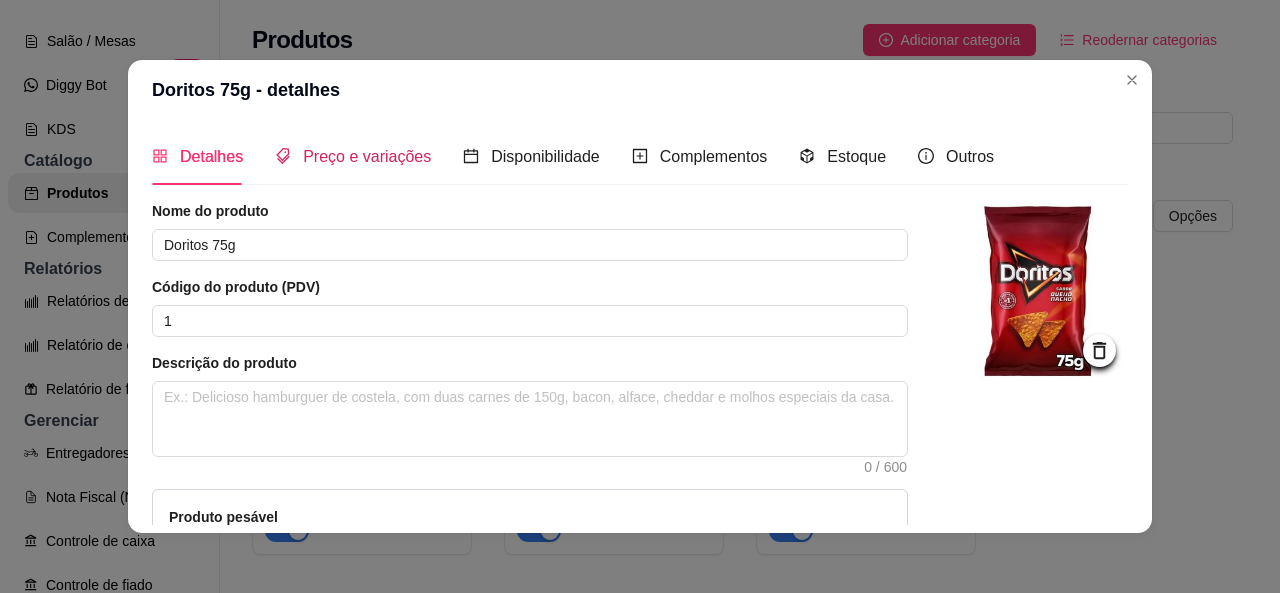 click on "Preço e variações" at bounding box center [367, 156] 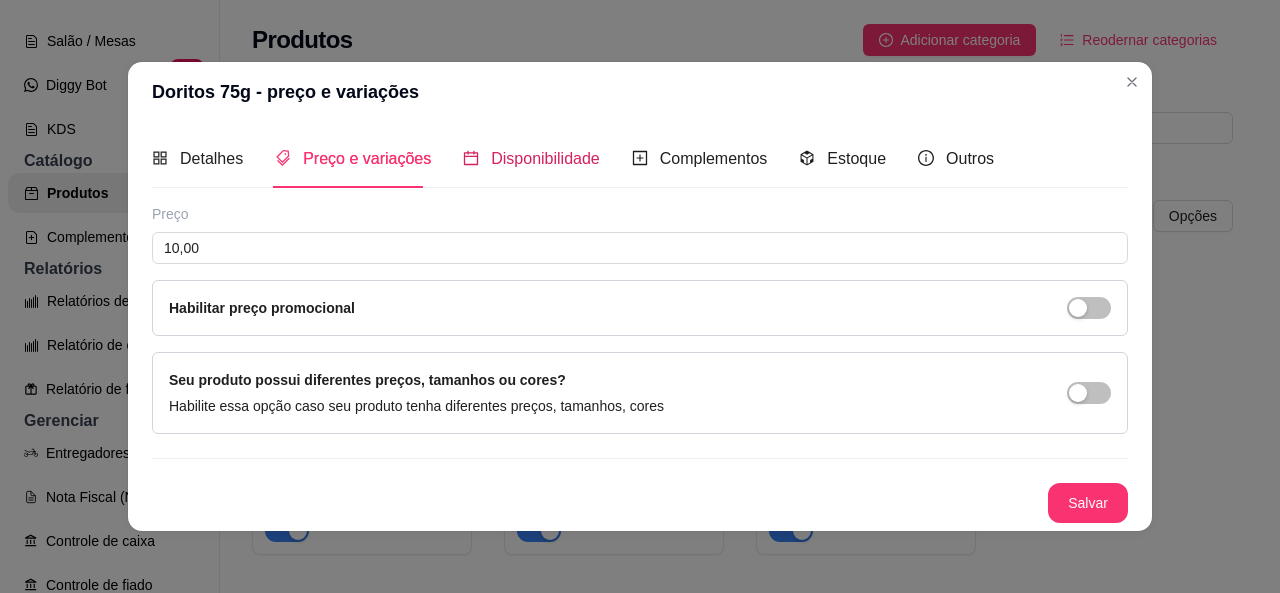 click on "Disponibilidade" at bounding box center [545, 158] 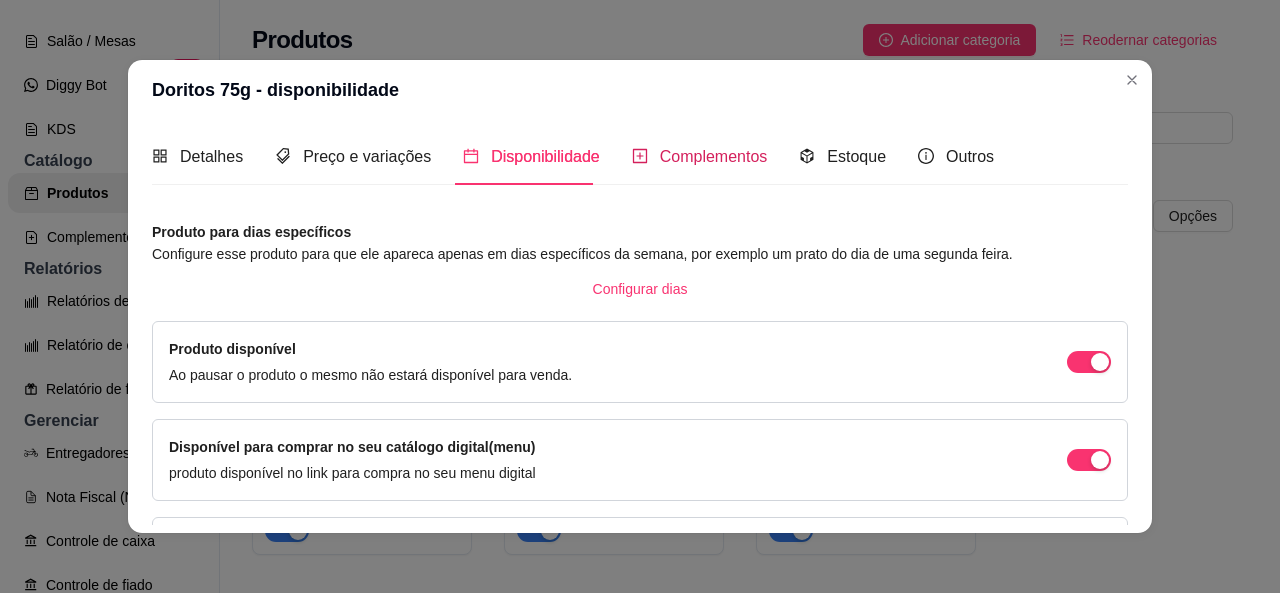 click on "Complementos" at bounding box center (714, 156) 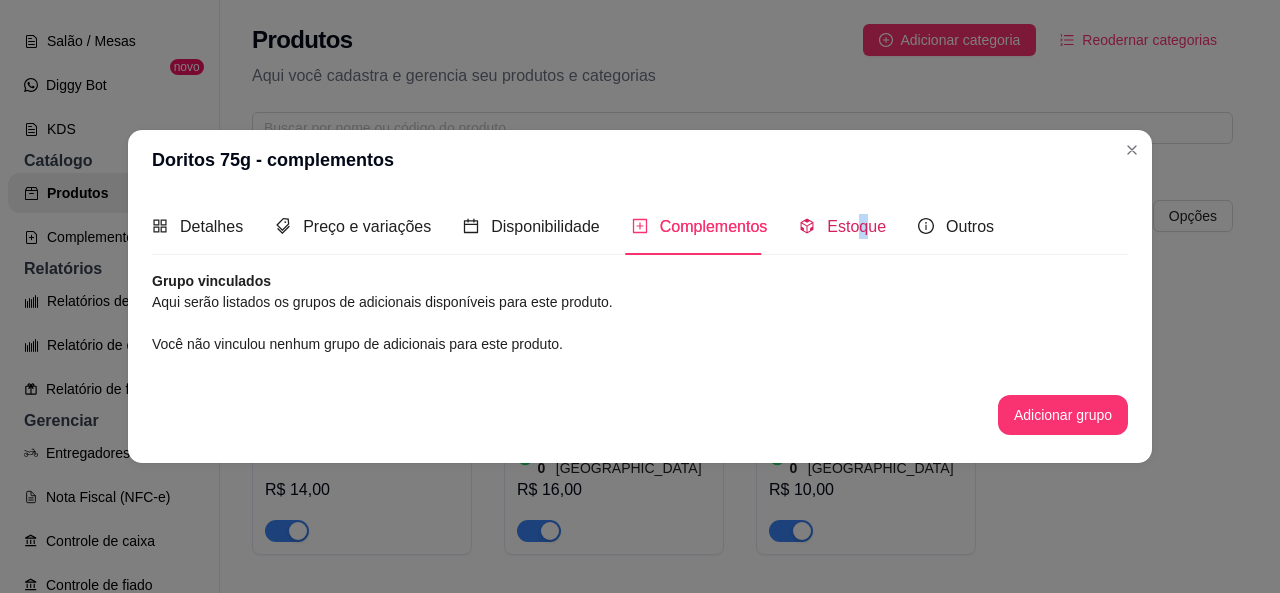 click on "Estoque" at bounding box center [856, 226] 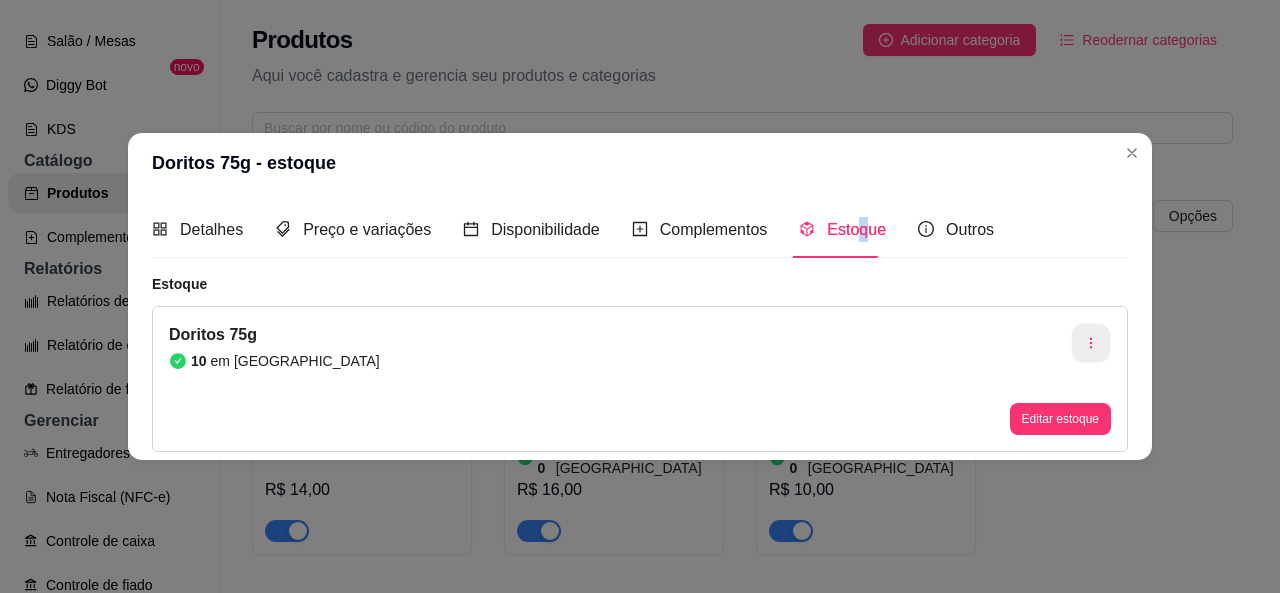 click 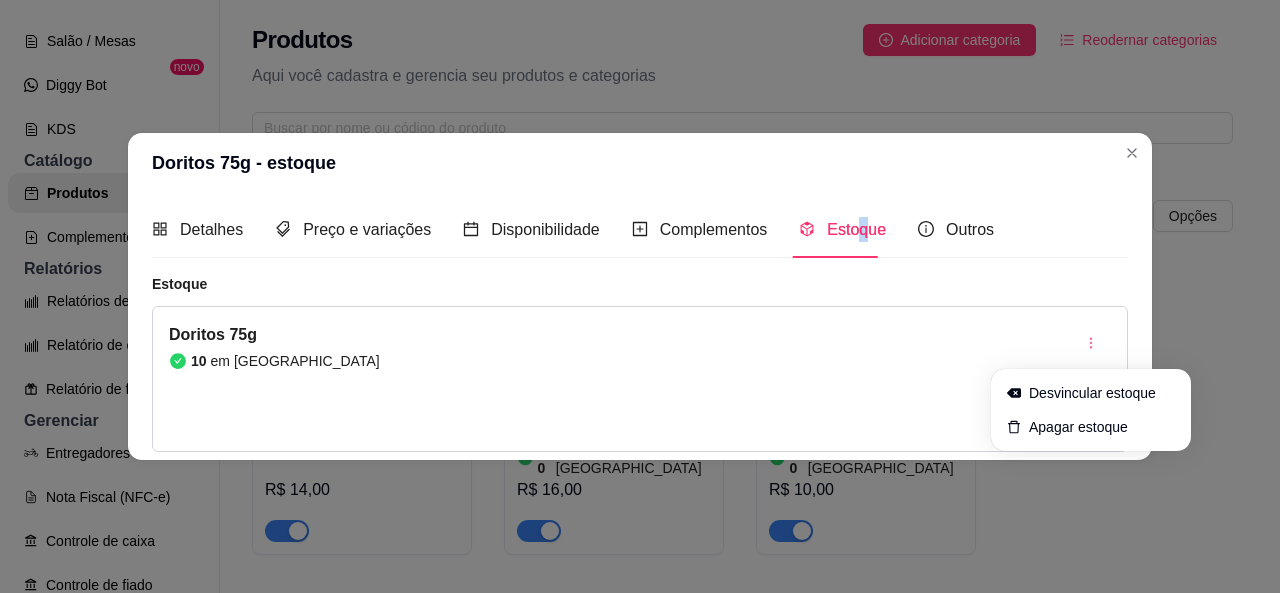 click on "Detalhes Preço e variações Disponibilidade Complementos Estoque Outros Nome do produto Doritos 75g Código do produto (PDV) 1 Descrição do produto 0 / 600 Produto pesável Ao marcar essa opção o valor do produto será desconsiderado da forma unitária e começará a valer por Kilograma. Quantidade miníma para pedido Ao habilitar seus clientes terão que pedir uma quantidade miníma desse produto. Copiar link do produto Deletar produto Salvar Preço  10,00 Habilitar preço promocional Seu produto possui diferentes preços, tamanhos ou cores? Habilite essa opção caso seu produto tenha diferentes preços, tamanhos, cores Salvar Produto para dias específicos Configure esse produto para que ele apareca apenas em dias específicos da semana, por exemplo um prato do dia de uma segunda feira. Configurar dias Produto disponível Ao pausar o produto o mesmo não estará disponível para venda. Disponível para comprar no seu catálogo digital(menu) produto disponível no link para compra no seu menu digital" at bounding box center (640, 326) 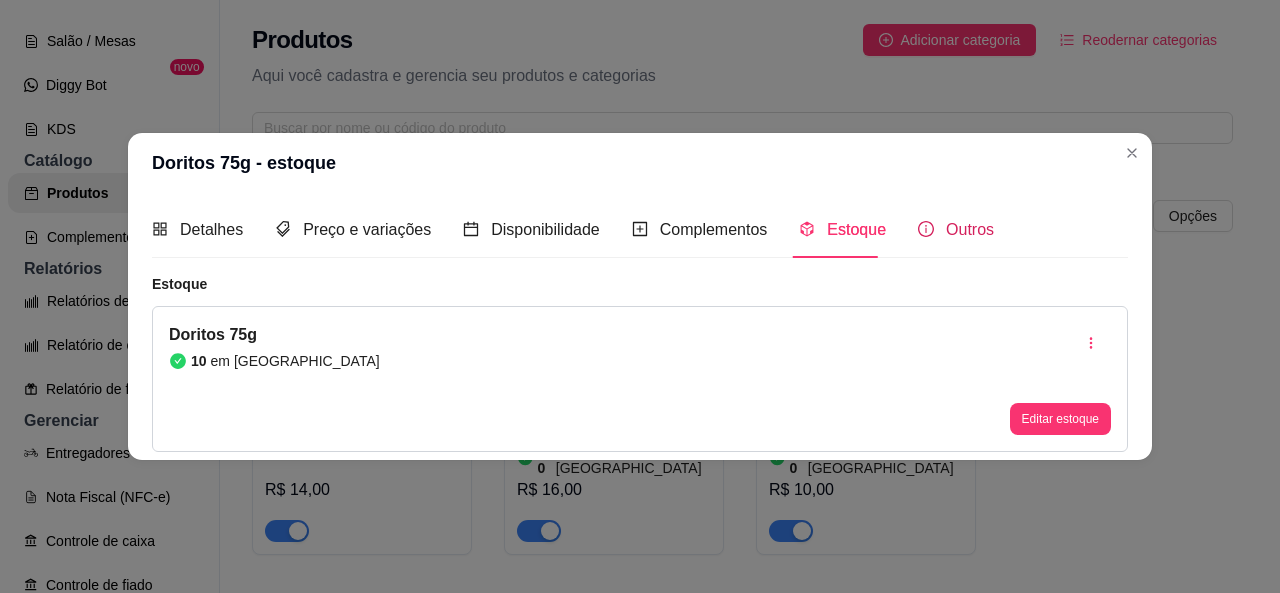 click on "Outros" at bounding box center [970, 229] 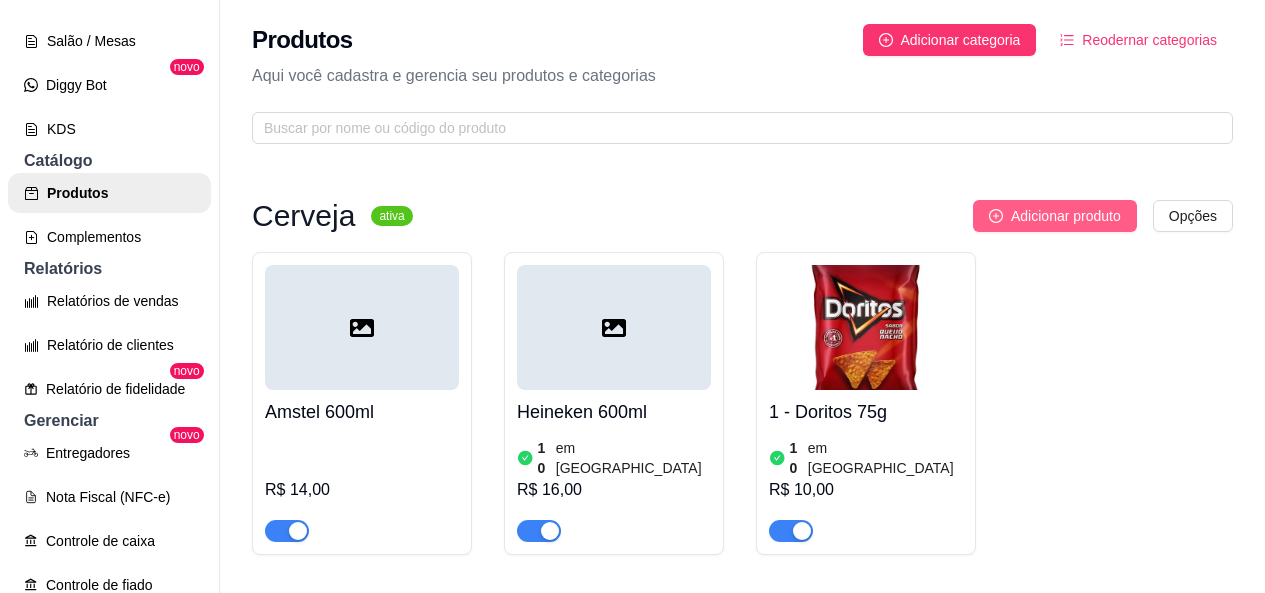 click on "Adicionar produto" at bounding box center (1066, 216) 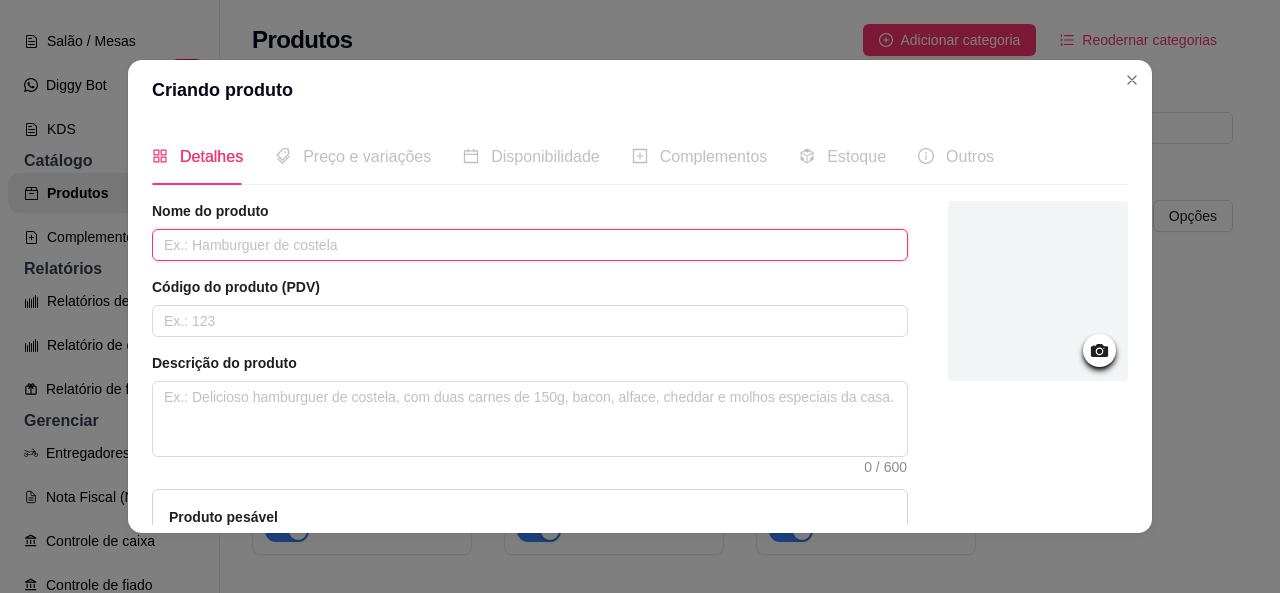click at bounding box center (530, 245) 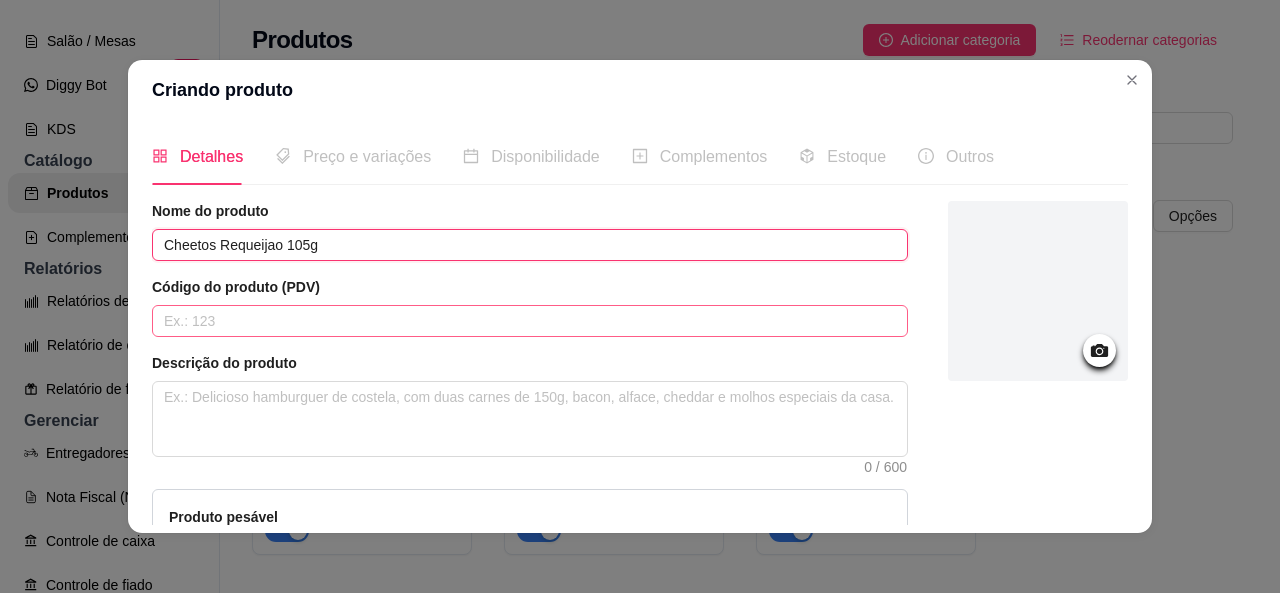 type on "Cheetos Requeijao 105g" 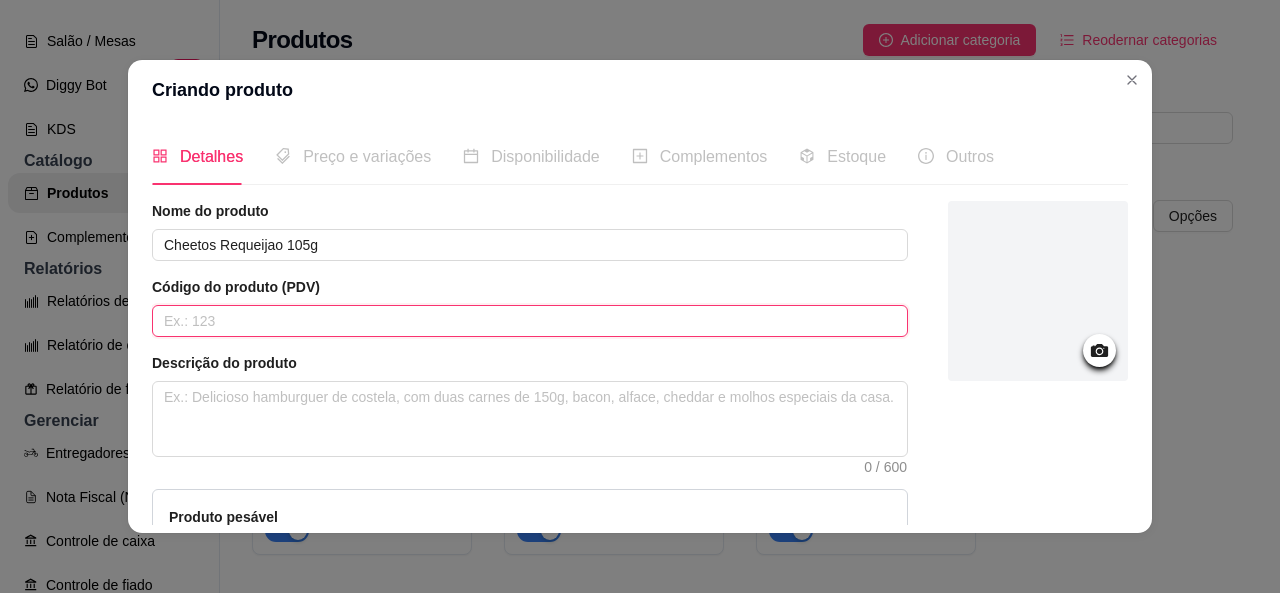 click at bounding box center [530, 321] 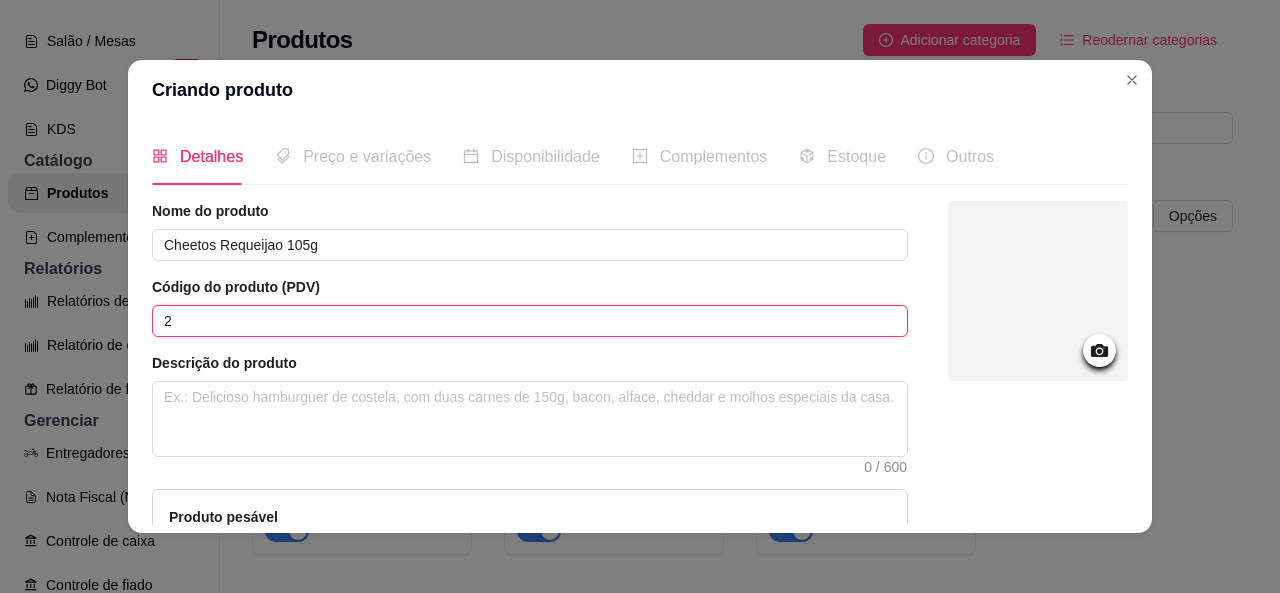 type on "2" 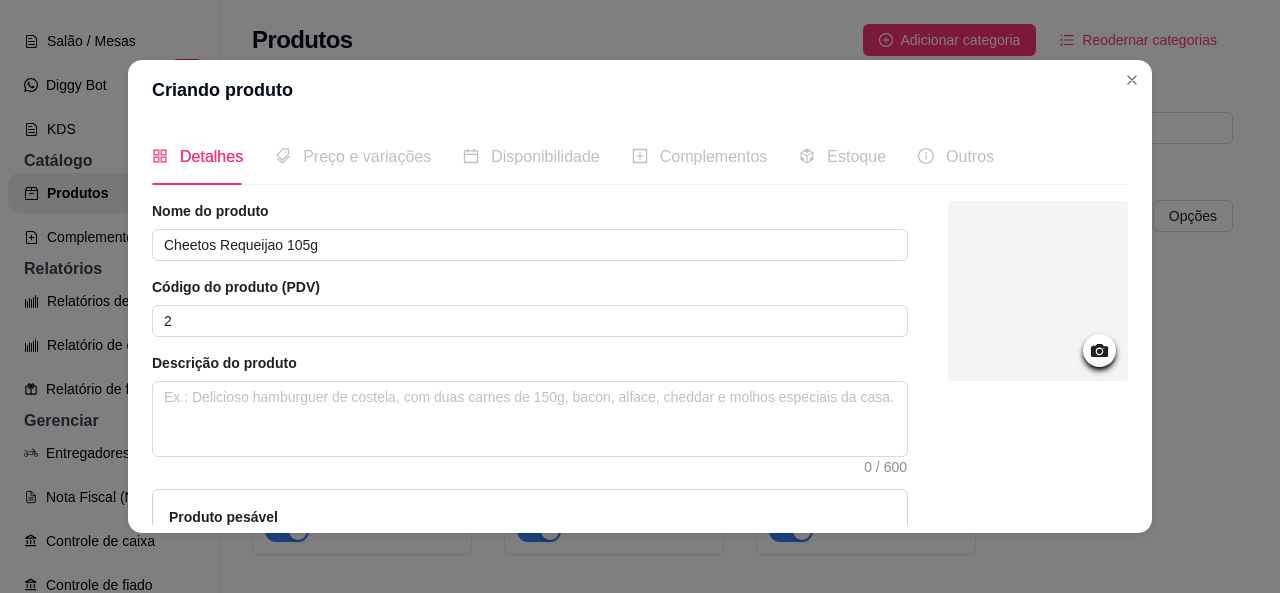 click on "Descrição do produto" at bounding box center (530, 363) 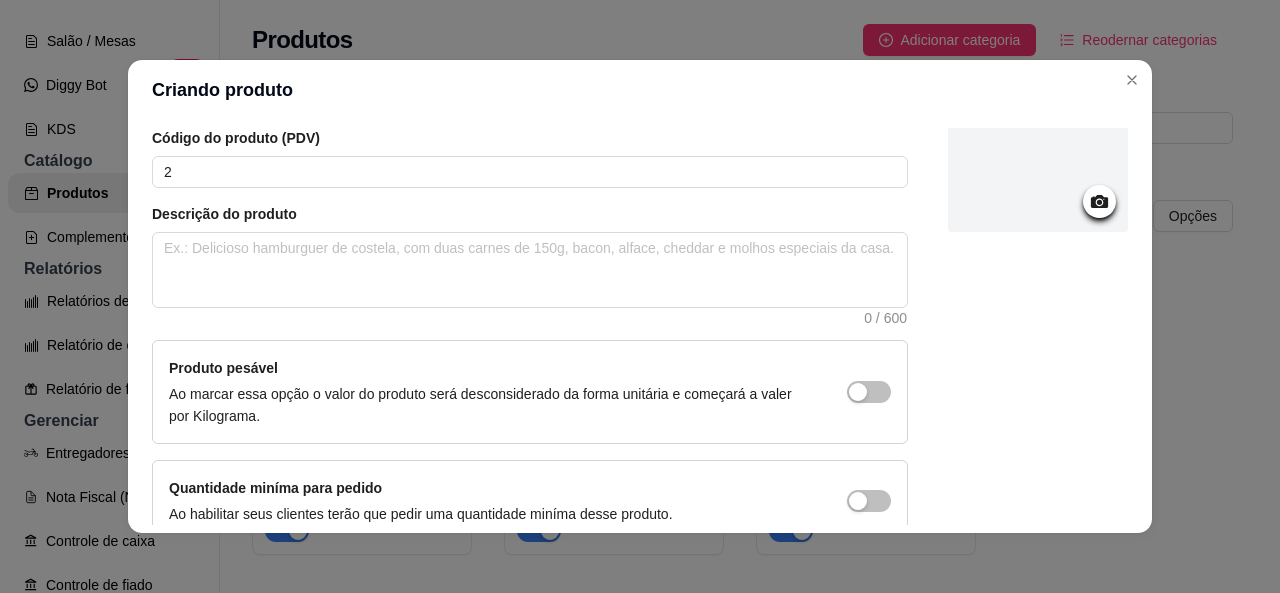 scroll, scrollTop: 255, scrollLeft: 0, axis: vertical 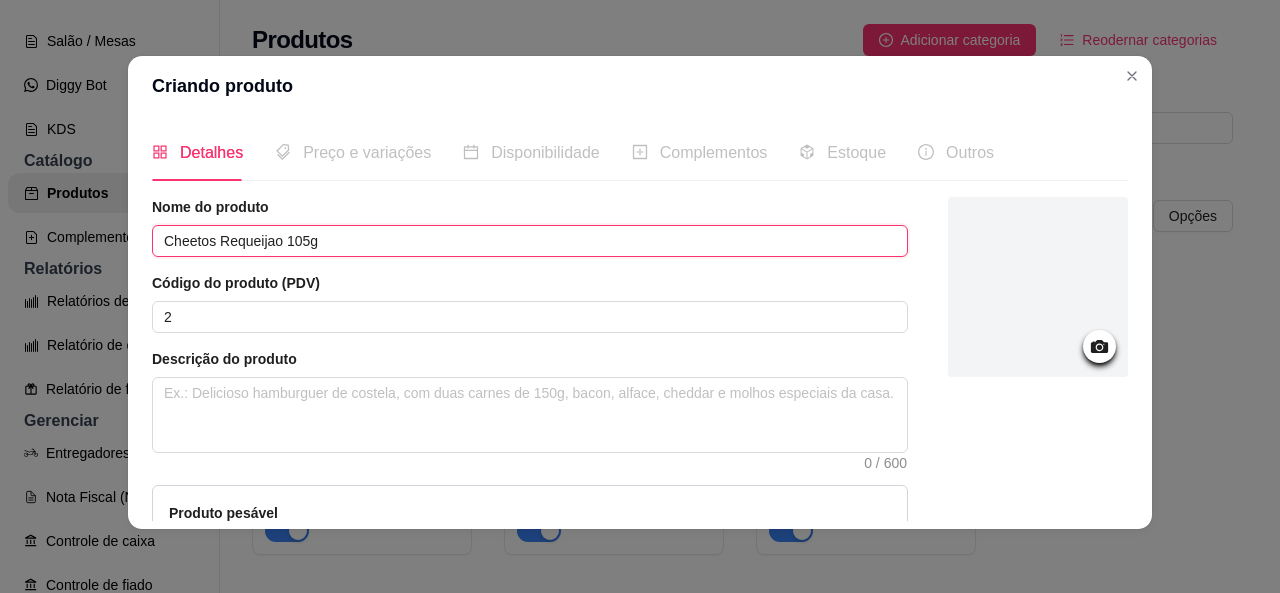 drag, startPoint x: 390, startPoint y: 246, endPoint x: 99, endPoint y: 245, distance: 291.0017 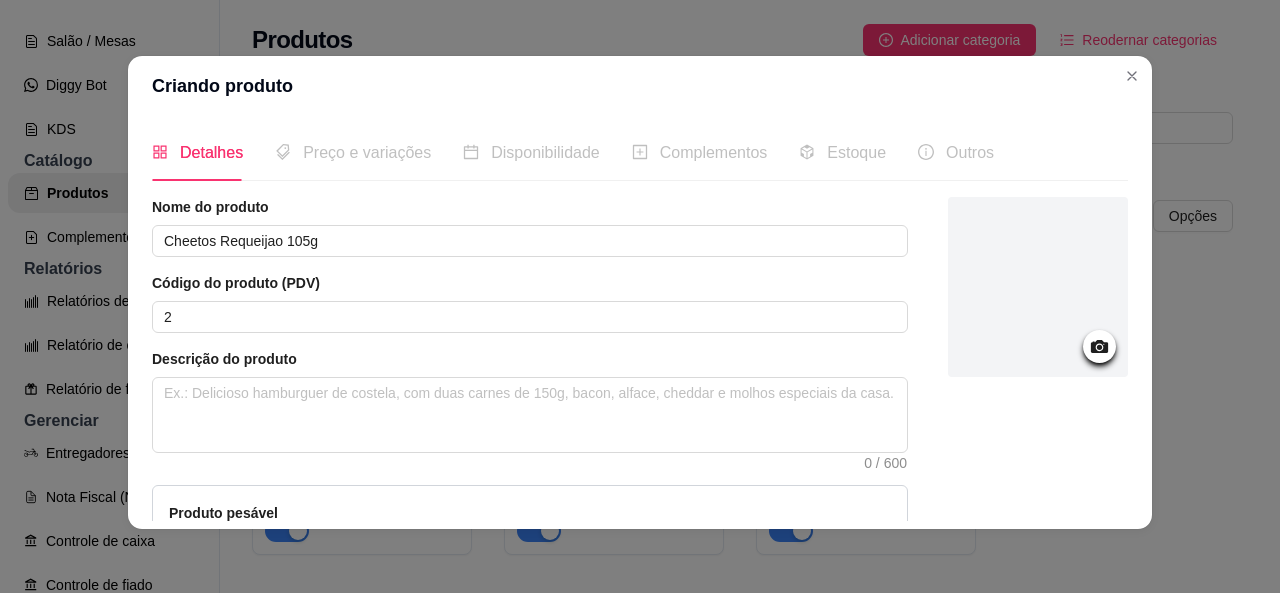 click at bounding box center [1038, 287] 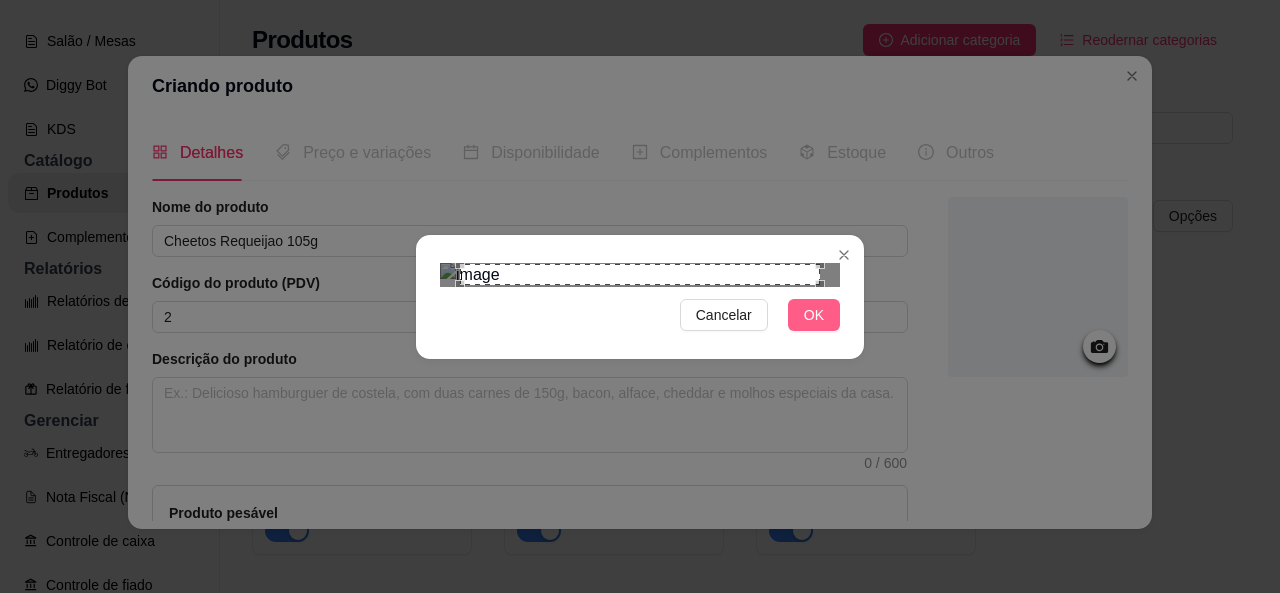 click on "OK" at bounding box center (814, 315) 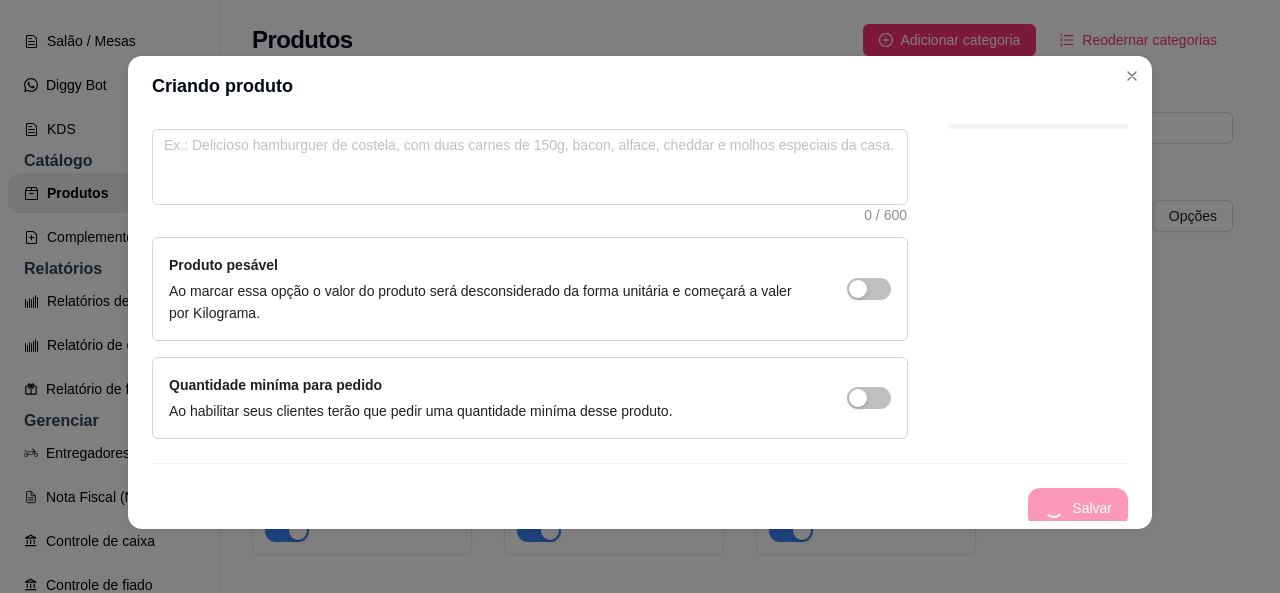 scroll, scrollTop: 255, scrollLeft: 0, axis: vertical 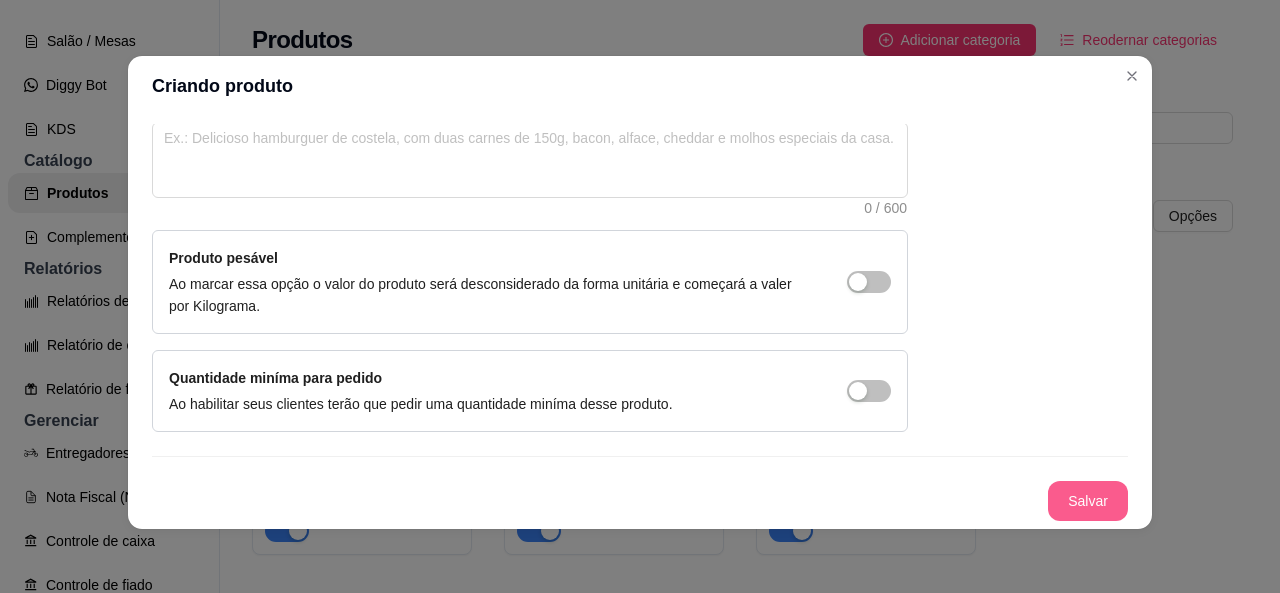 click on "Salvar" at bounding box center [1088, 501] 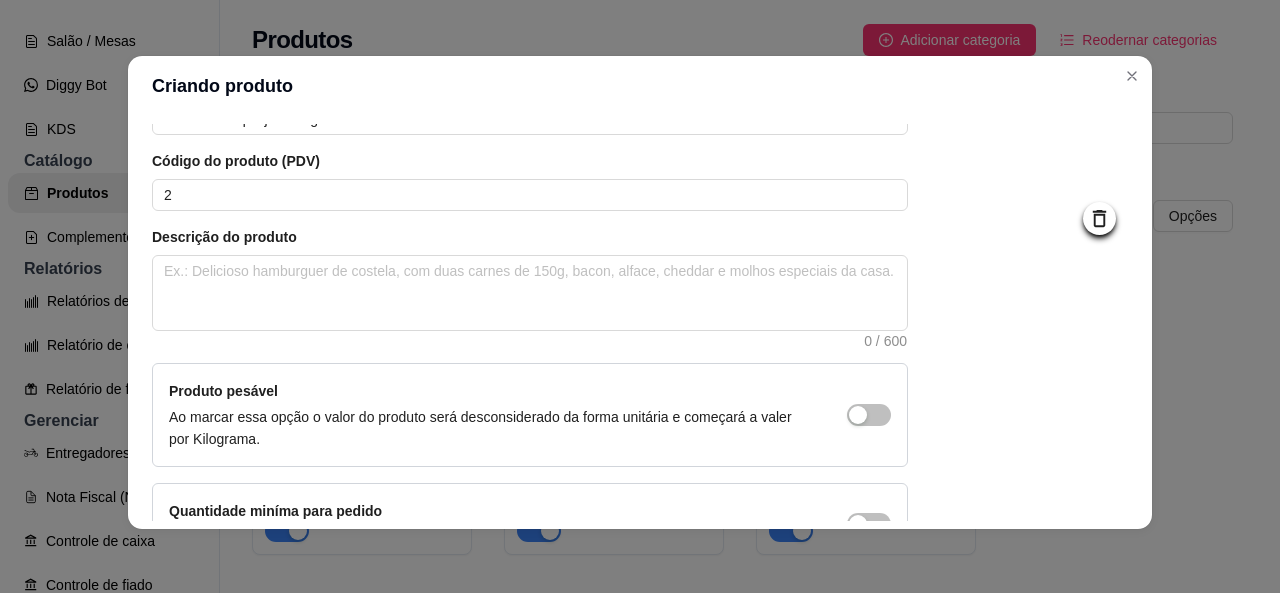 scroll, scrollTop: 0, scrollLeft: 0, axis: both 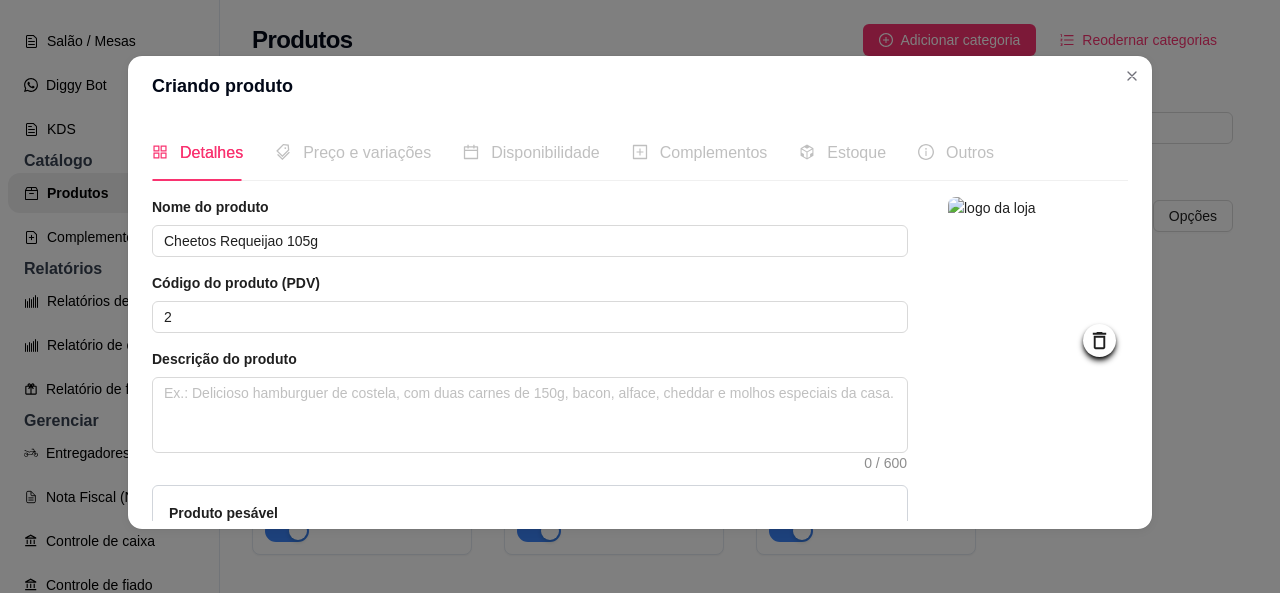 type 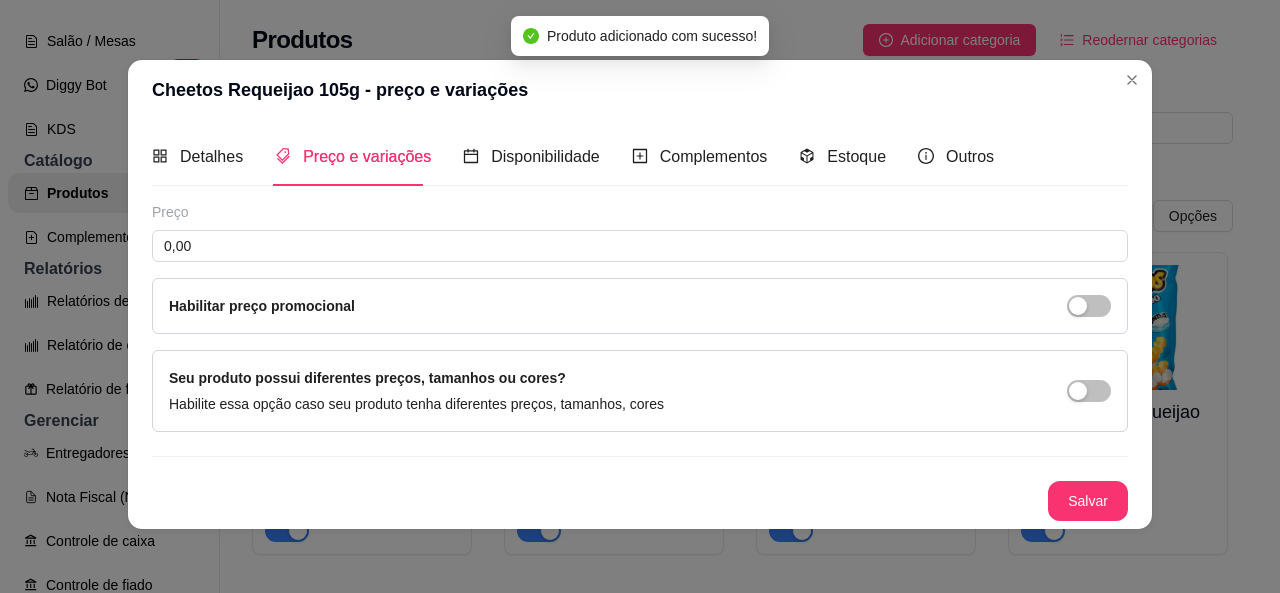 scroll, scrollTop: 2, scrollLeft: 0, axis: vertical 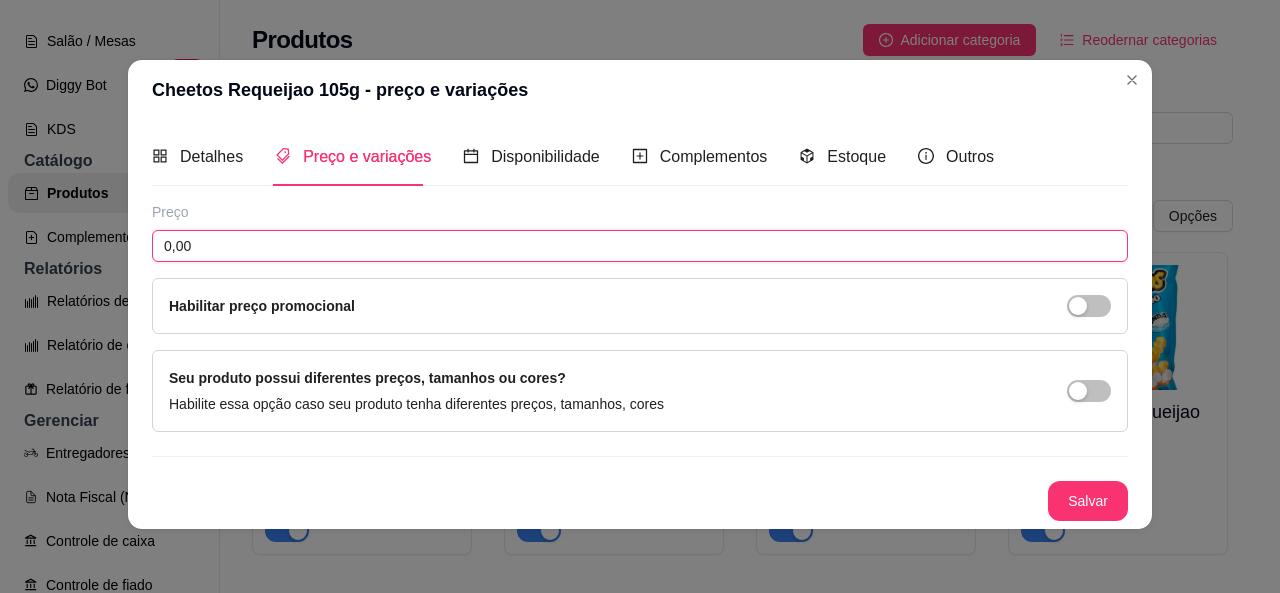 drag, startPoint x: 233, startPoint y: 243, endPoint x: 128, endPoint y: 244, distance: 105.00476 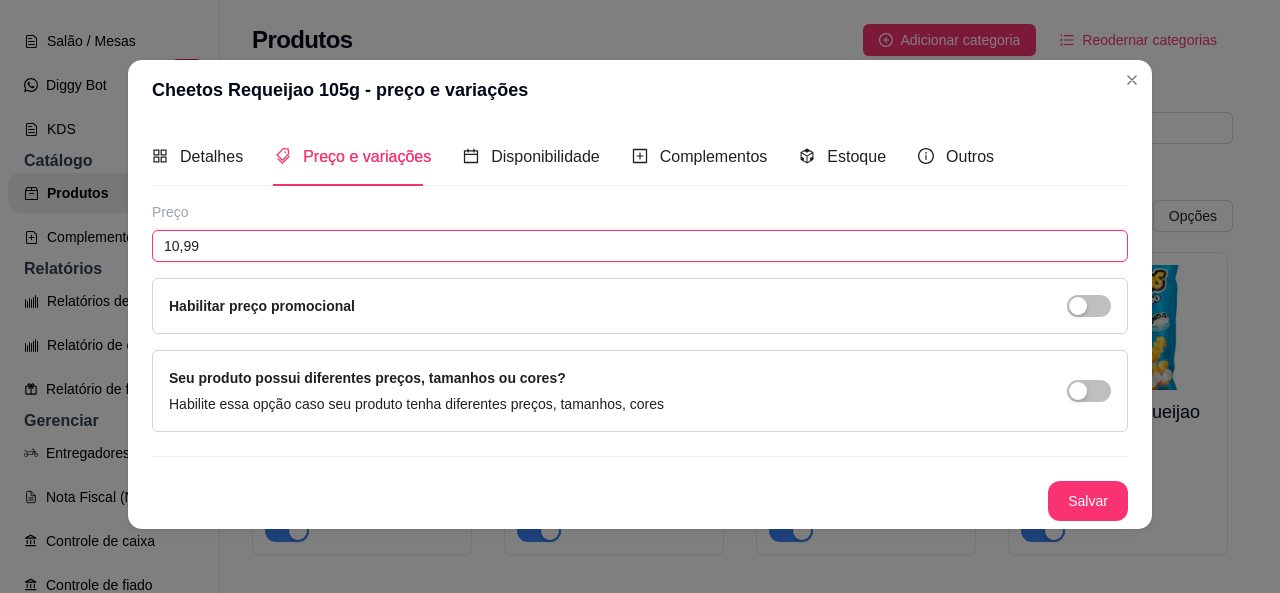 type on "10,99" 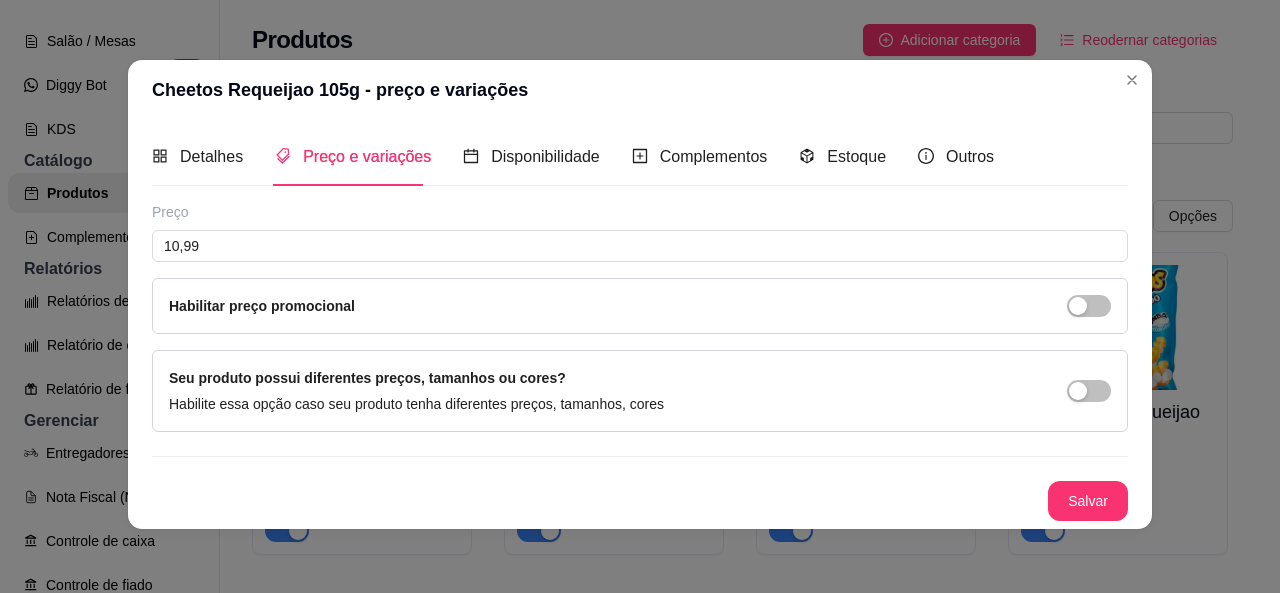 click on "Salvar" at bounding box center [1088, 501] 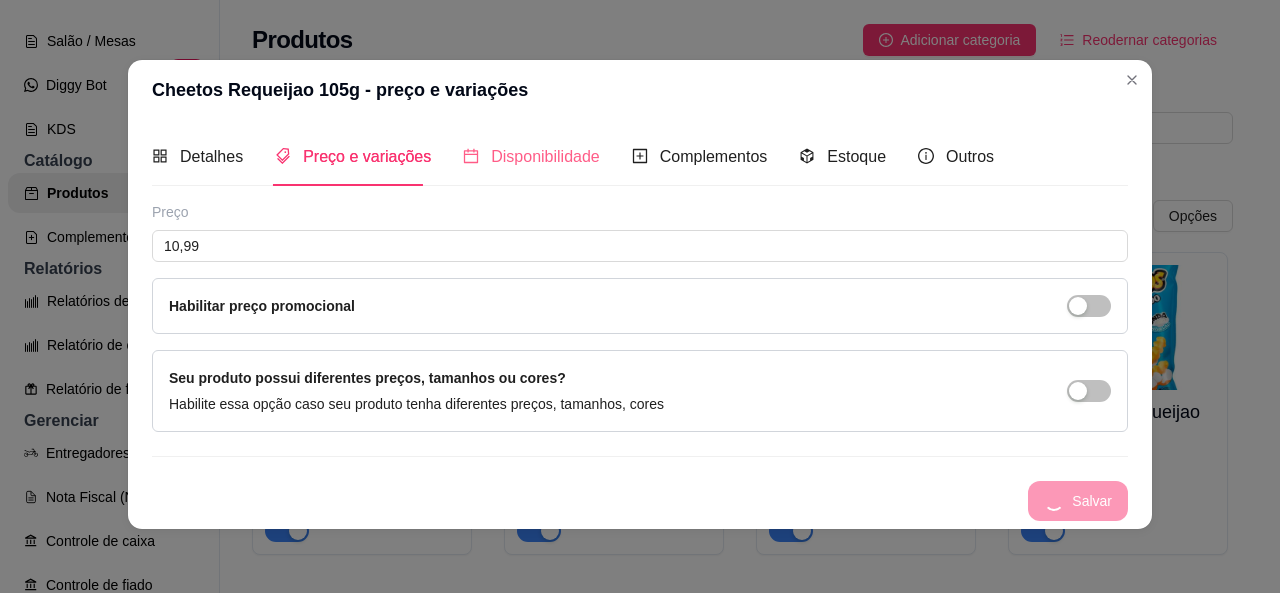 scroll, scrollTop: 0, scrollLeft: 0, axis: both 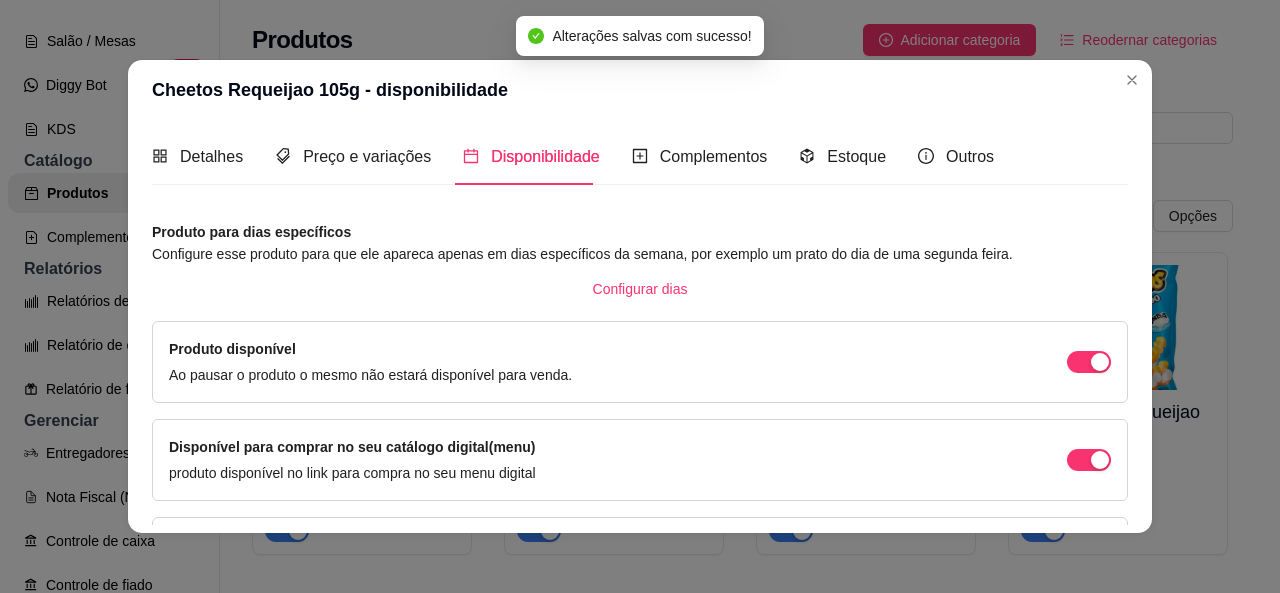 click on "Disponibilidade" at bounding box center [545, 156] 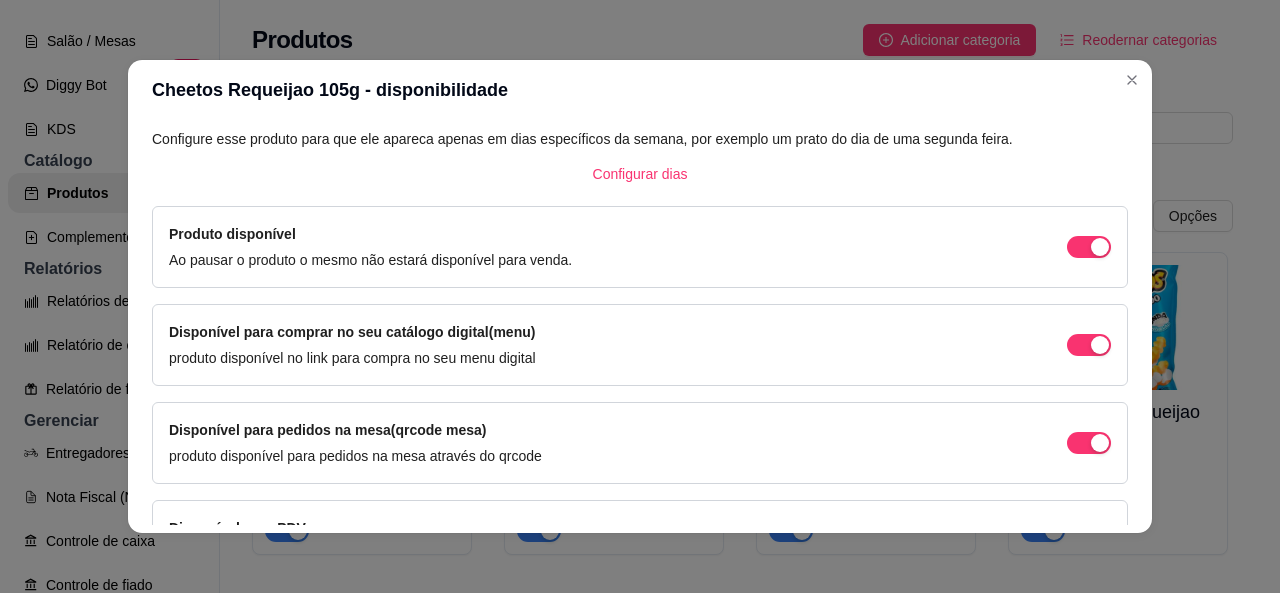 scroll, scrollTop: 253, scrollLeft: 0, axis: vertical 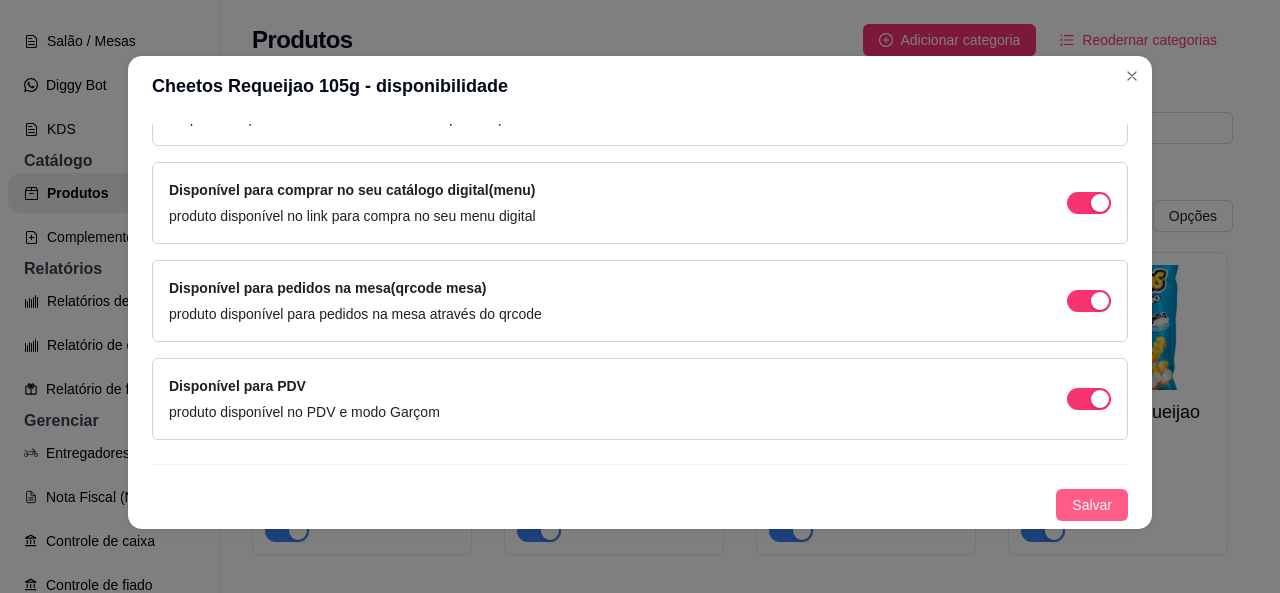 click on "Salvar" at bounding box center (1092, 505) 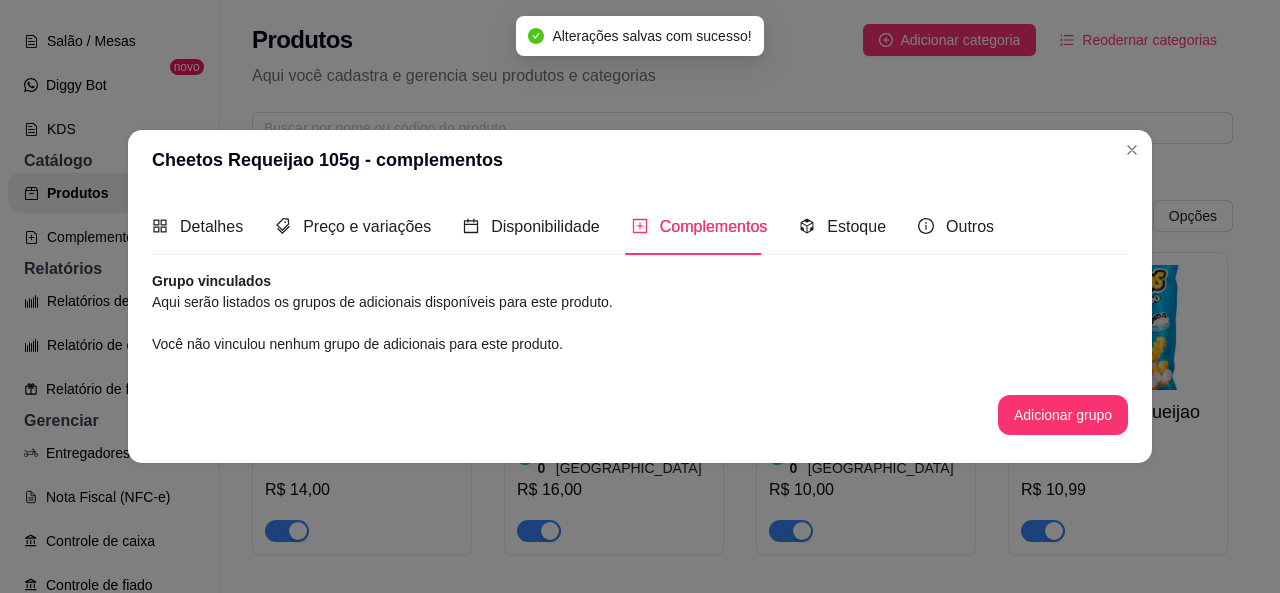 scroll, scrollTop: 0, scrollLeft: 0, axis: both 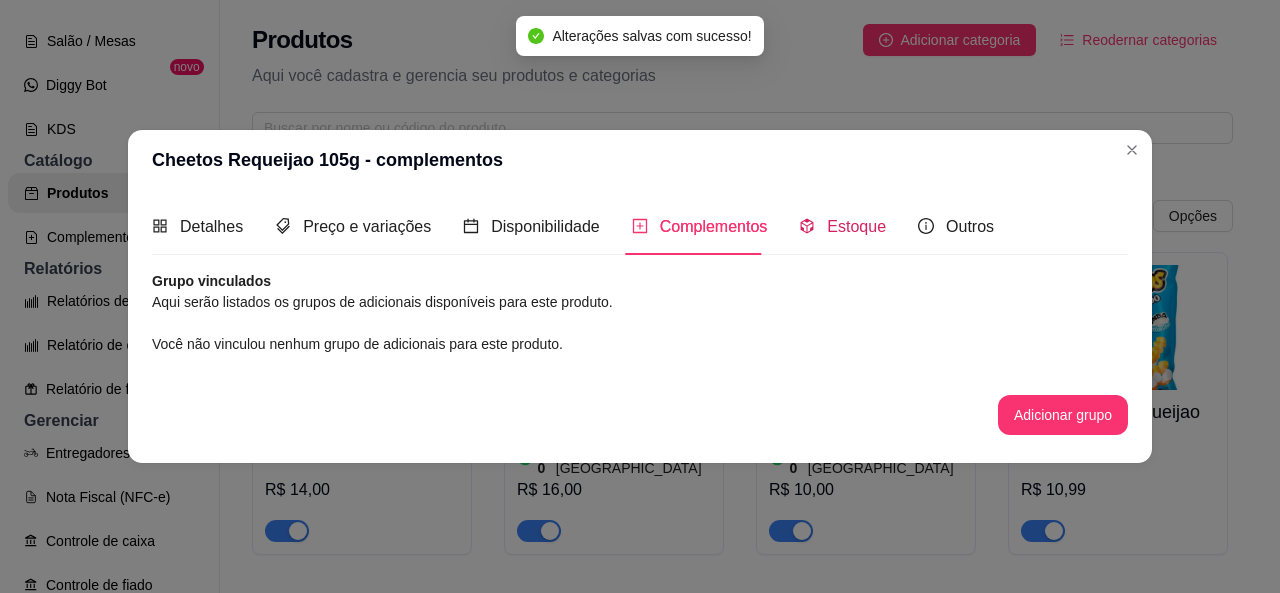 click on "Estoque" at bounding box center (856, 226) 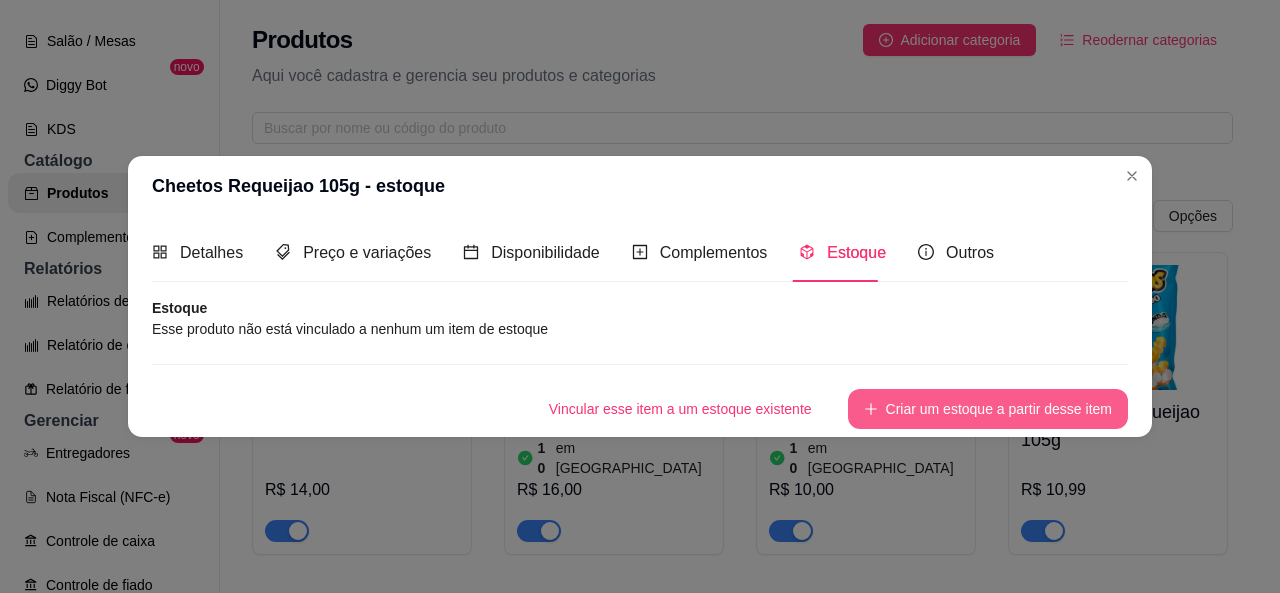 click on "Criar um estoque a partir desse item" at bounding box center [988, 409] 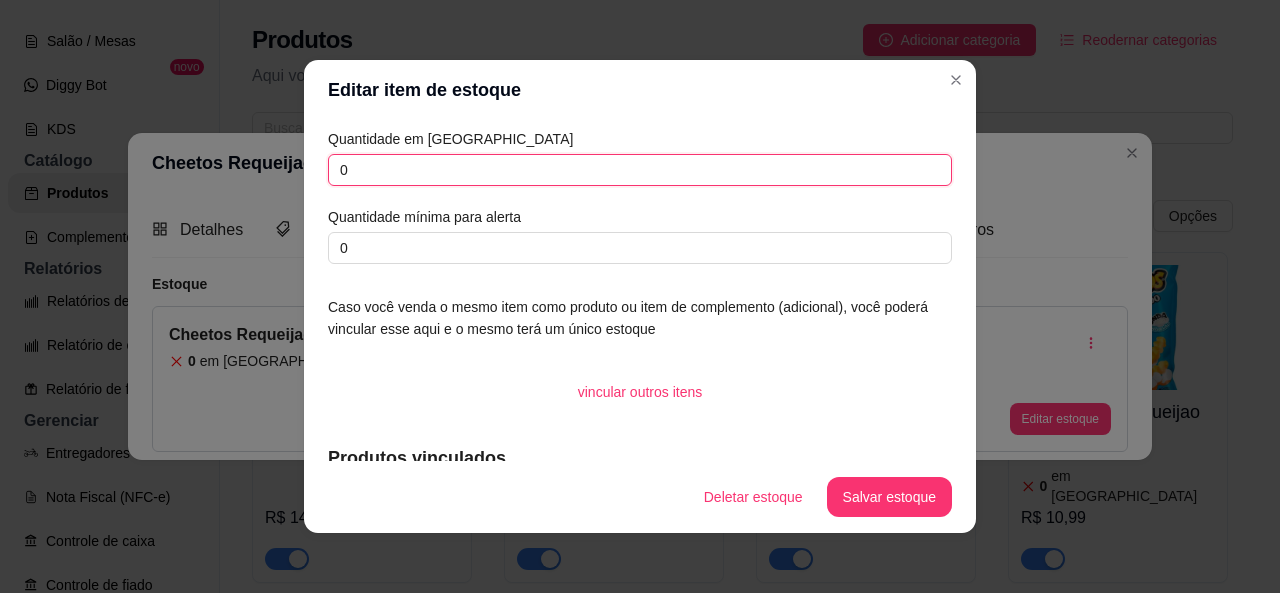 drag, startPoint x: 375, startPoint y: 161, endPoint x: 265, endPoint y: 167, distance: 110.16351 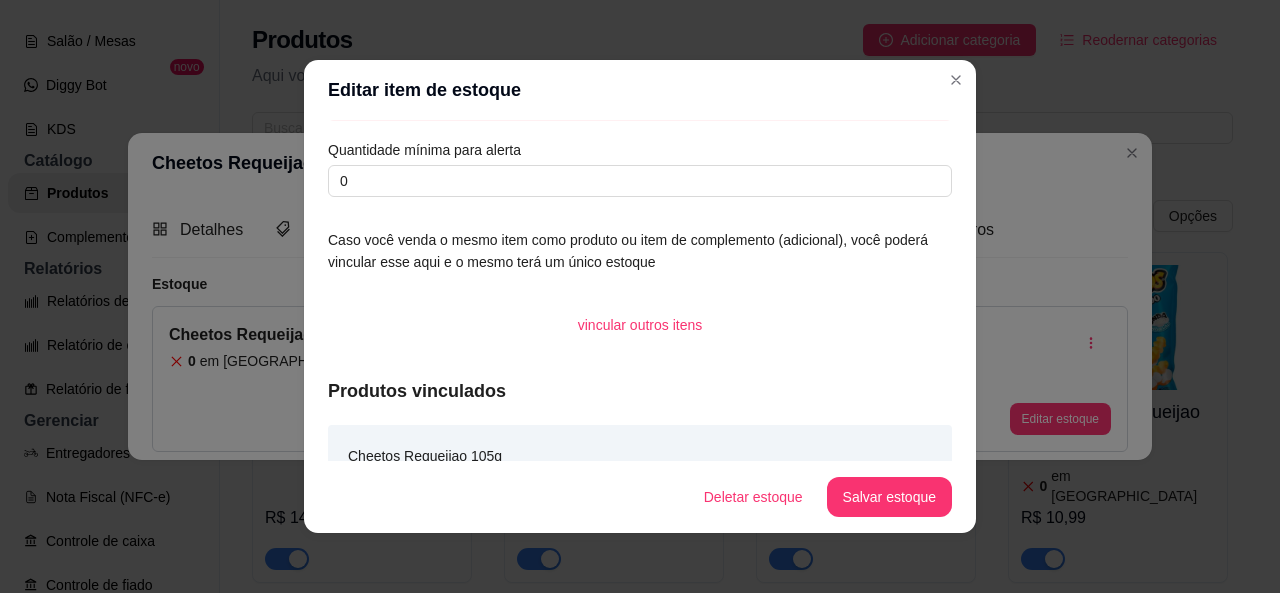 scroll, scrollTop: 101, scrollLeft: 0, axis: vertical 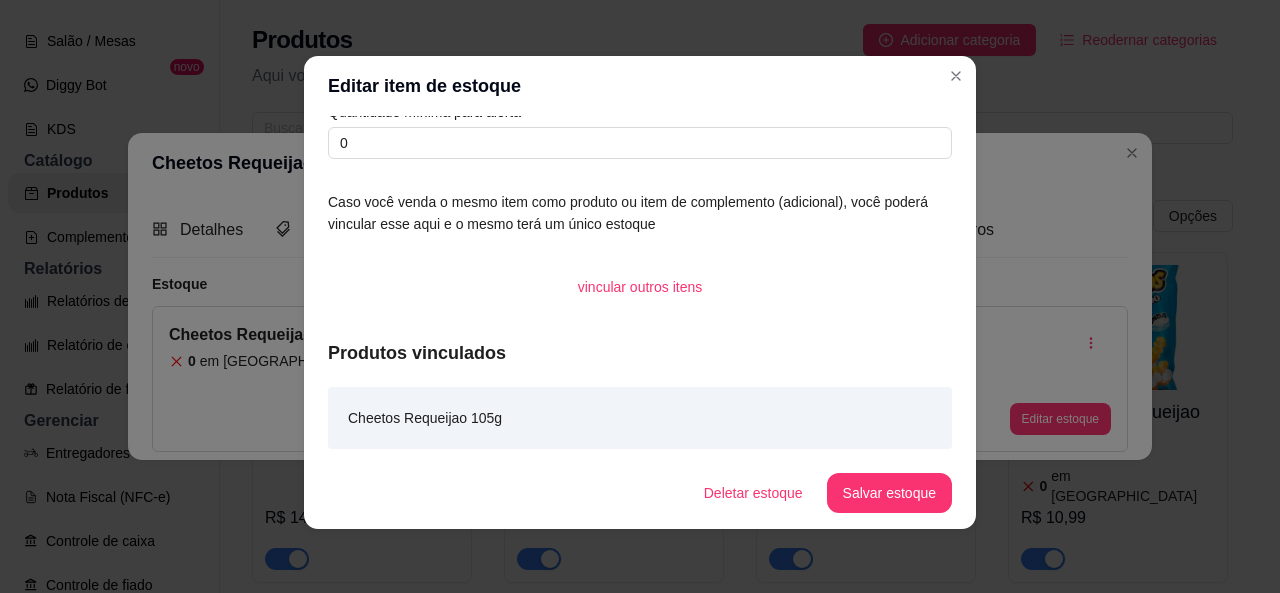 type on "7" 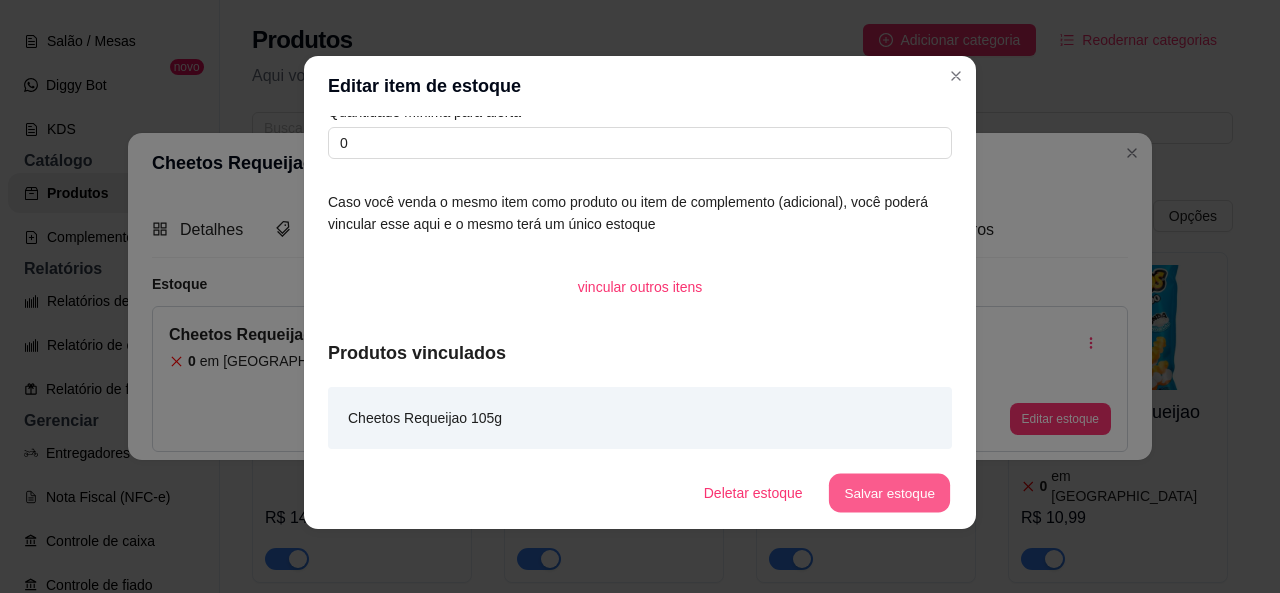 click on "Salvar estoque" at bounding box center [889, 493] 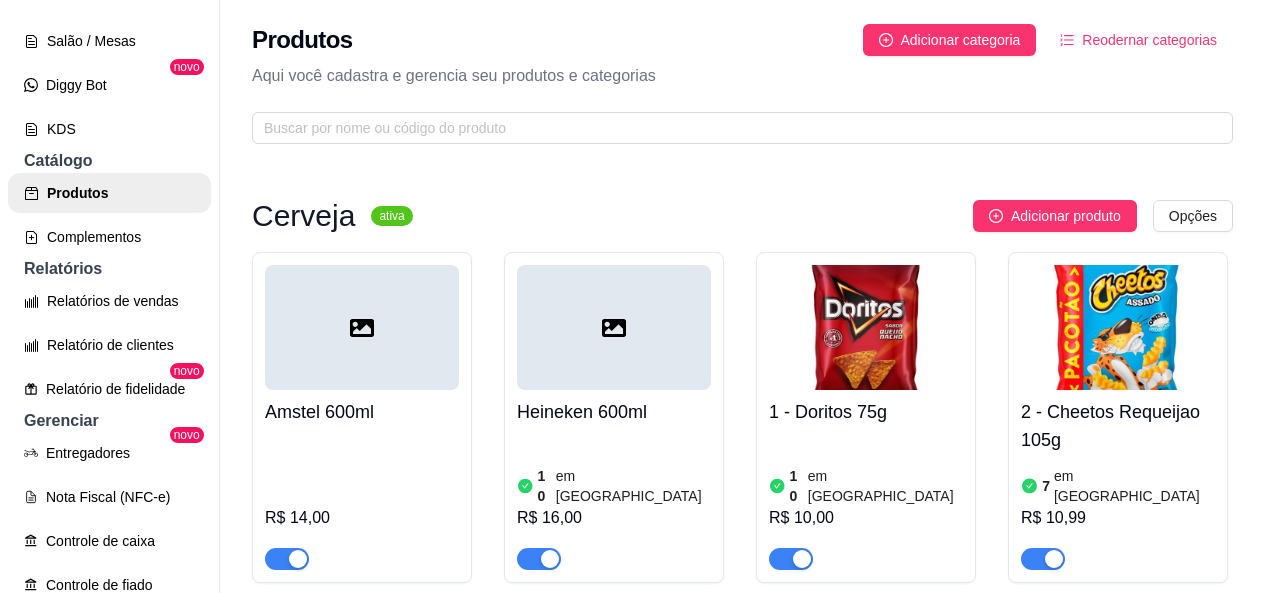 click at bounding box center [866, 327] 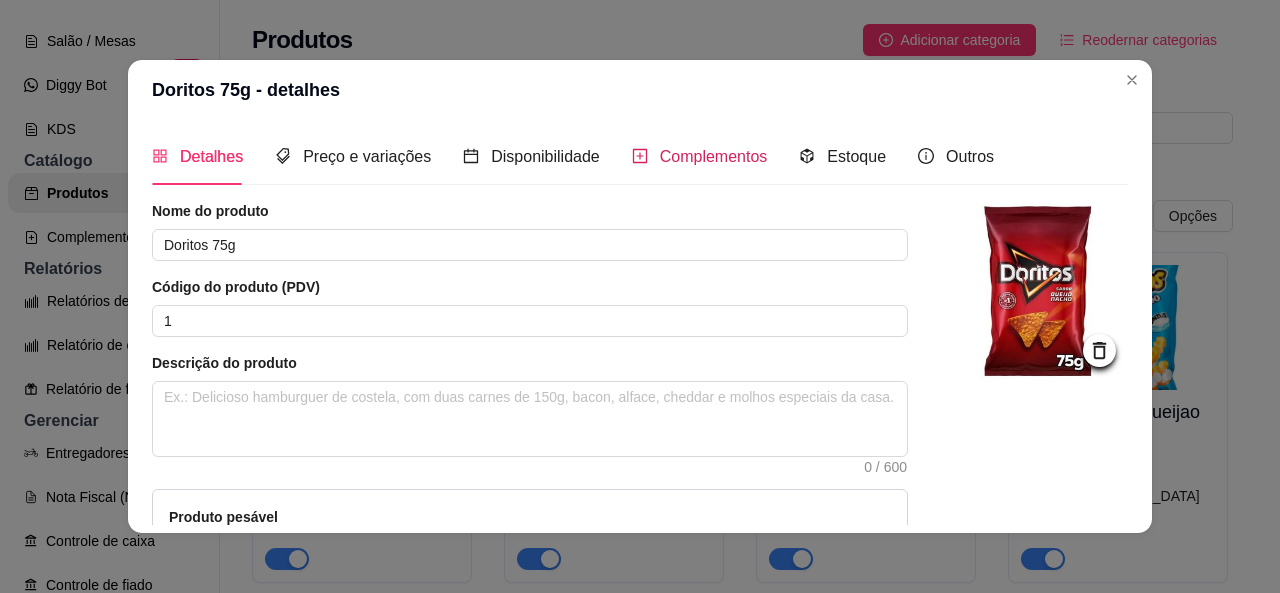 click on "Complementos" at bounding box center [714, 156] 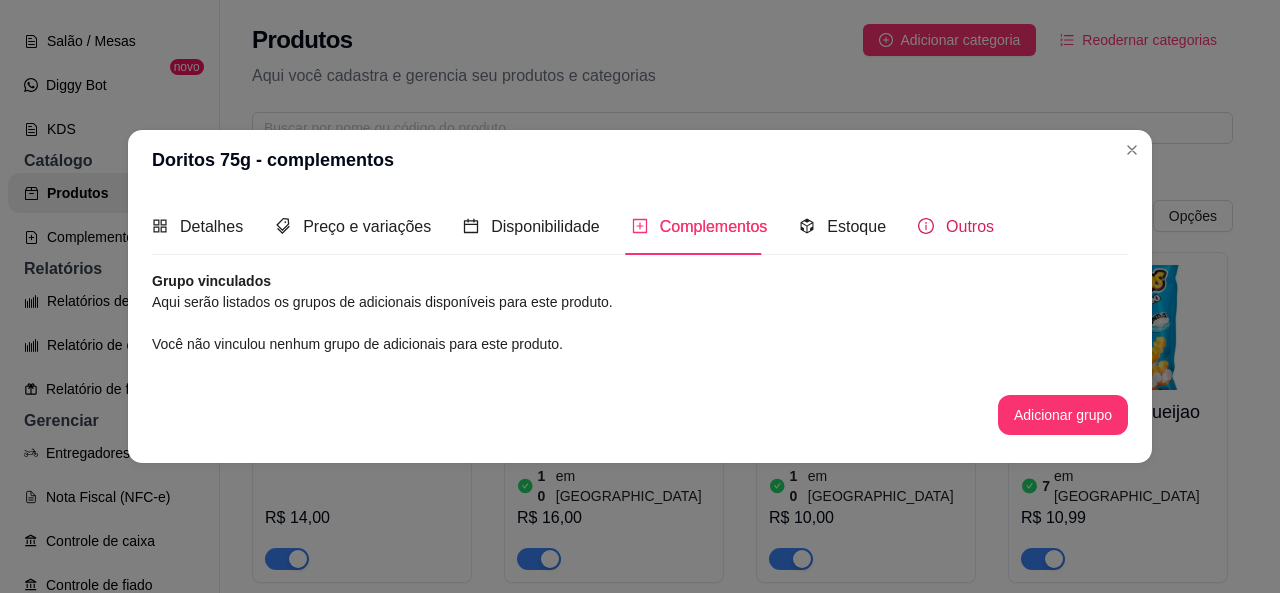 click on "Outros" at bounding box center (970, 226) 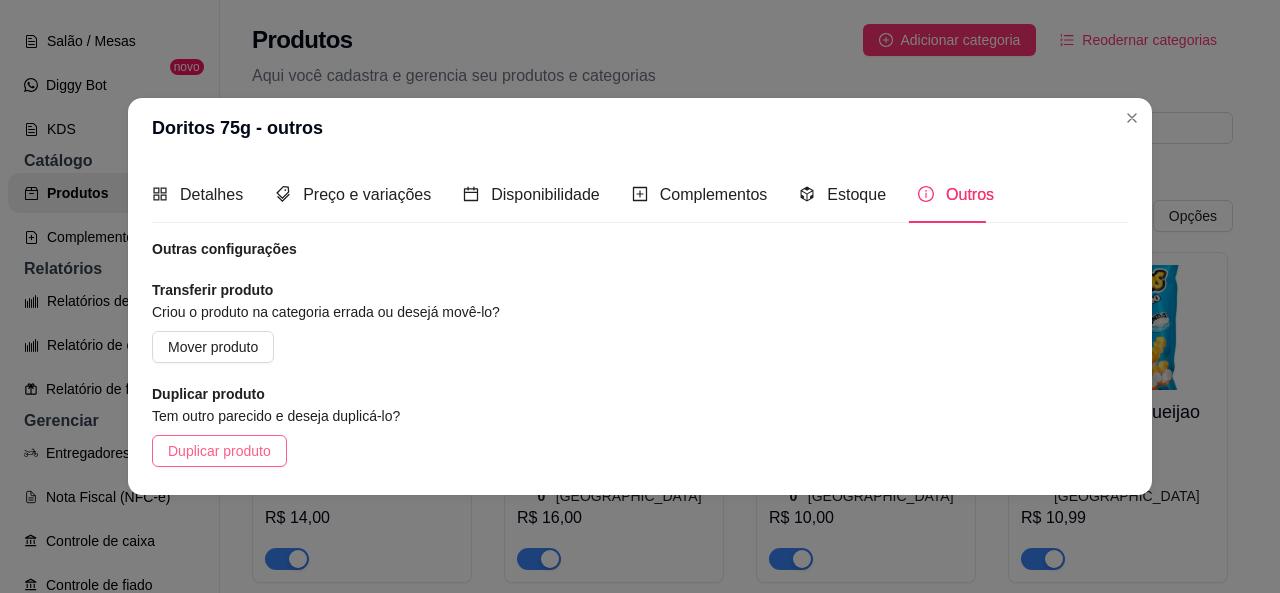 click on "Duplicar produto" at bounding box center (219, 451) 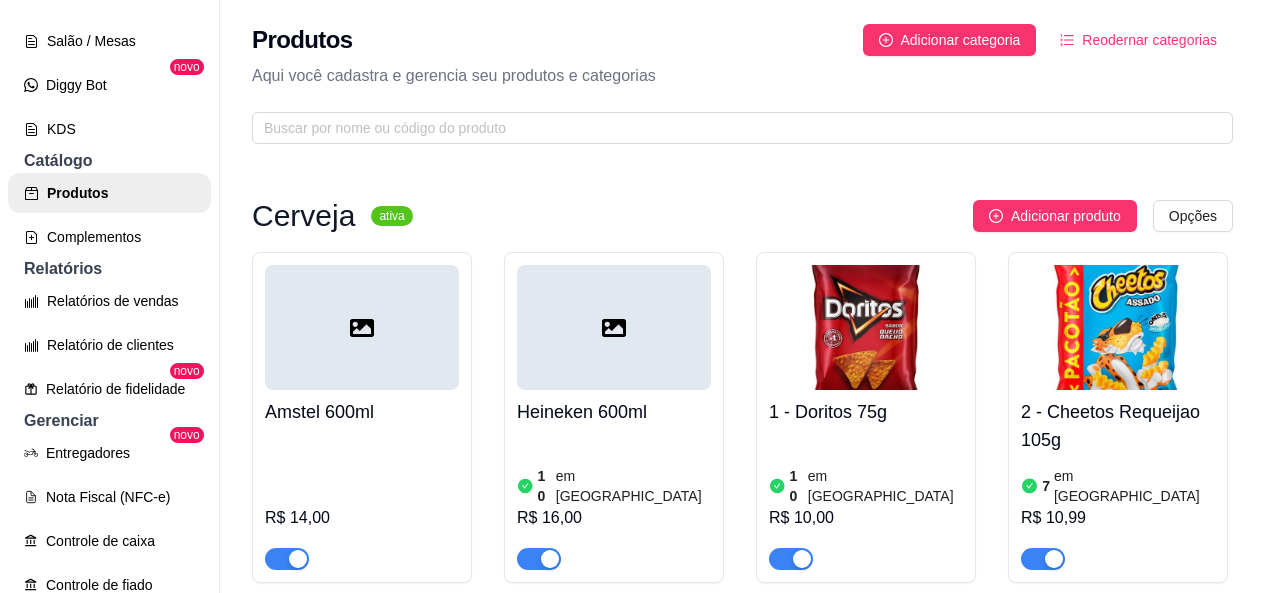 click on "Amstel 600ml   R$ 14,00 Heineken 600ml   10 em estoque R$ 16,00 1 - Doritos 75g   10 em estoque R$ 10,00 2 - Cheetos Requeijao 105g   7 em estoque R$ 10,99 1 - Doritos 75g - cópia   R$ 10,00" at bounding box center (742, 563) 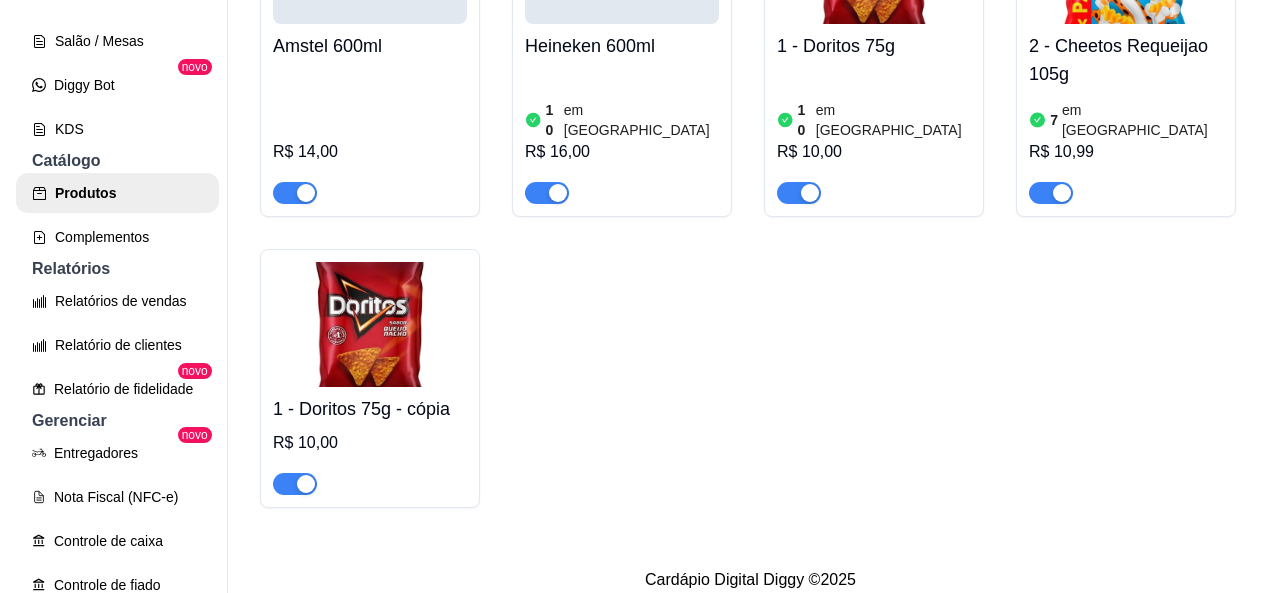 scroll, scrollTop: 400, scrollLeft: 0, axis: vertical 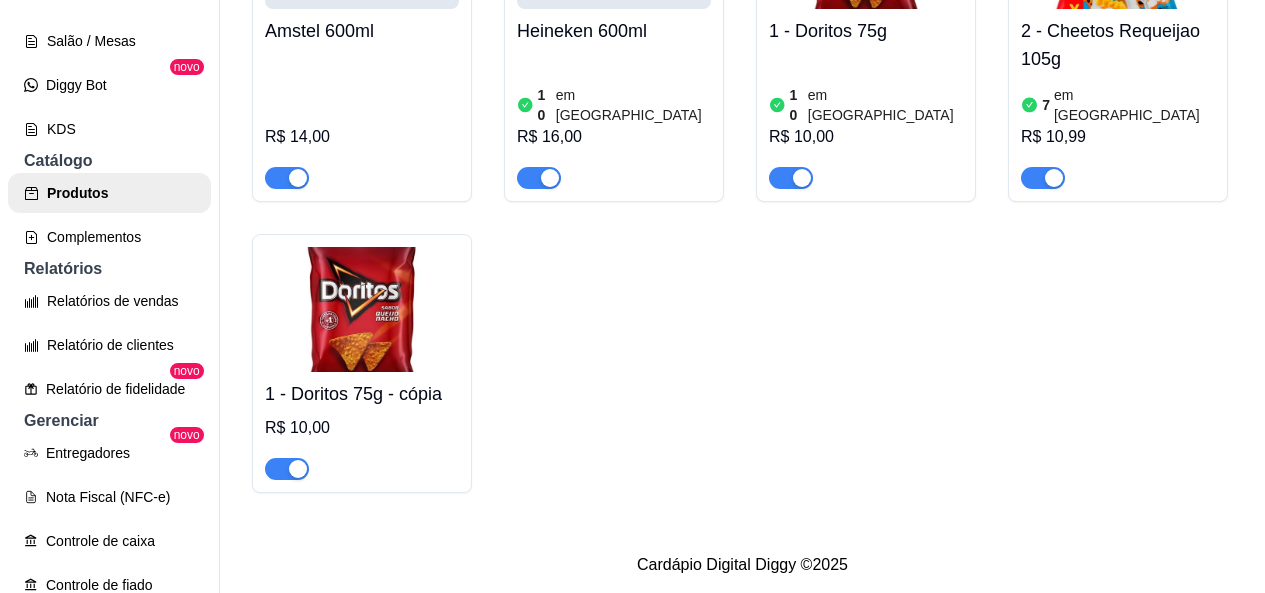click at bounding box center [362, 309] 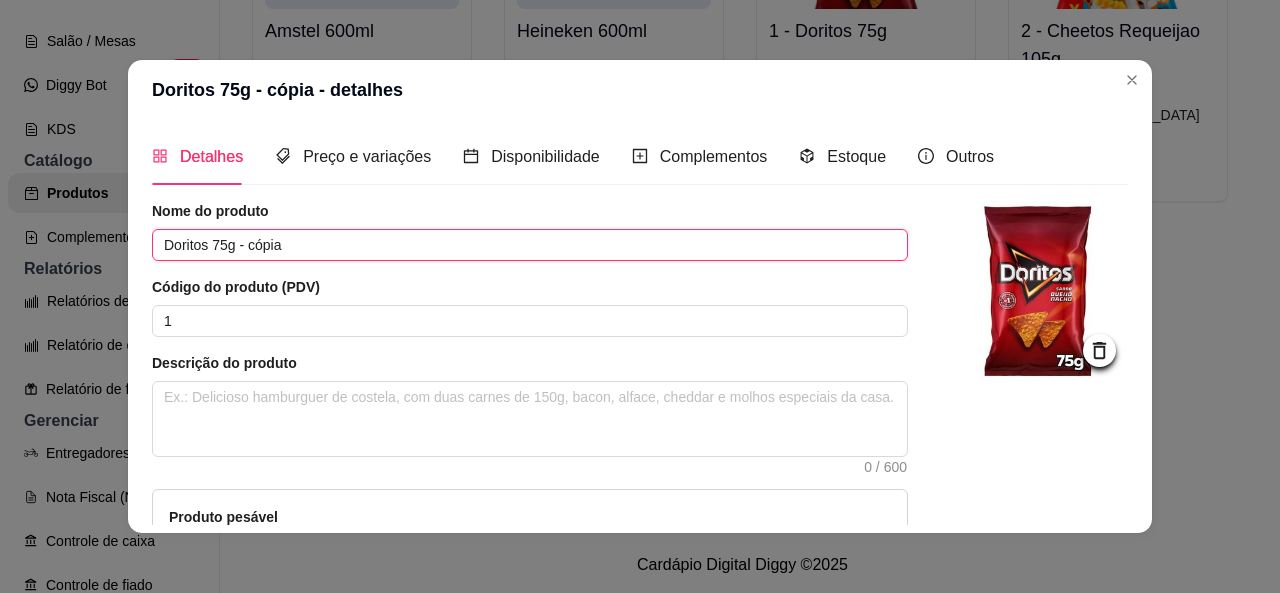 click on "Doritos 75g - cópia" at bounding box center (530, 245) 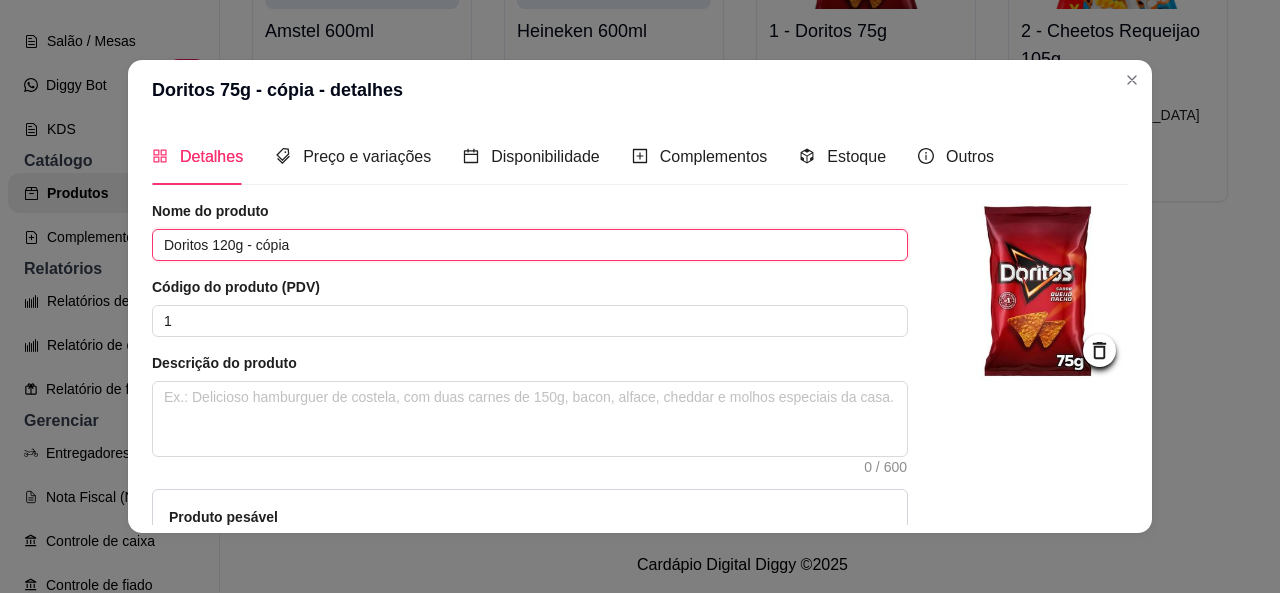 drag, startPoint x: 244, startPoint y: 245, endPoint x: 325, endPoint y: 243, distance: 81.02469 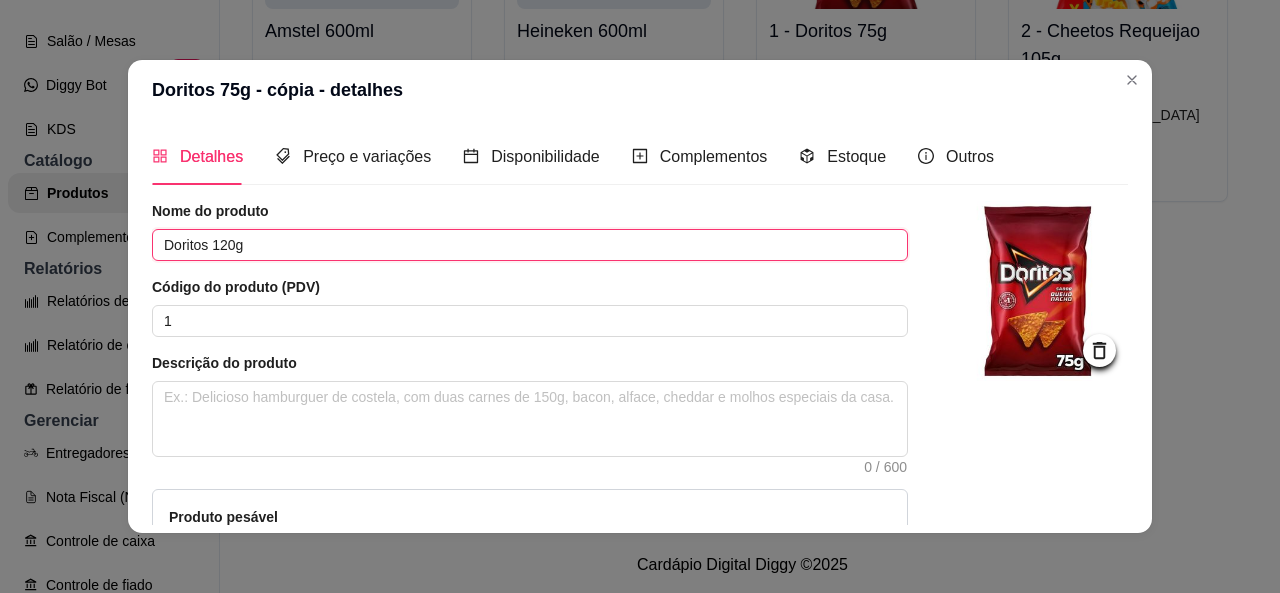 type on "Doritos 120g" 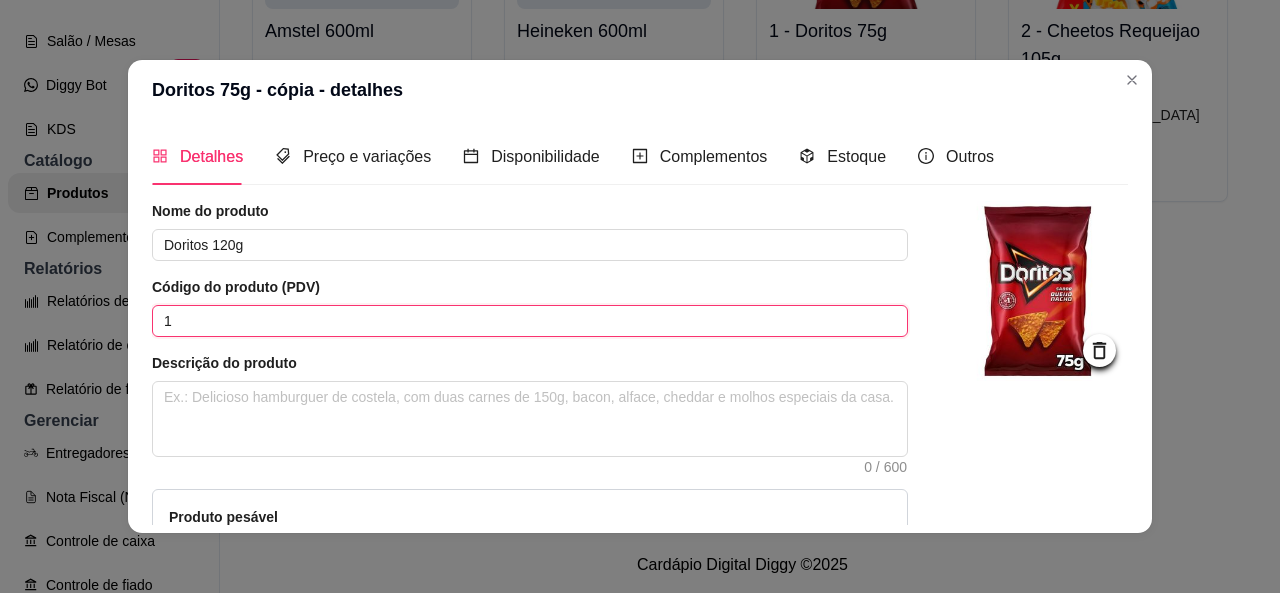 drag, startPoint x: 110, startPoint y: 313, endPoint x: 0, endPoint y: 313, distance: 110 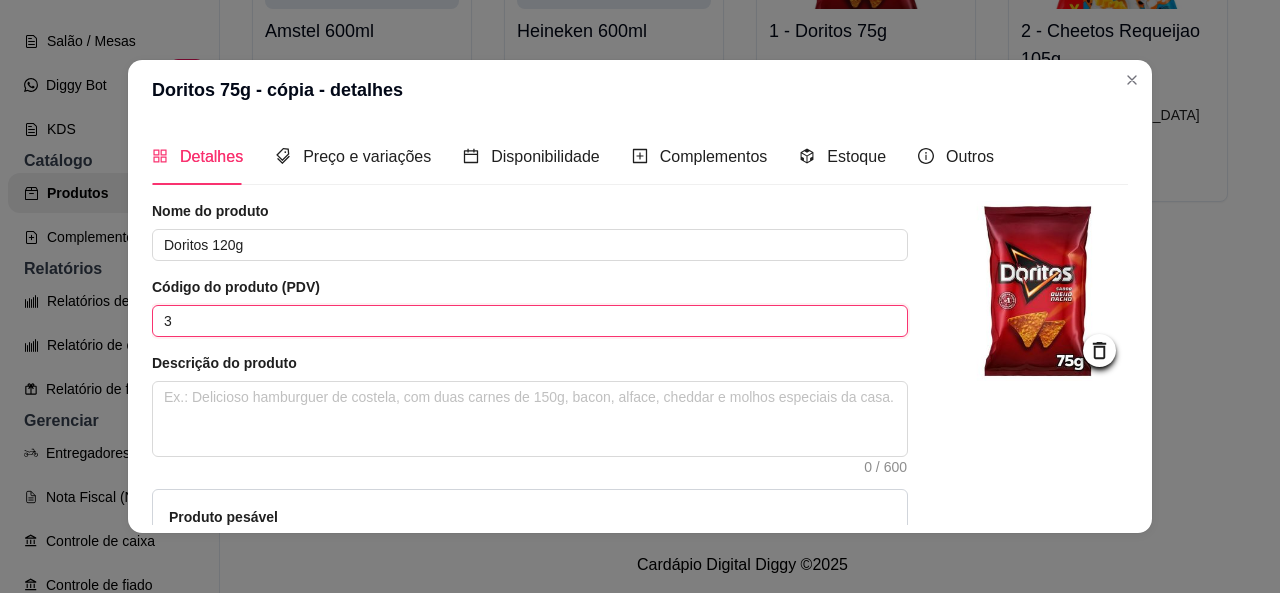type on "3" 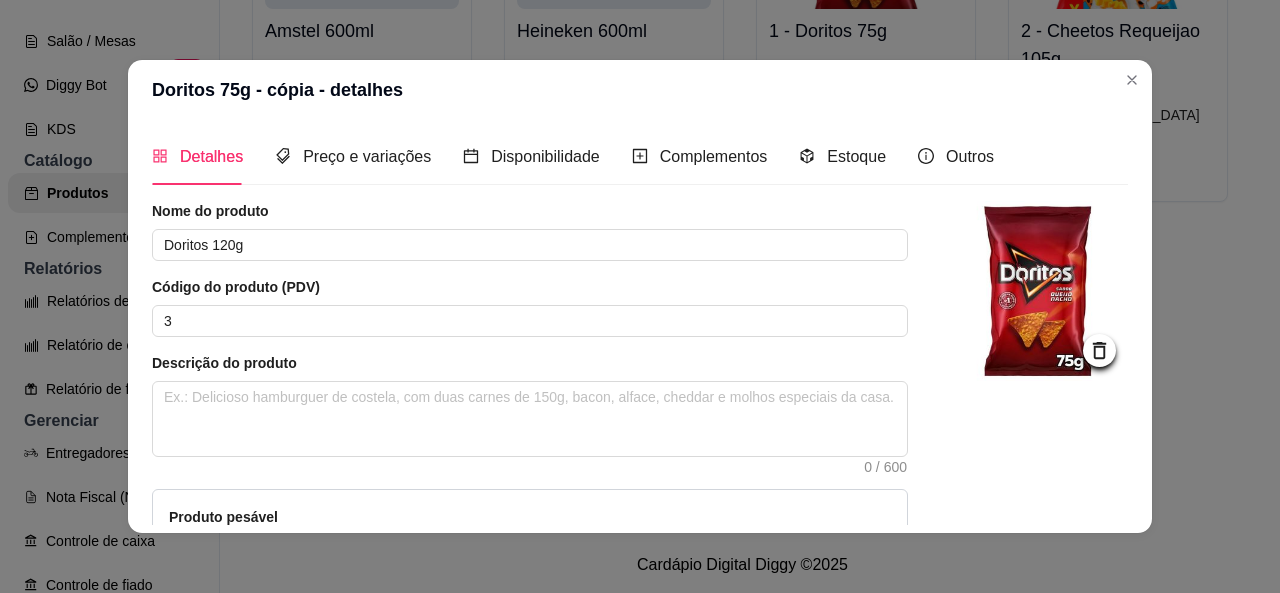 click on "Nome do produto Doritos 120g Código do produto (PDV) 3 Descrição do produto 0 / 600 Produto pesável Ao marcar essa opção o valor do produto será desconsiderado da forma unitária e começará a valer por Kilograma. Quantidade miníma para pedido Ao habilitar seus clientes terão que pedir uma quantidade miníma desse produto." at bounding box center (530, 446) 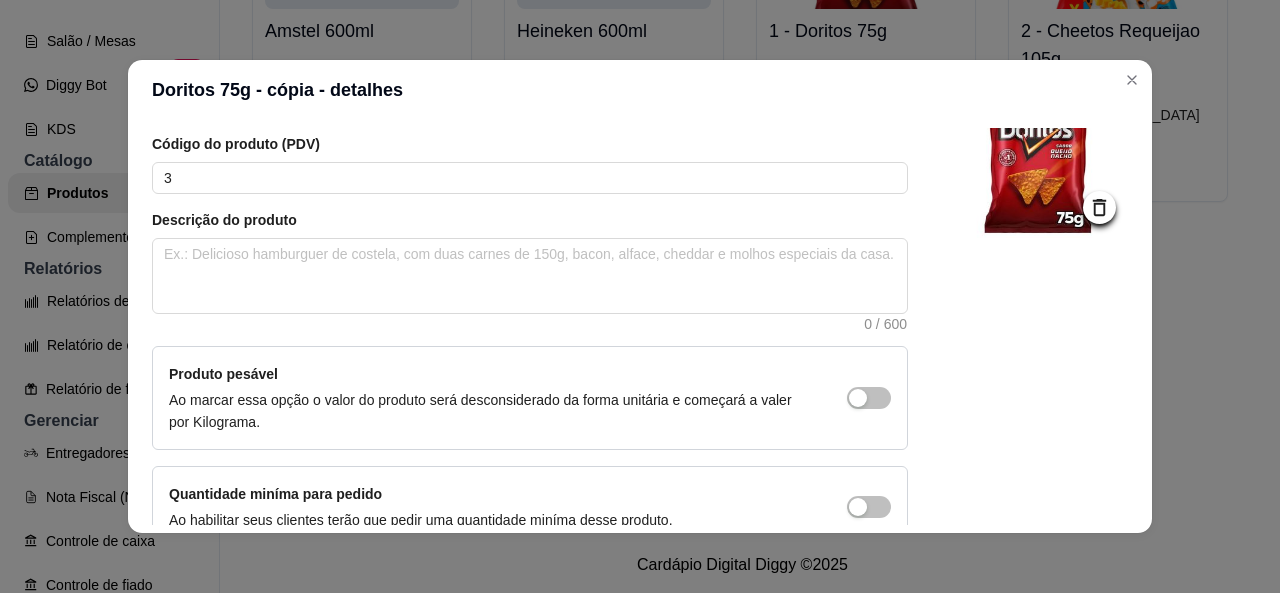 scroll, scrollTop: 0, scrollLeft: 0, axis: both 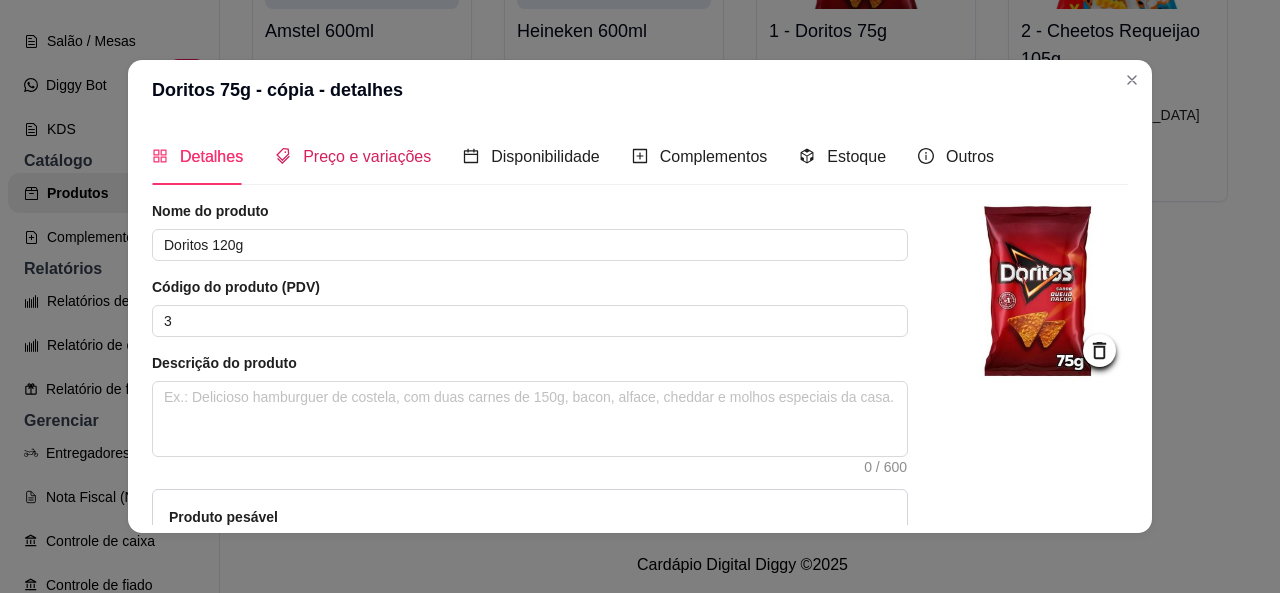 click on "Preço e variações" at bounding box center (367, 156) 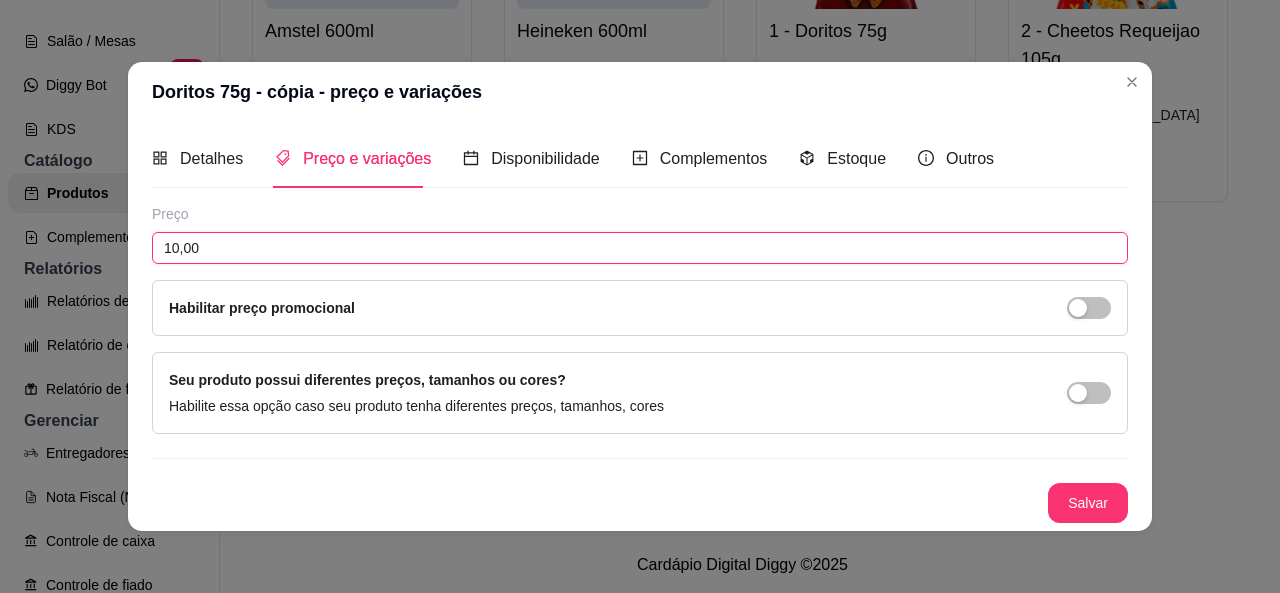 drag, startPoint x: 257, startPoint y: 247, endPoint x: 100, endPoint y: 257, distance: 157.31815 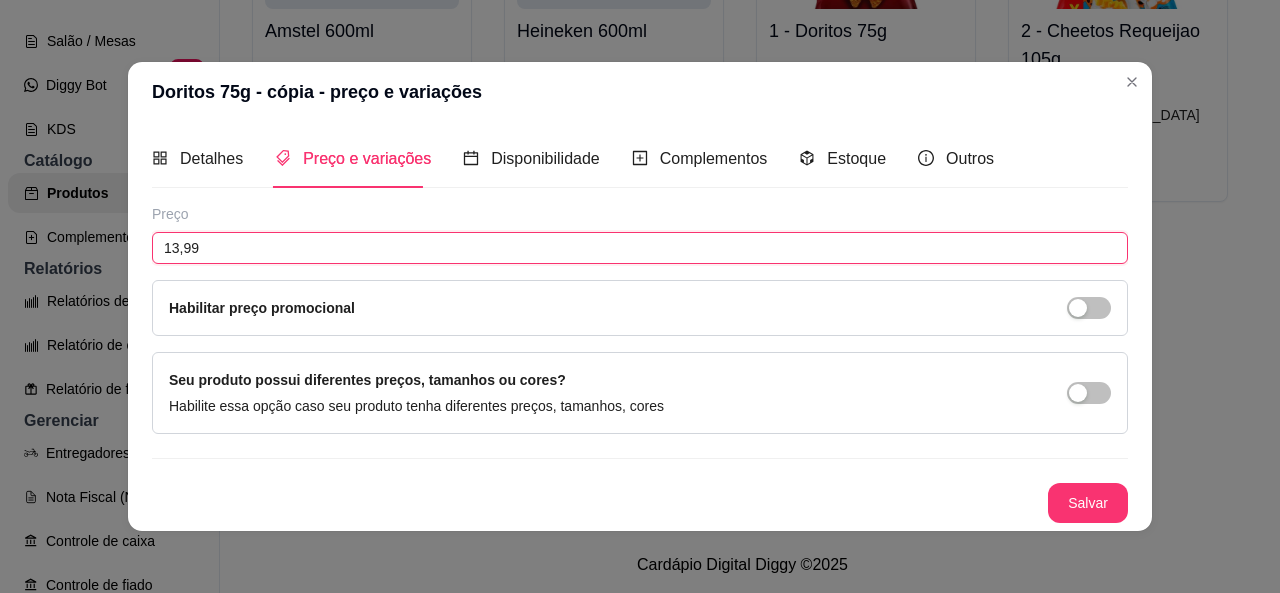 type on "13,99" 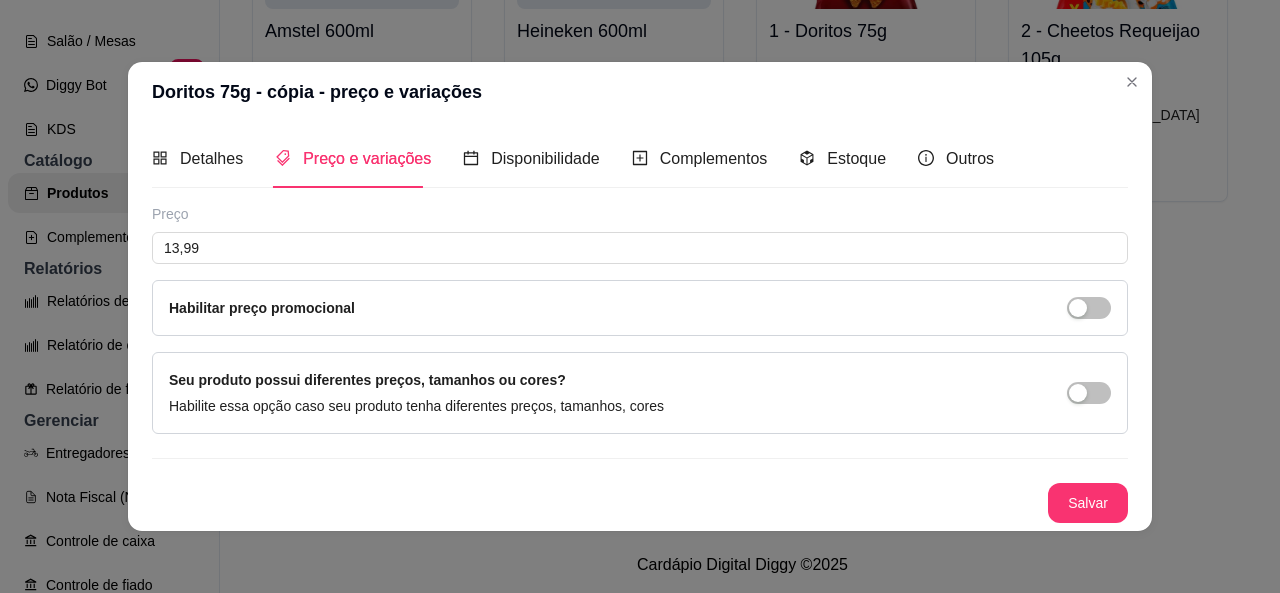 click on "Salvar" at bounding box center (1088, 503) 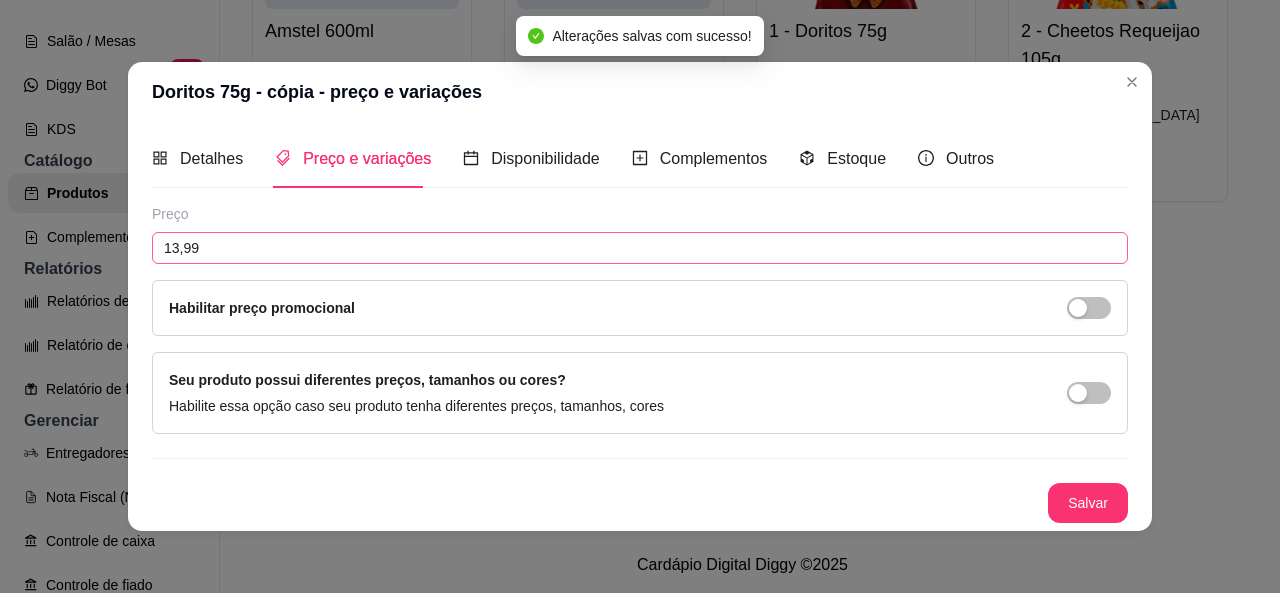 scroll, scrollTop: 2, scrollLeft: 0, axis: vertical 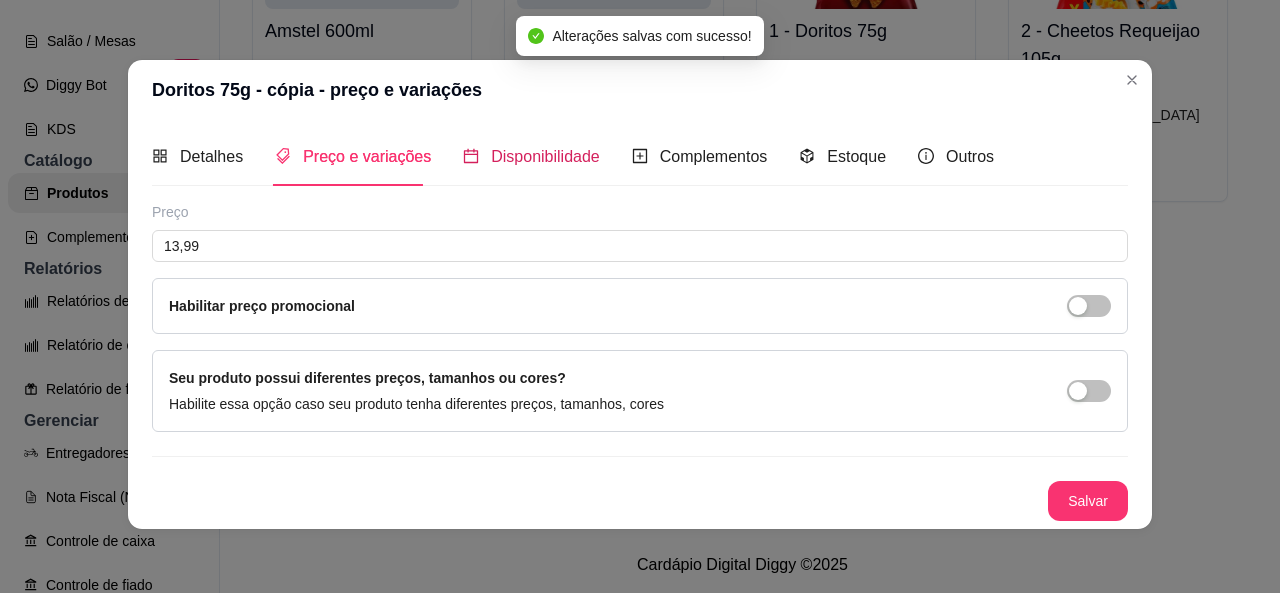 click on "Disponibilidade" at bounding box center [545, 156] 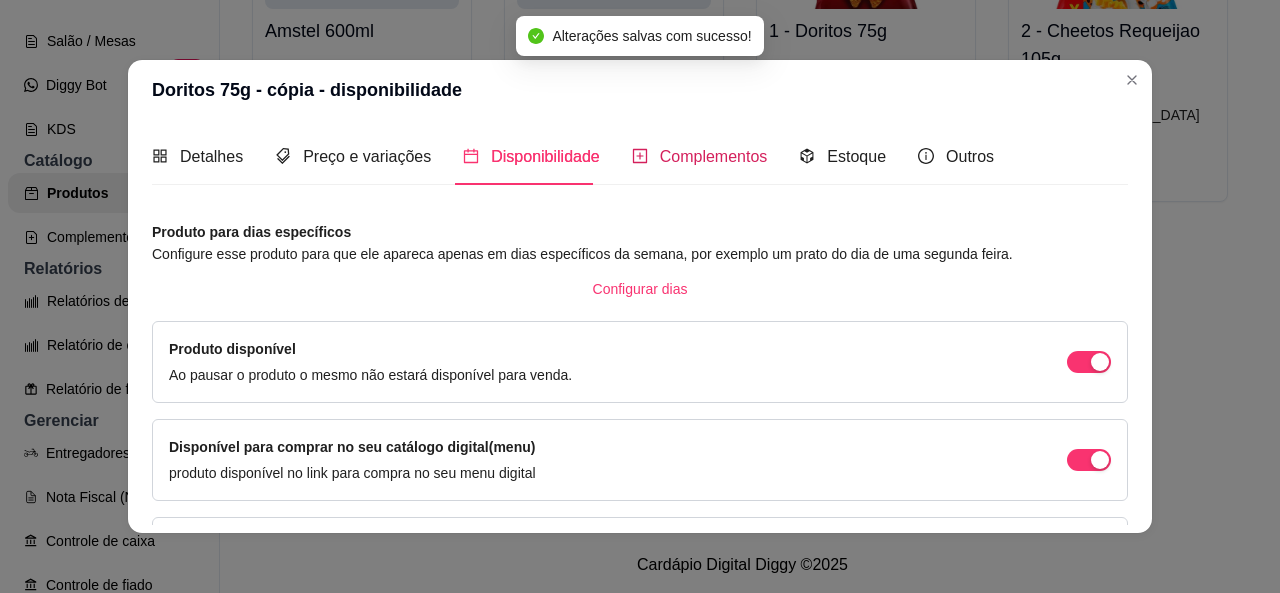click on "Complementos" at bounding box center (714, 156) 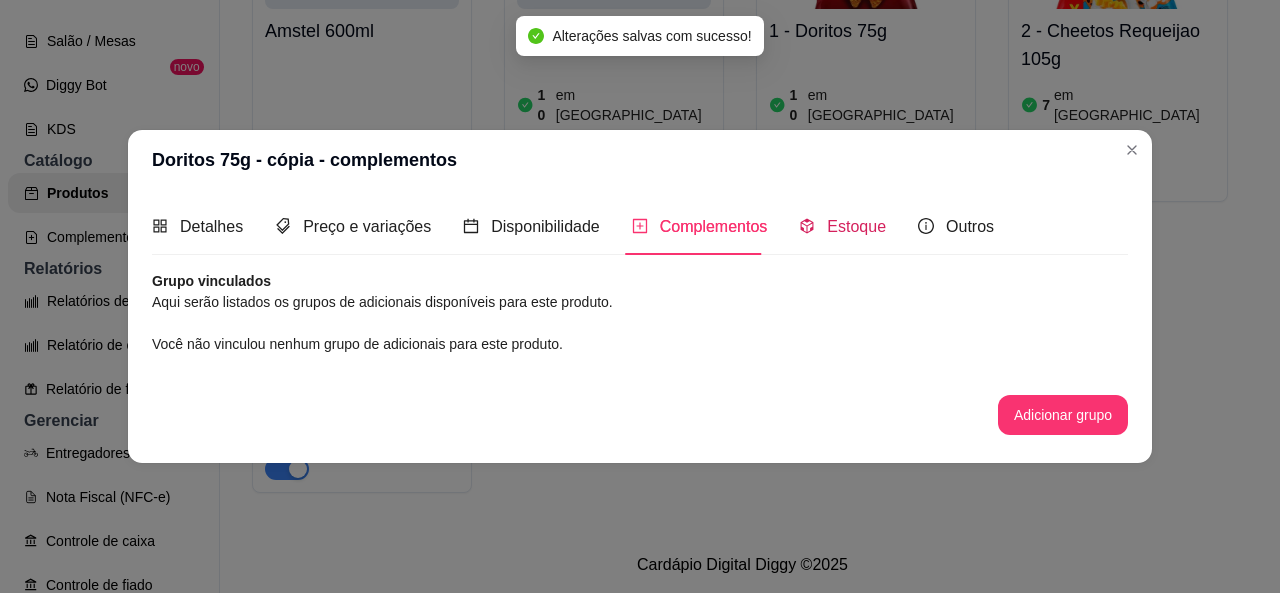 click on "Estoque" at bounding box center [856, 226] 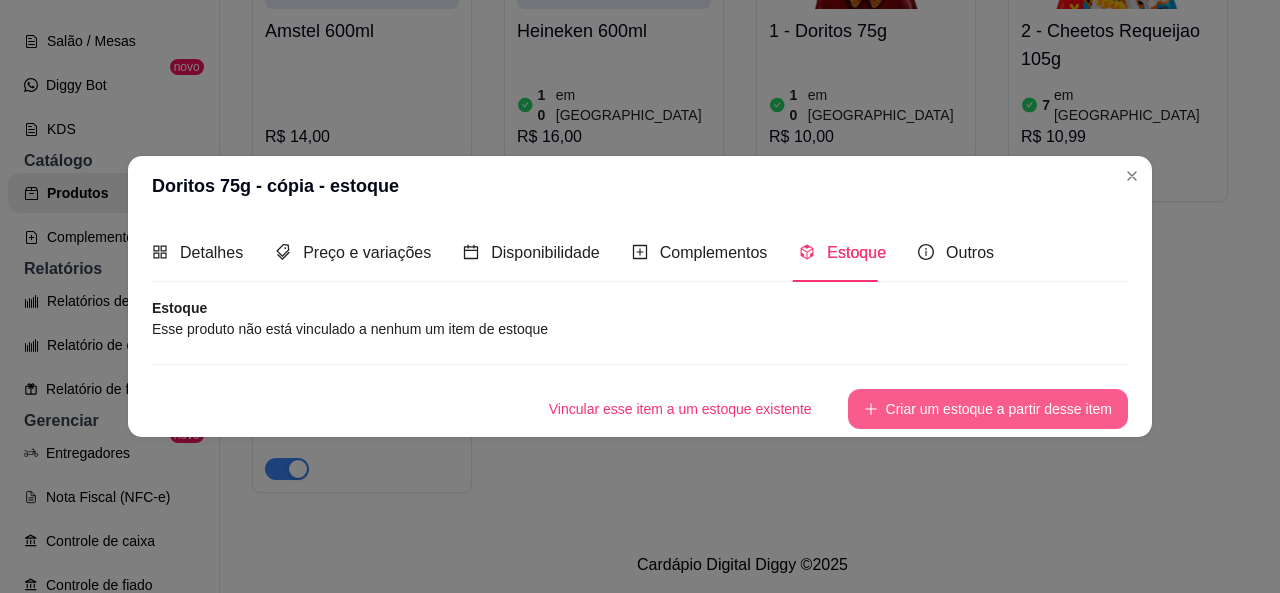 click on "Criar um estoque a partir desse item" at bounding box center [988, 409] 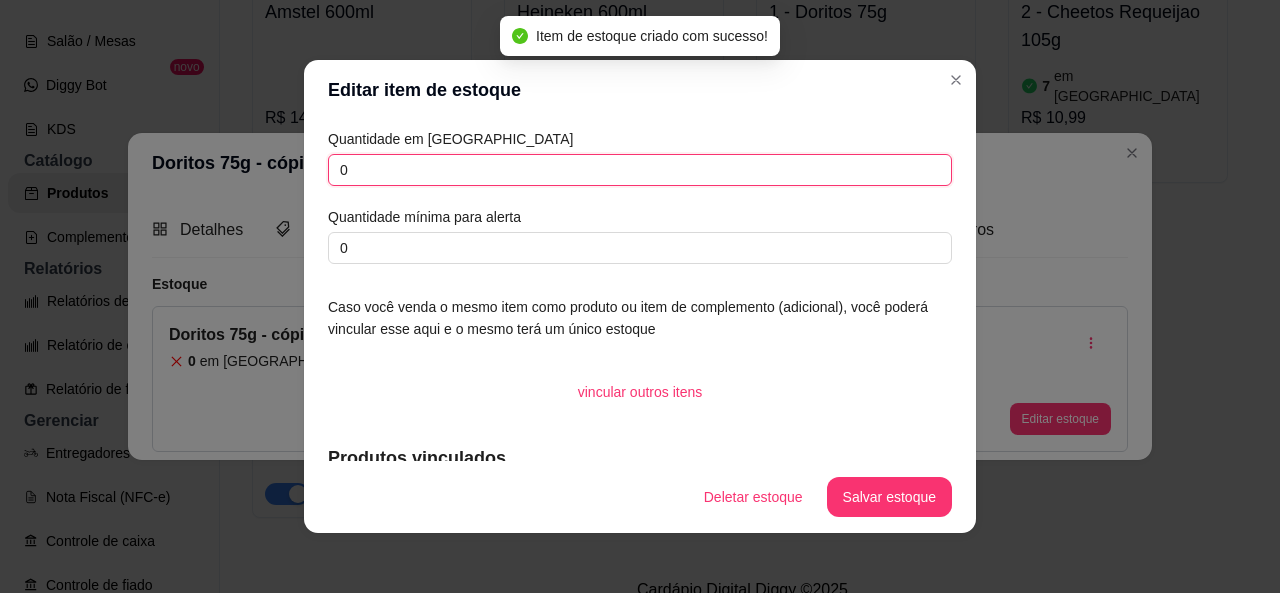 drag, startPoint x: 415, startPoint y: 182, endPoint x: 283, endPoint y: 177, distance: 132.09467 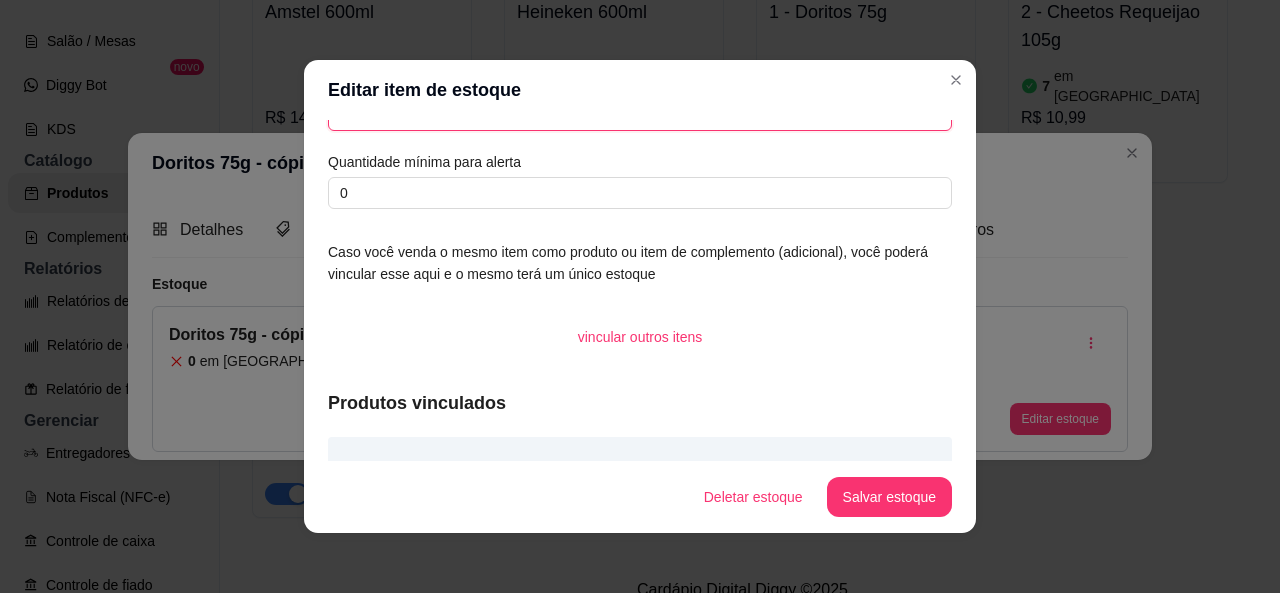 scroll, scrollTop: 101, scrollLeft: 0, axis: vertical 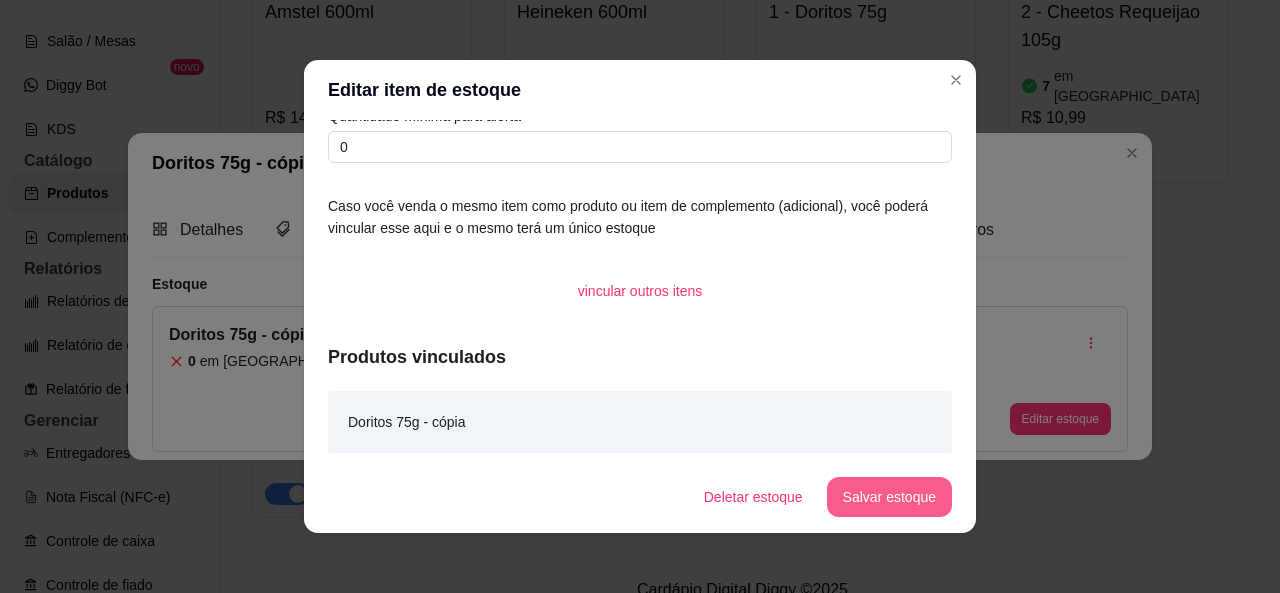 type on "6" 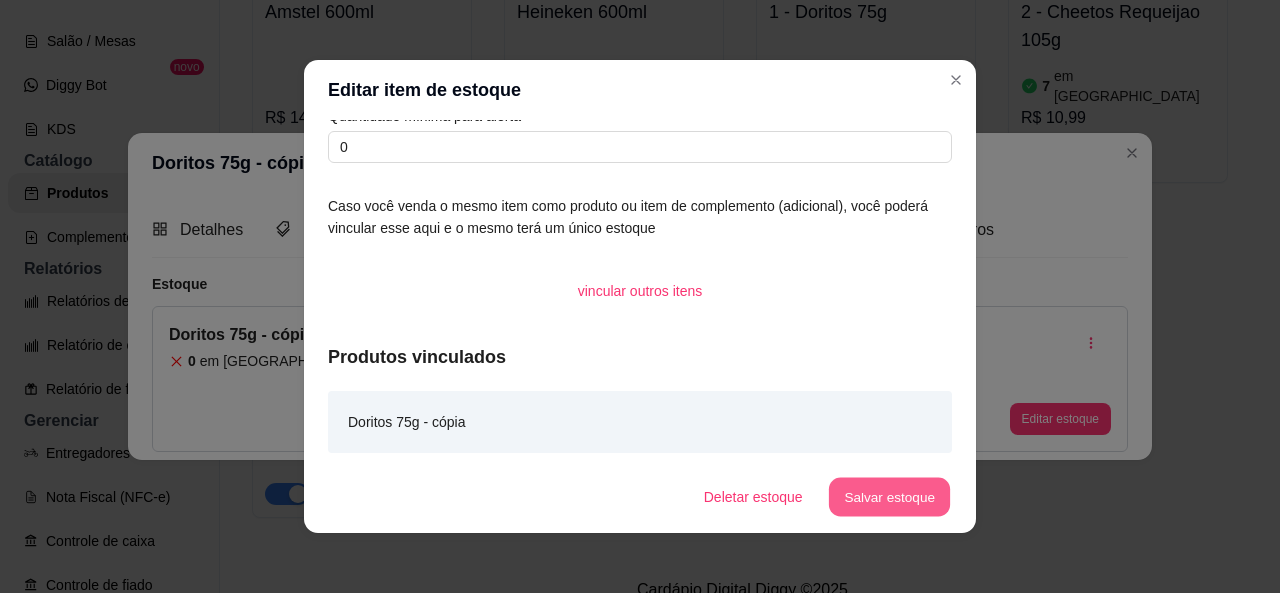 click on "Salvar estoque" at bounding box center (889, 497) 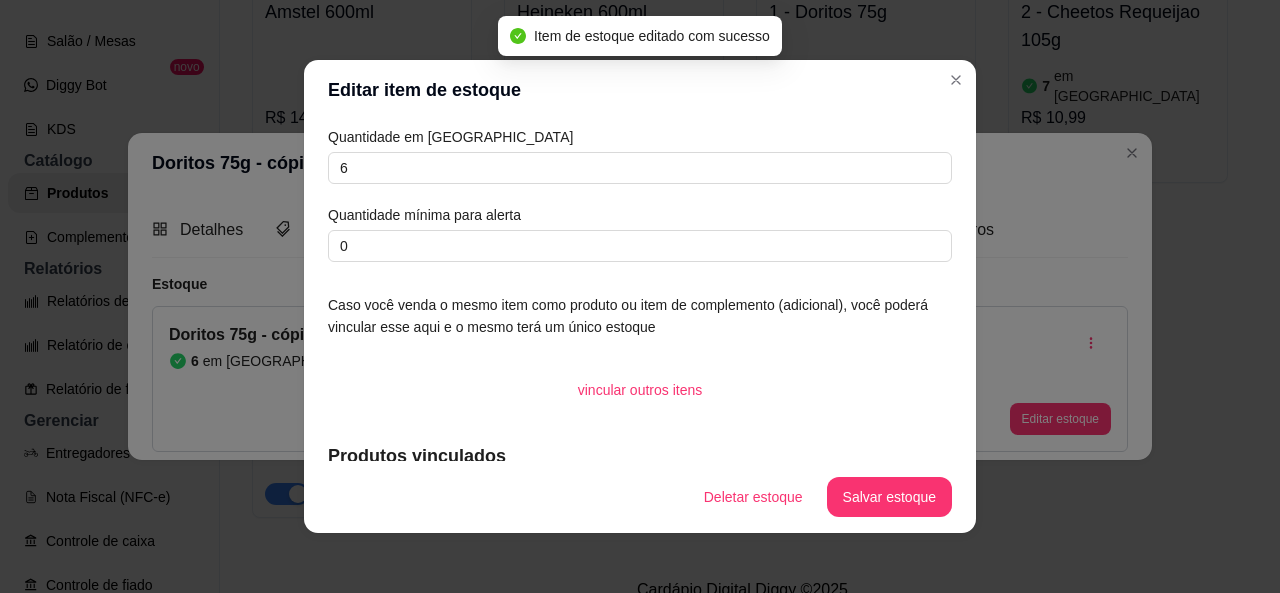 scroll, scrollTop: 0, scrollLeft: 0, axis: both 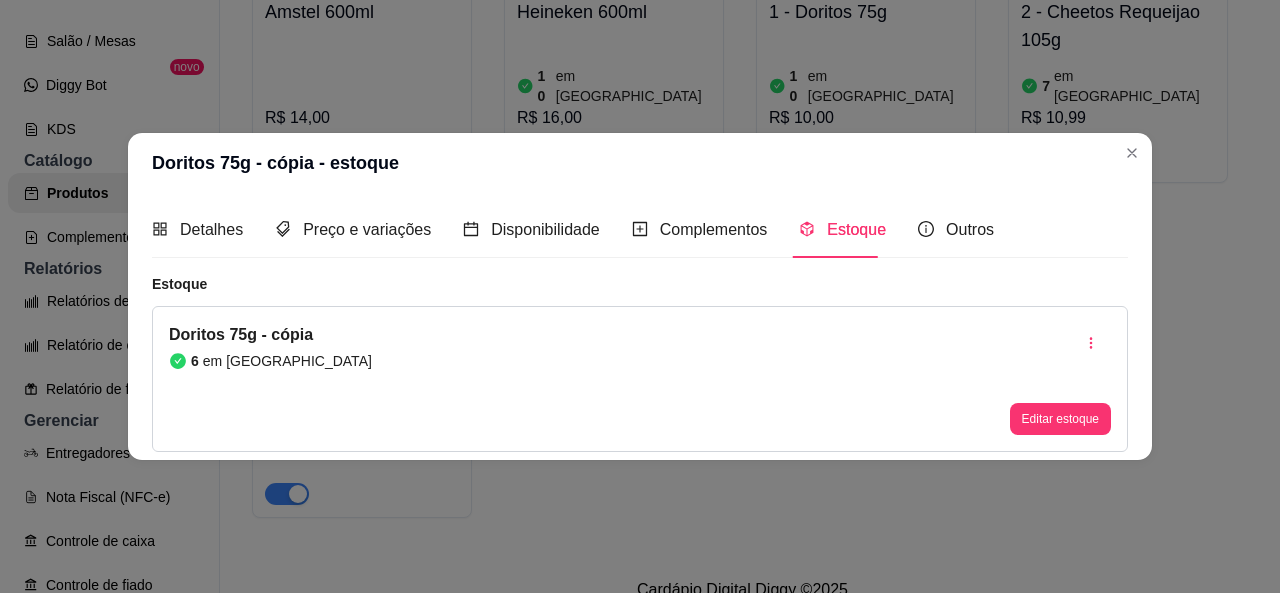 click on "Detalhes Preço e variações Disponibilidade Complementos Estoque Outros" at bounding box center [573, 229] 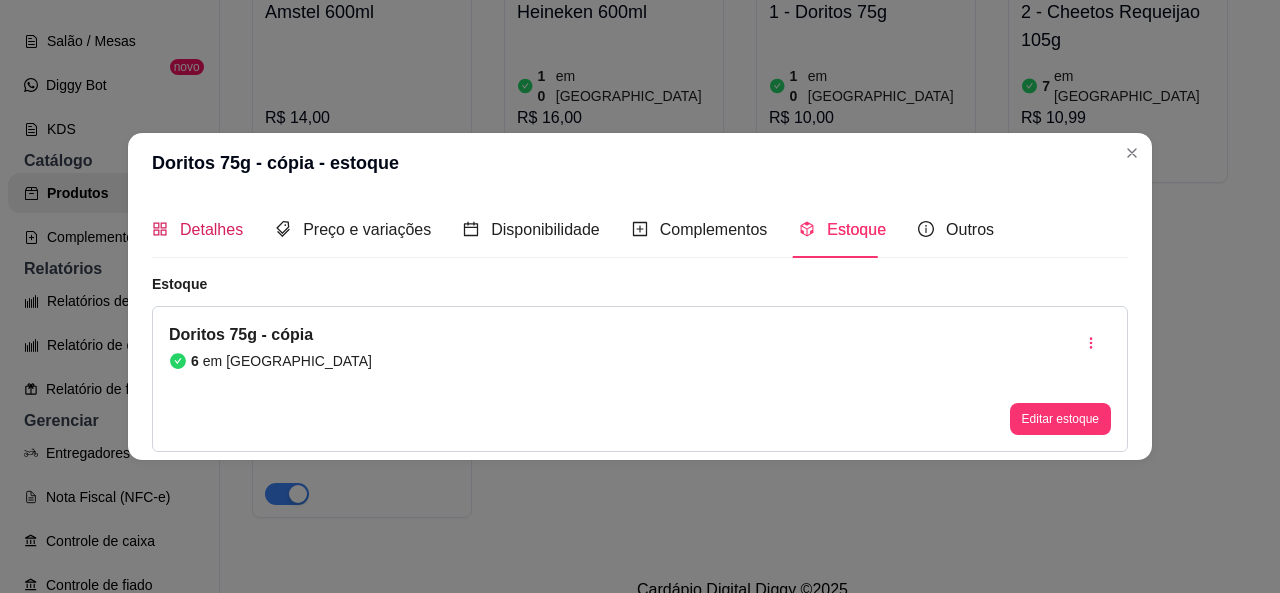 click on "Detalhes" at bounding box center (211, 229) 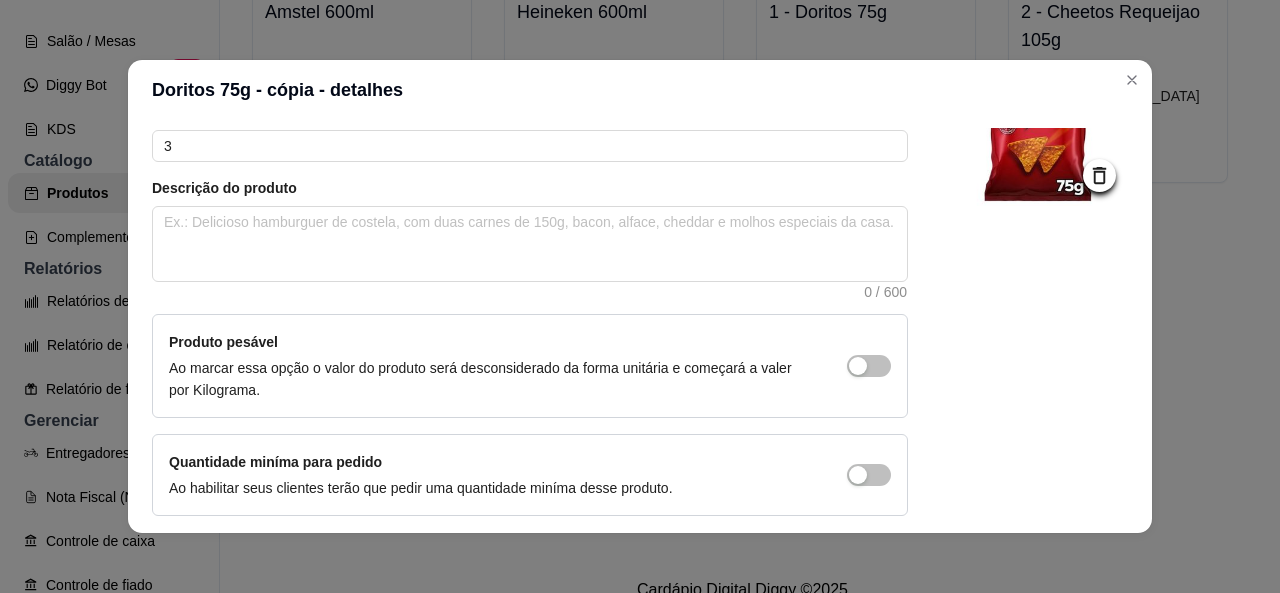 scroll, scrollTop: 255, scrollLeft: 0, axis: vertical 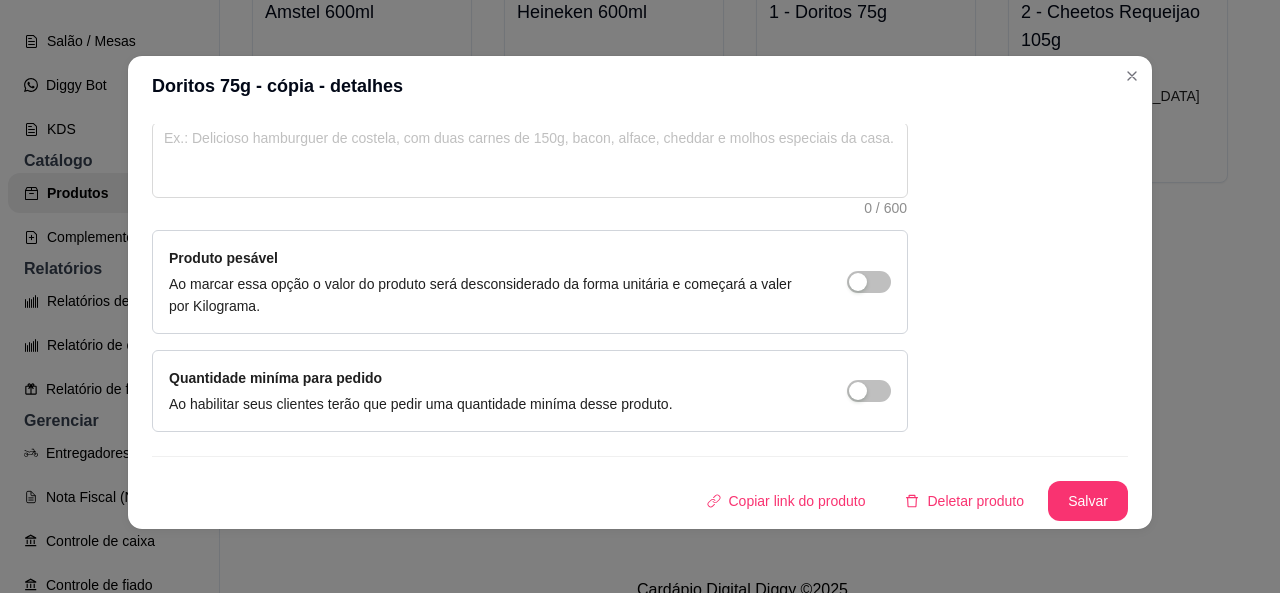 click on "Salvar" at bounding box center [1088, 501] 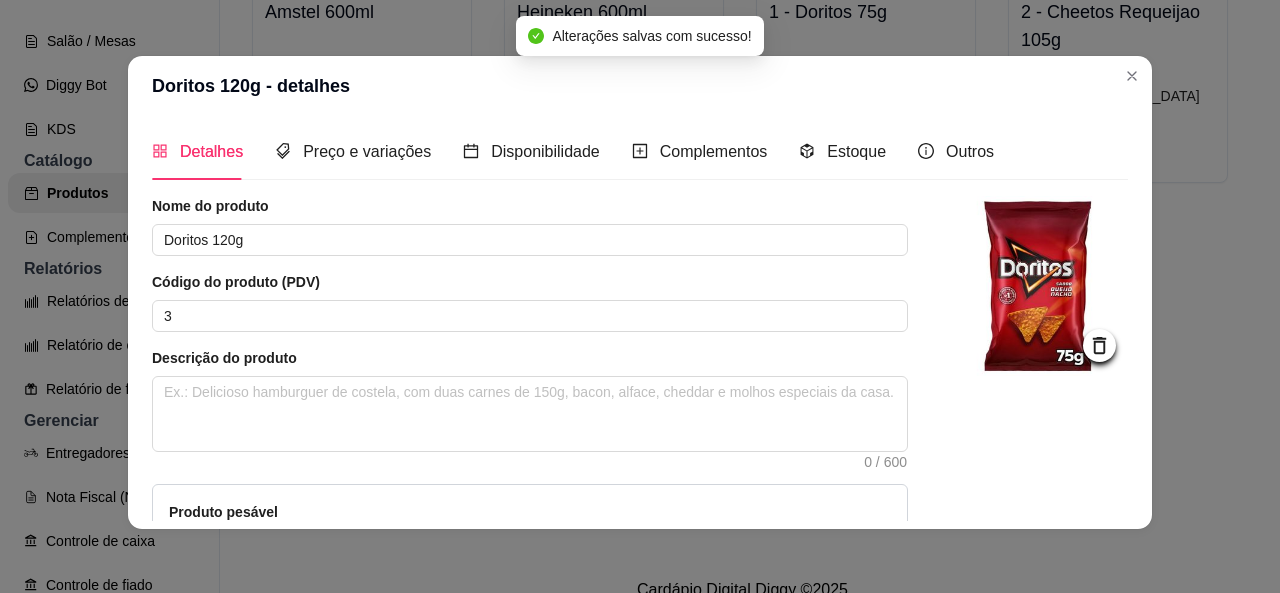 scroll, scrollTop: 0, scrollLeft: 0, axis: both 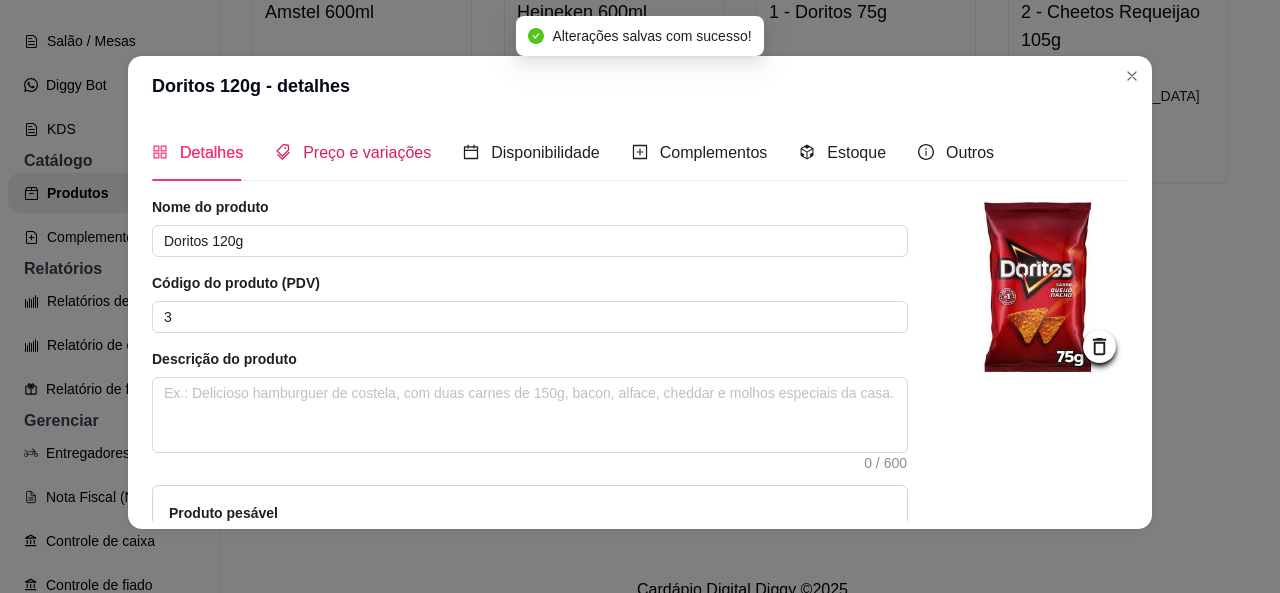 click on "Preço e variações" at bounding box center (353, 152) 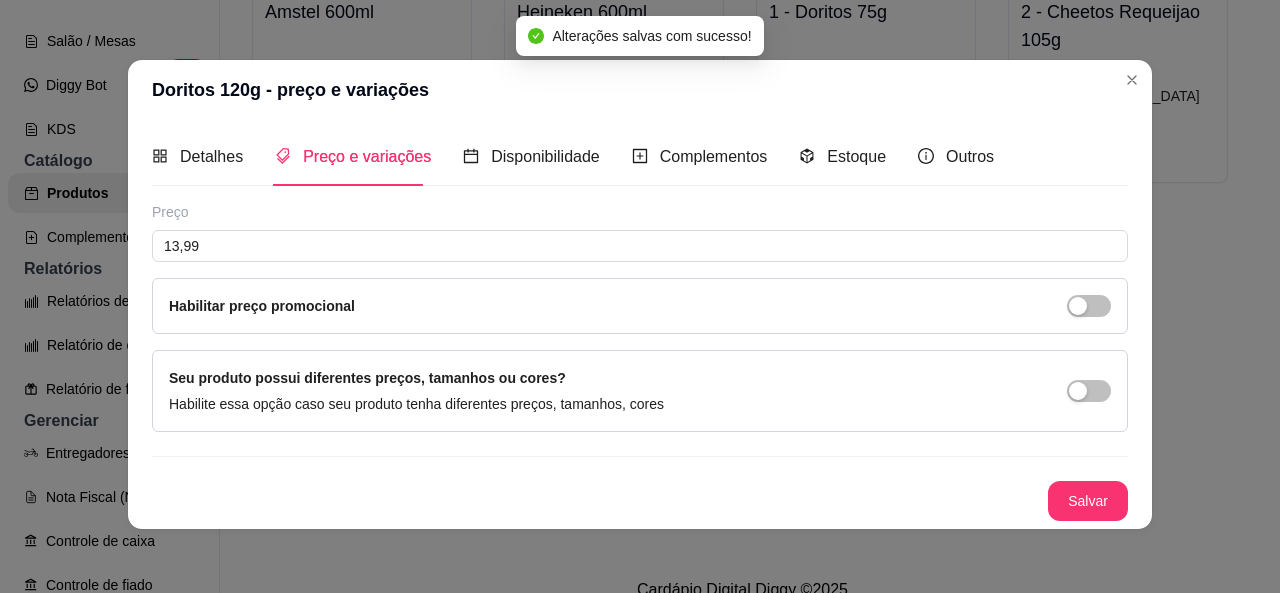 scroll, scrollTop: 2, scrollLeft: 0, axis: vertical 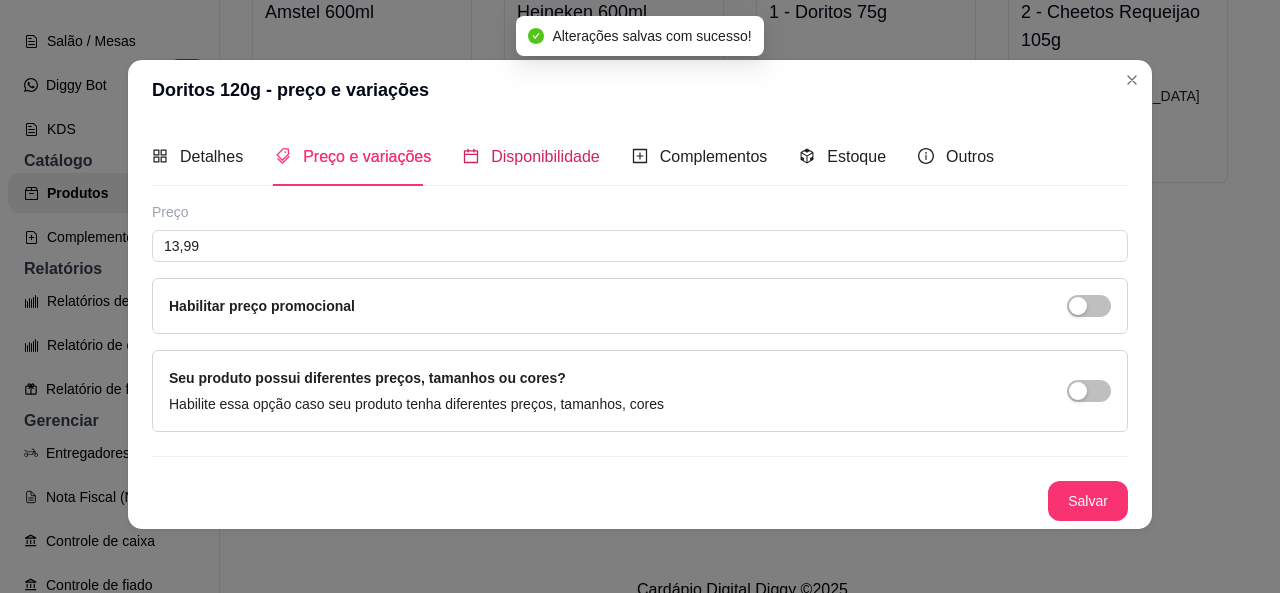click on "Disponibilidade" at bounding box center [545, 156] 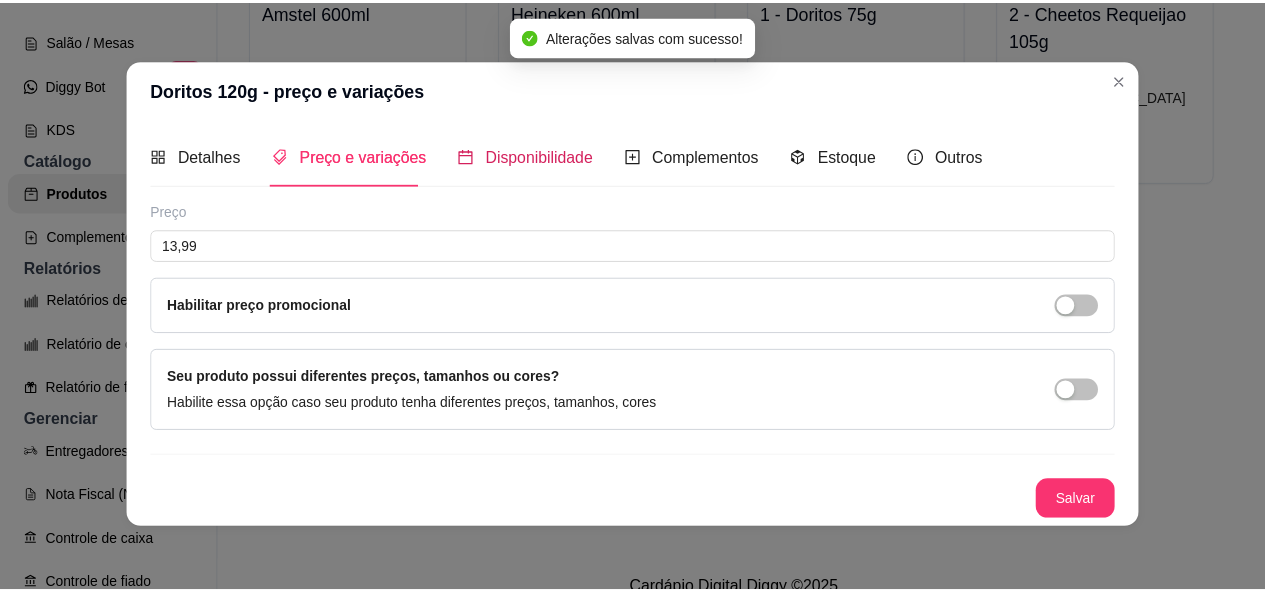 scroll, scrollTop: 0, scrollLeft: 0, axis: both 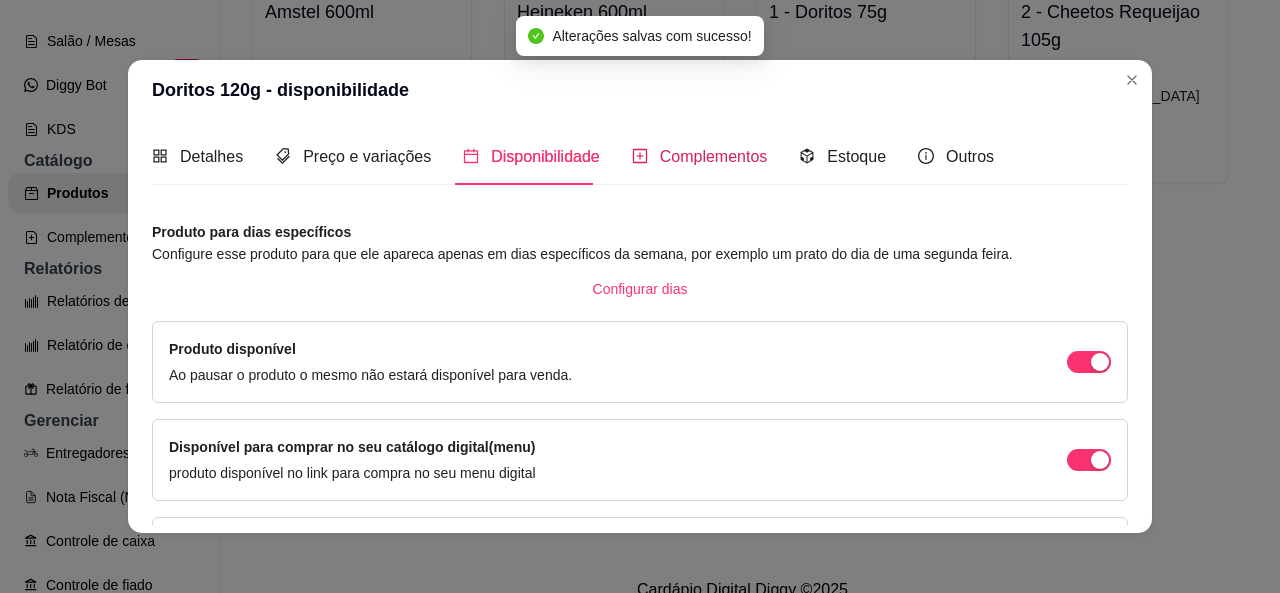 click on "Complementos" at bounding box center [714, 156] 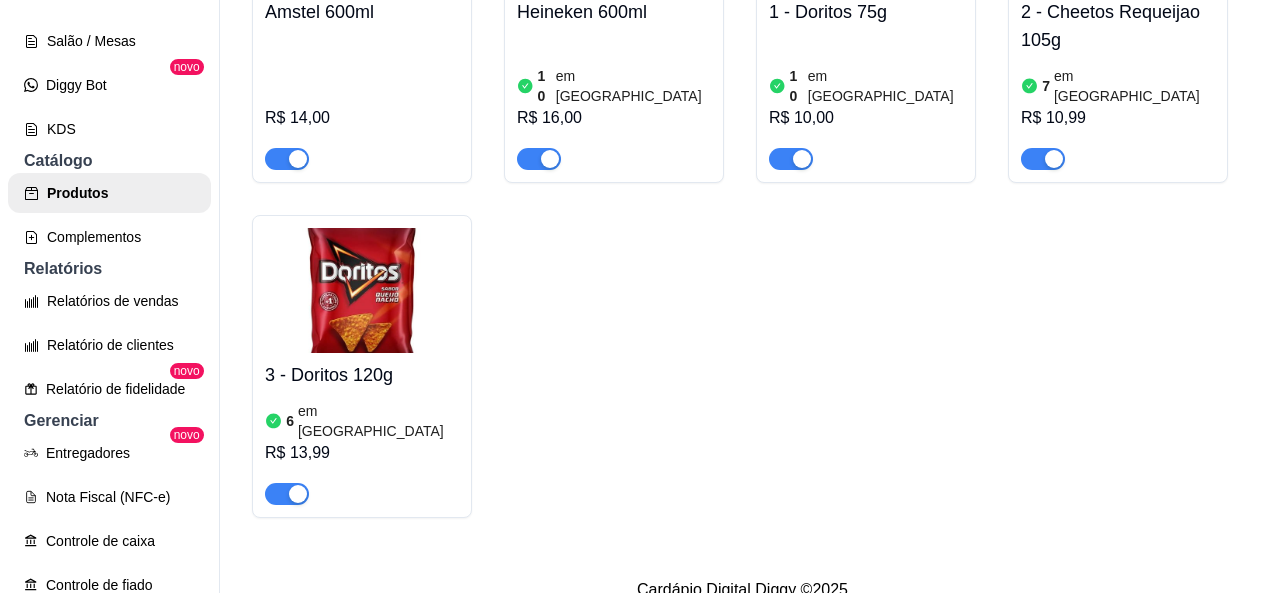 click on "Amstel 600ml   R$ 14,00 Heineken 600ml   10 em estoque R$ 16,00 1 - Doritos 75g   10 em estoque R$ 10,00 2 - Cheetos Requeijao 105g   7 em estoque R$ 10,99 3 - Doritos 120g   6 em estoque R$ 13,99" at bounding box center [742, 185] 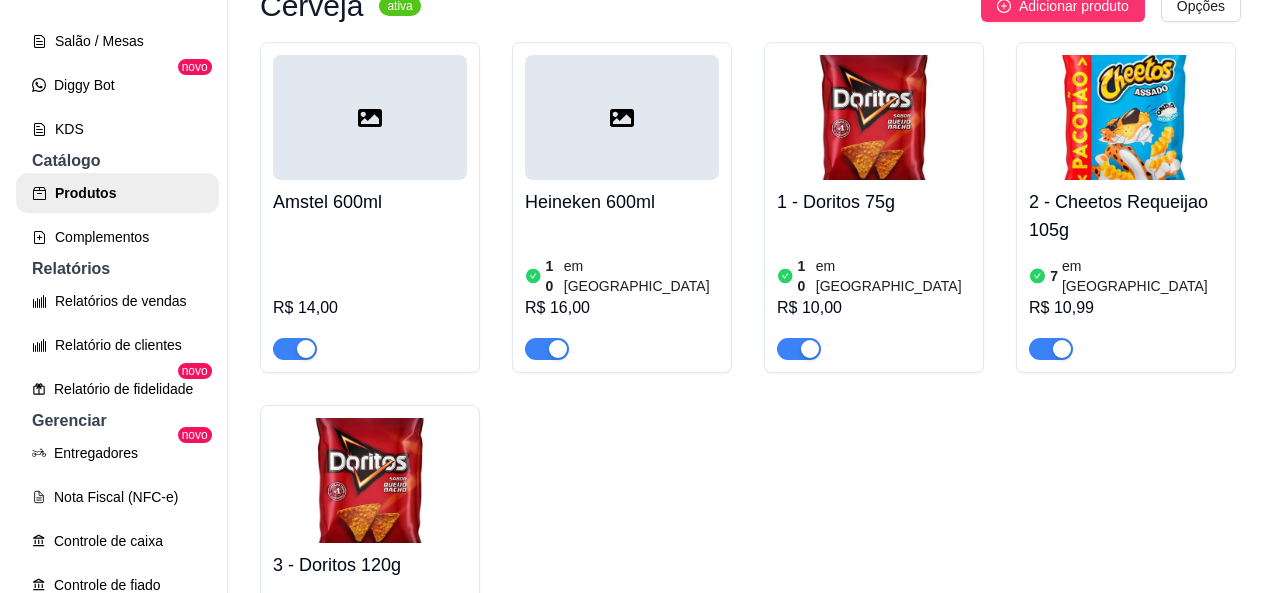 scroll, scrollTop: 100, scrollLeft: 0, axis: vertical 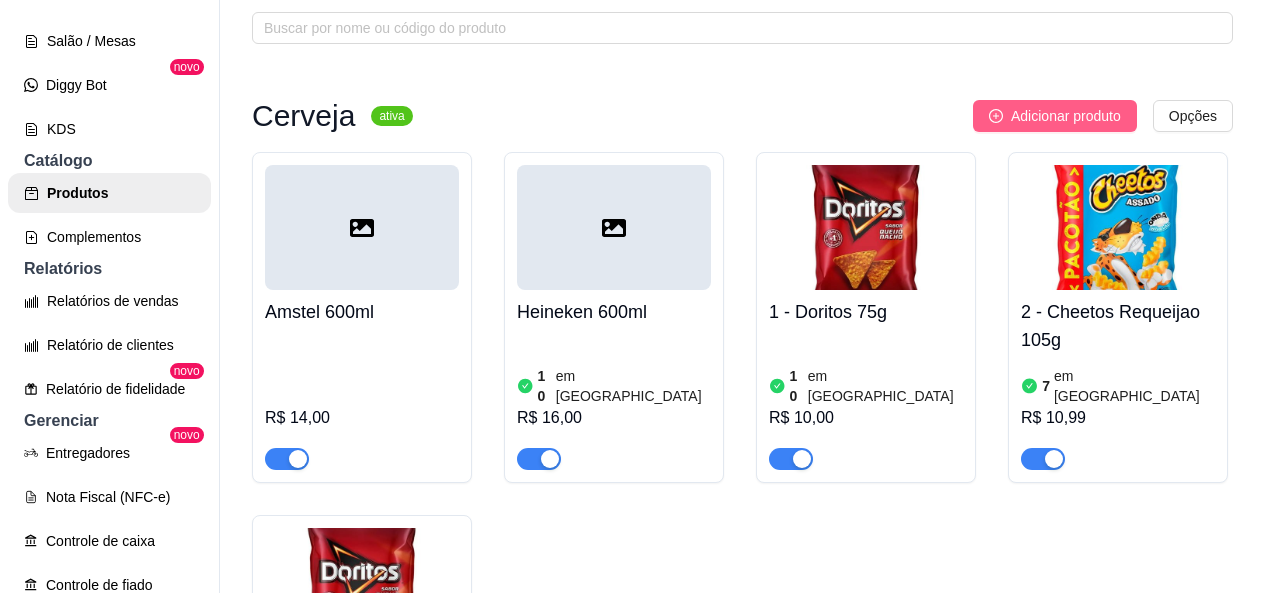 click on "Adicionar produto" at bounding box center [1066, 116] 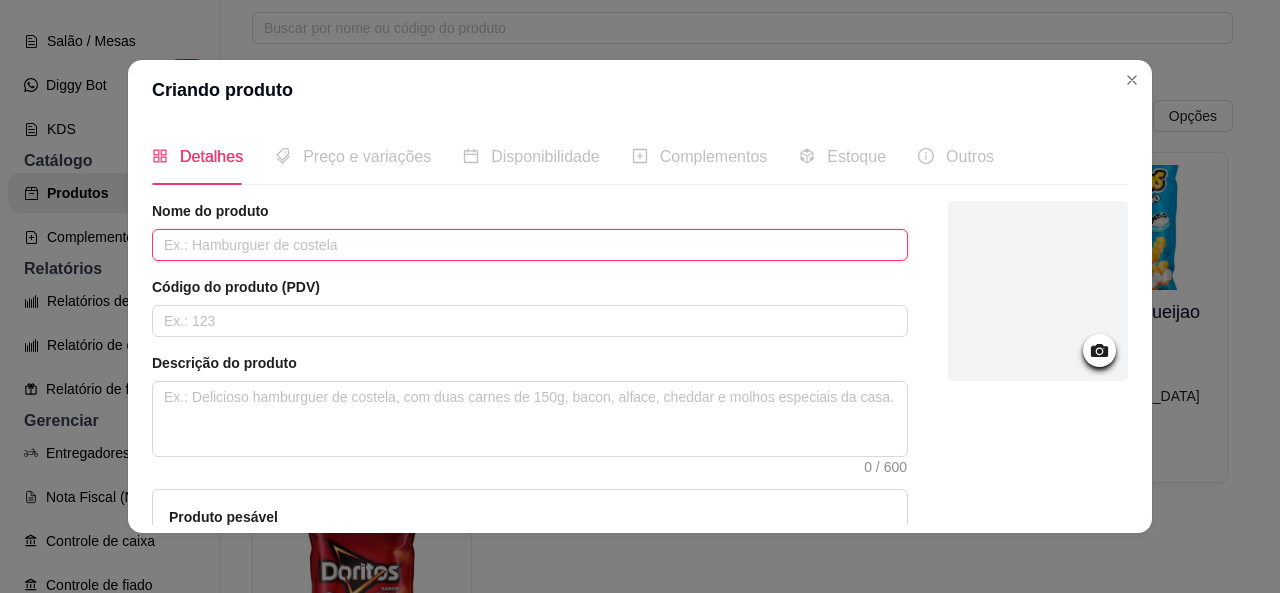 click at bounding box center [530, 245] 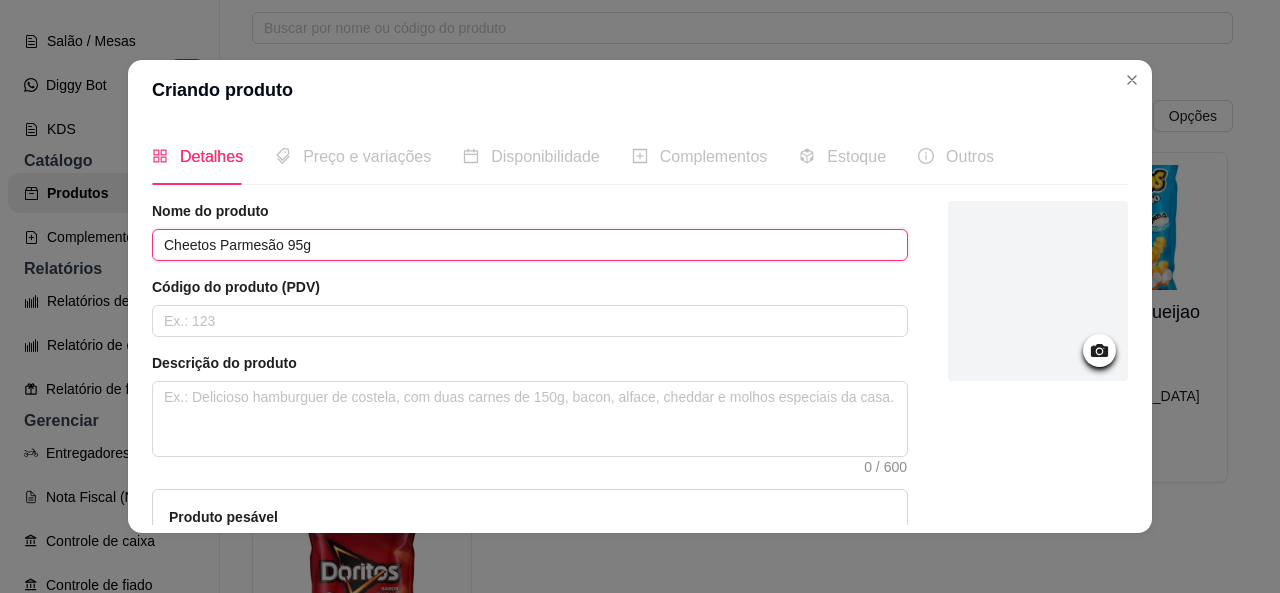 type on "Cheetos Parmesão 95g" 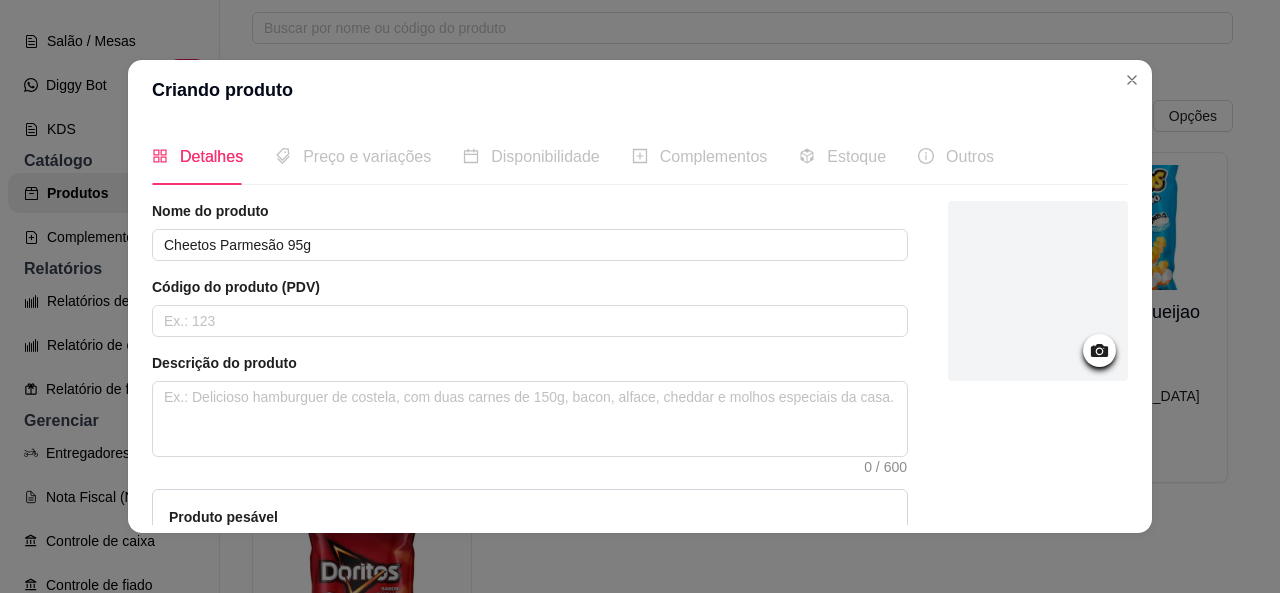 click at bounding box center [1038, 291] 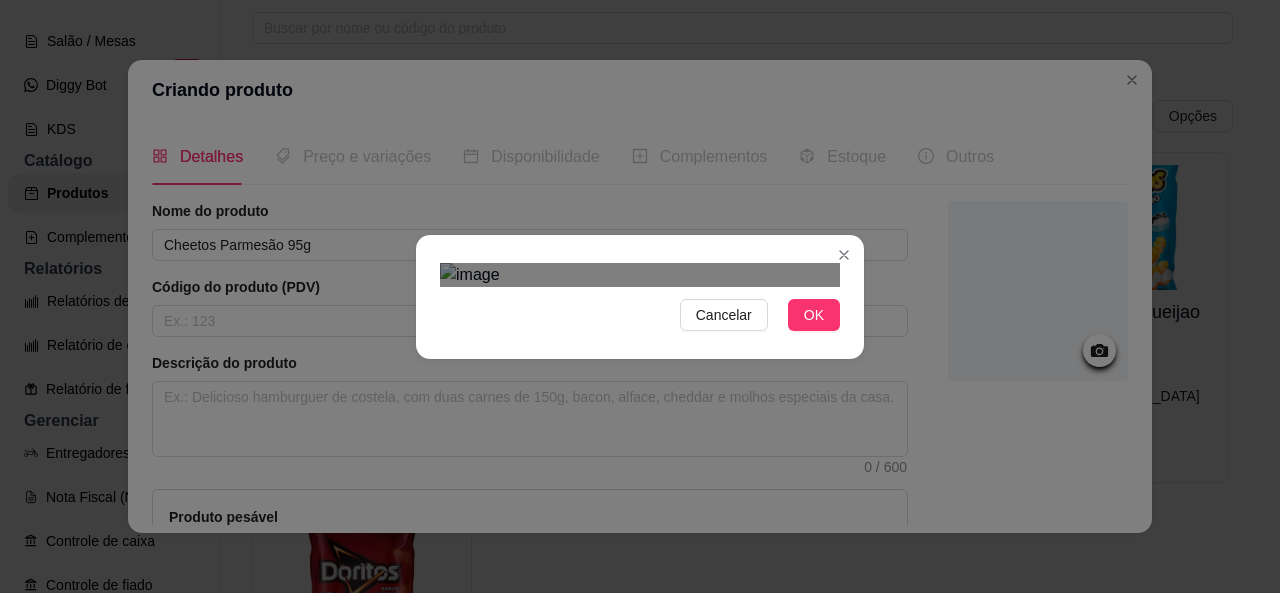 click on "Cancelar OK" at bounding box center (640, 296) 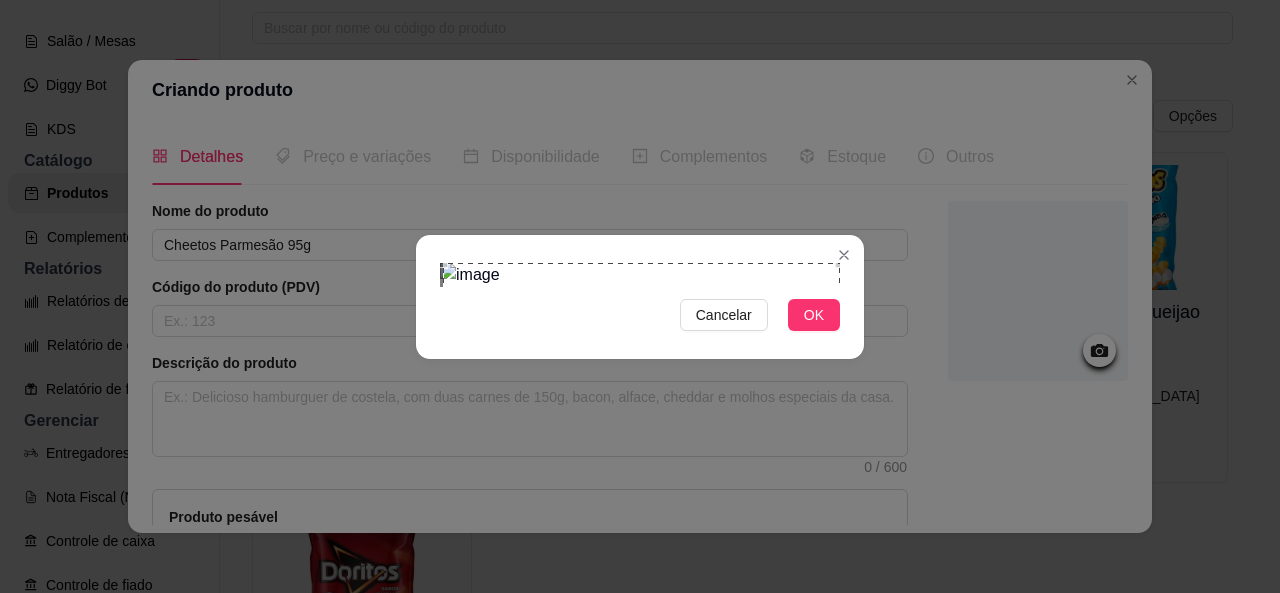 click on "Cancelar OK" at bounding box center (640, 296) 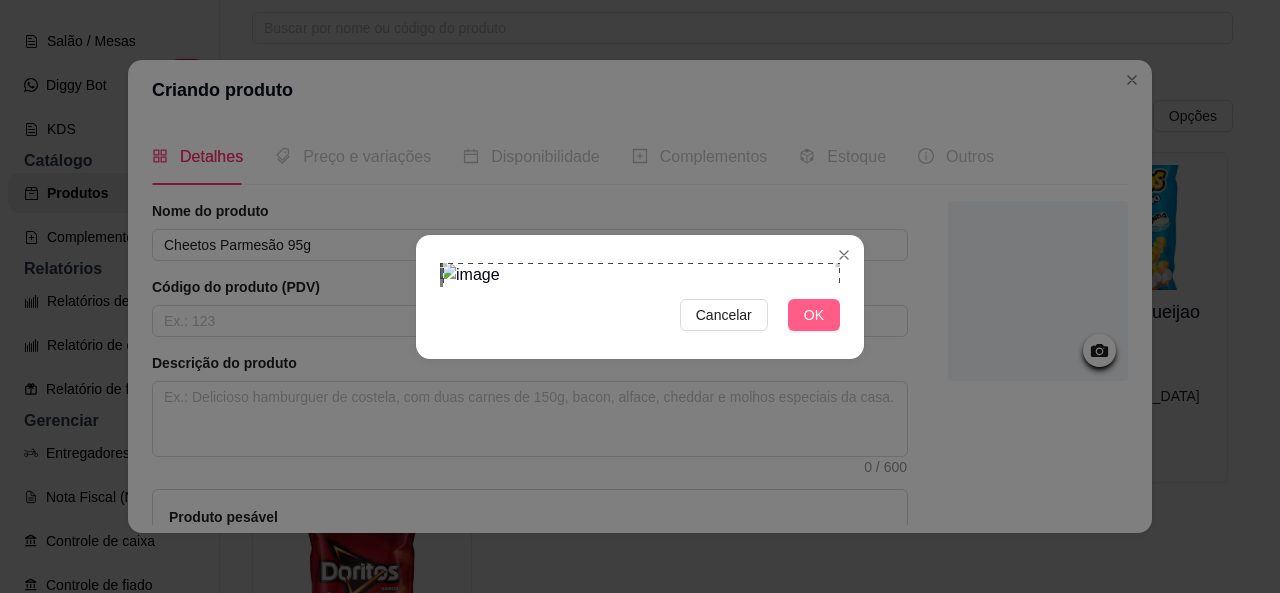 click on "OK" at bounding box center [814, 315] 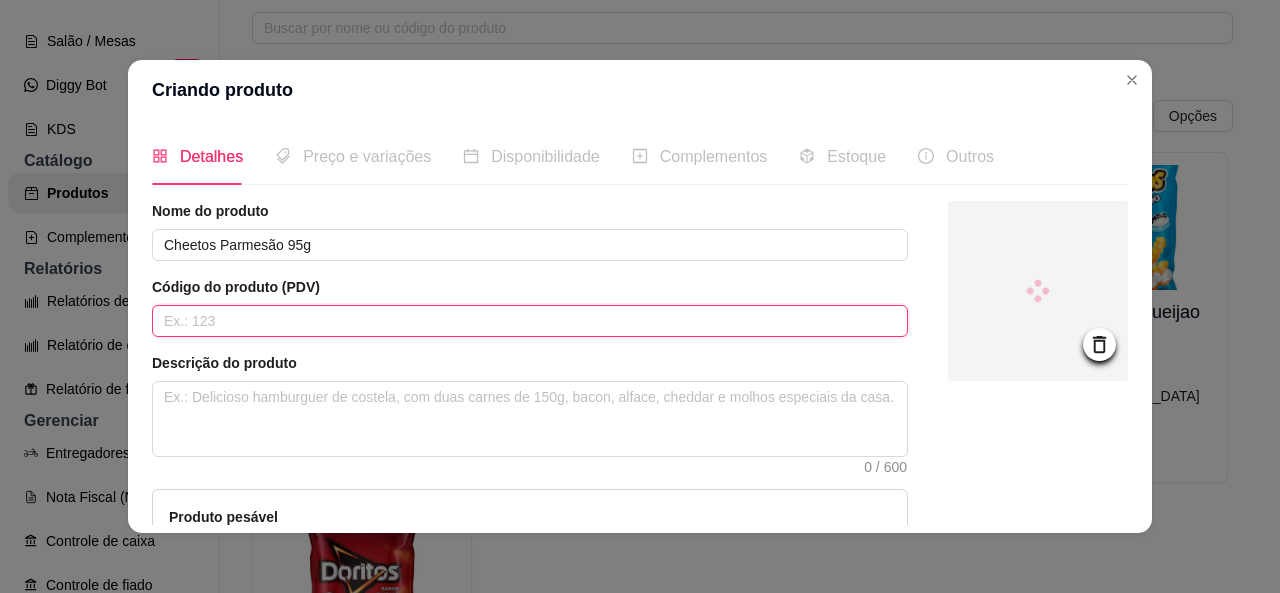 click at bounding box center (530, 321) 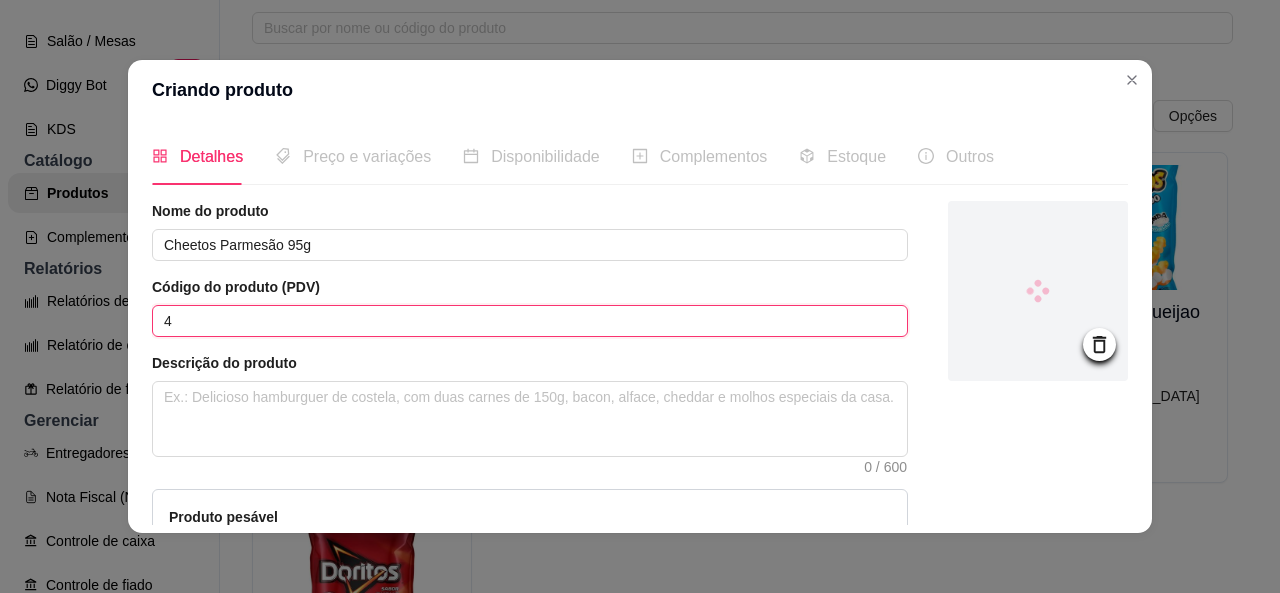 type on "4" 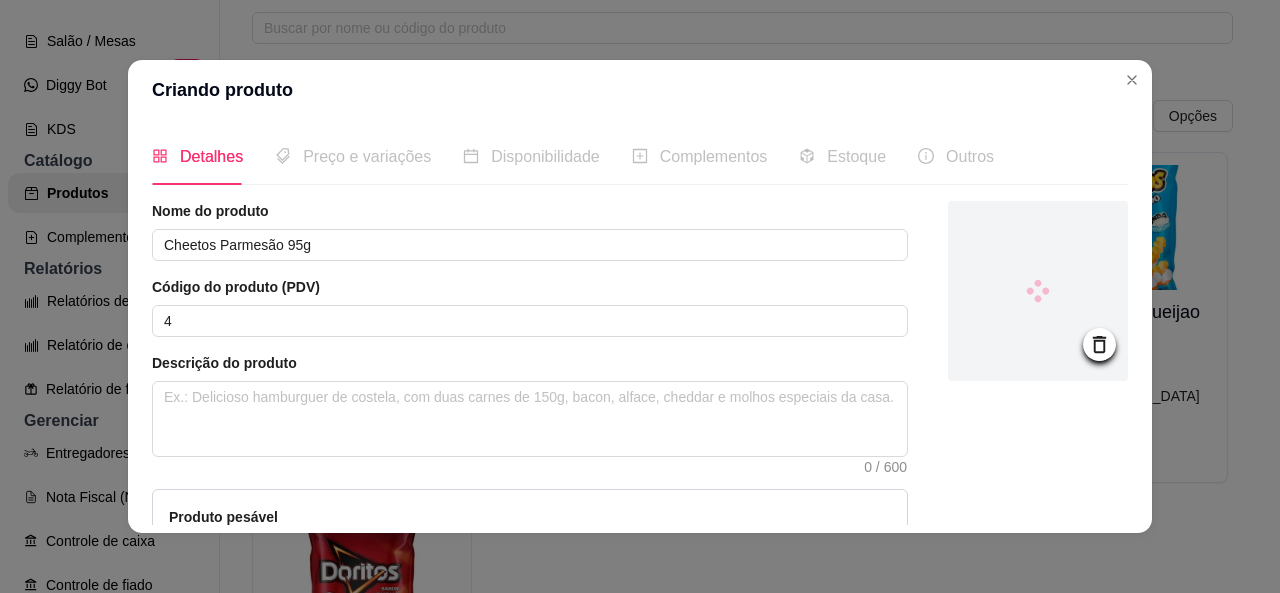 click on "Código do produto (PDV)" at bounding box center [530, 287] 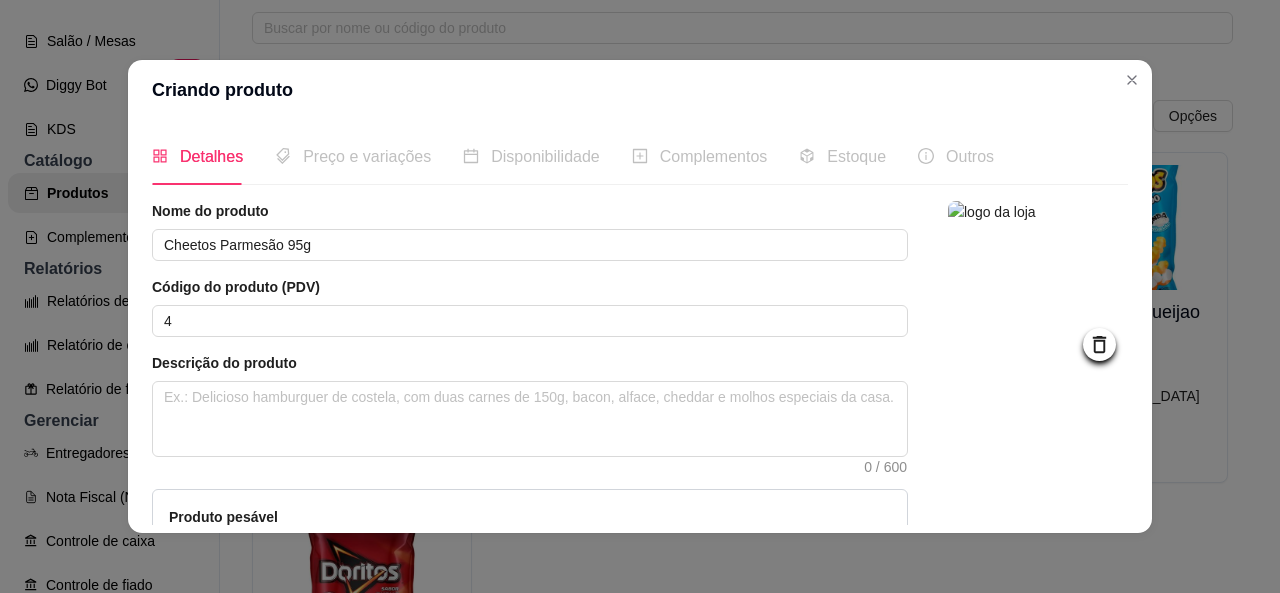 scroll, scrollTop: 255, scrollLeft: 0, axis: vertical 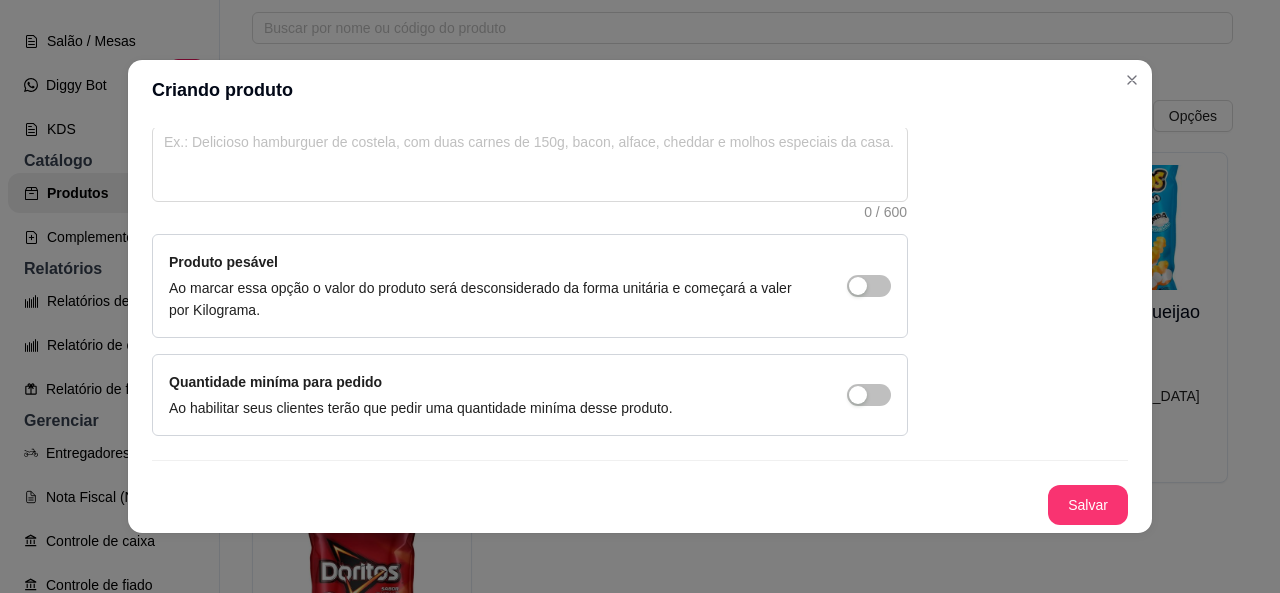 click on "Salvar" at bounding box center (1088, 505) 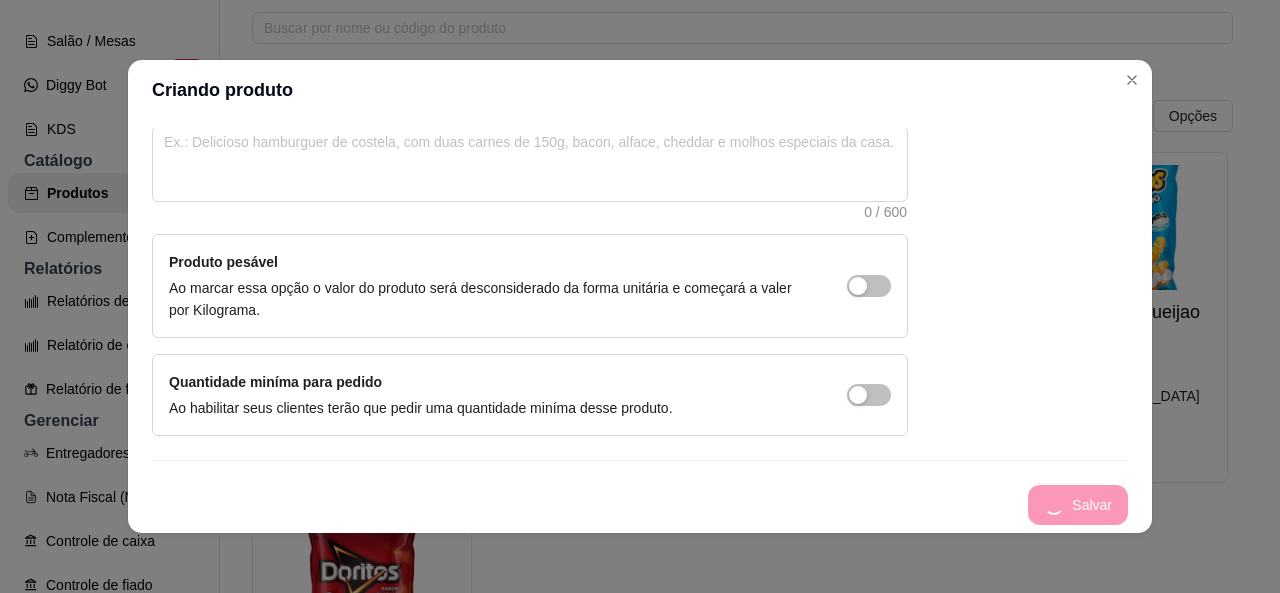 type 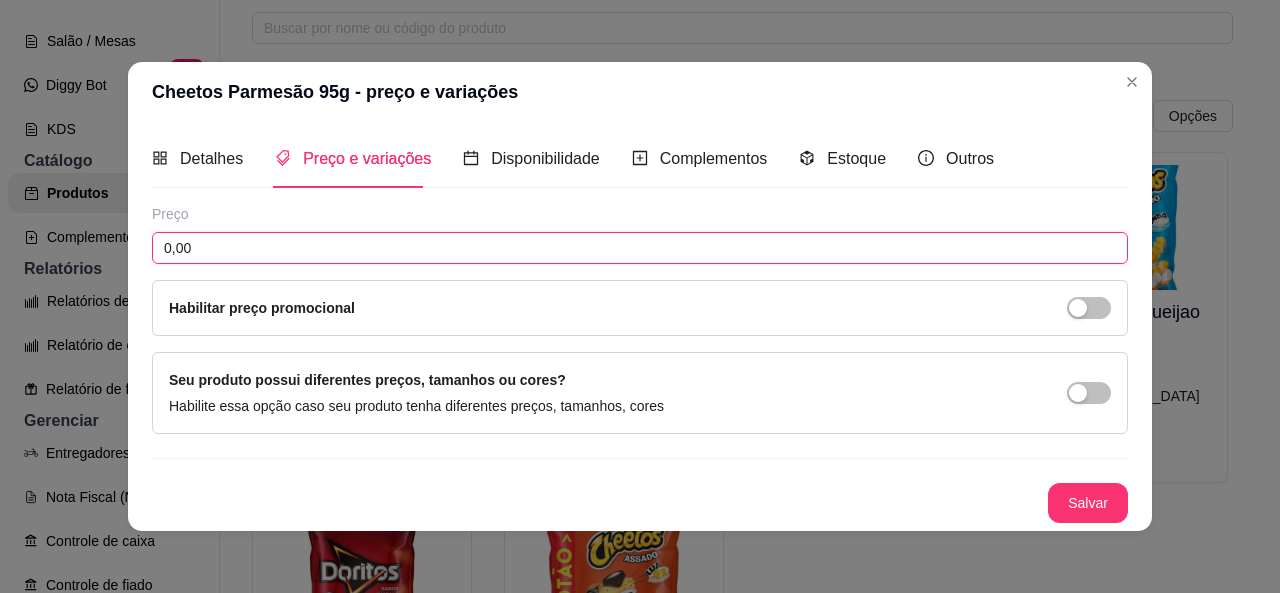drag, startPoint x: 188, startPoint y: 256, endPoint x: 93, endPoint y: 249, distance: 95.257545 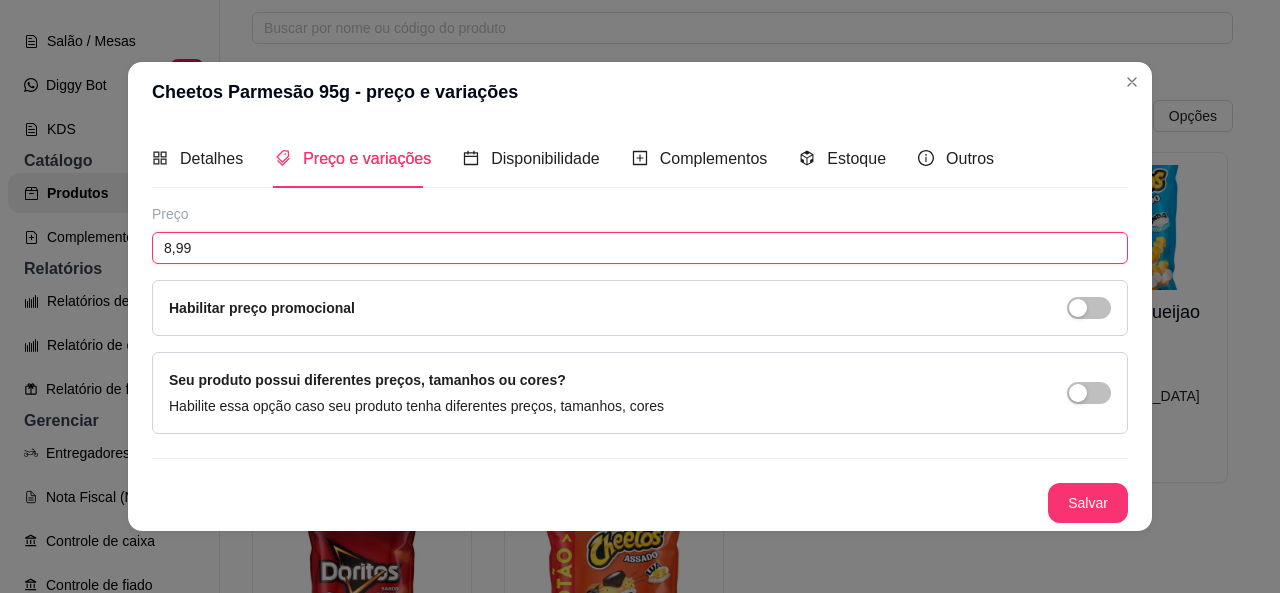 type on "8,99" 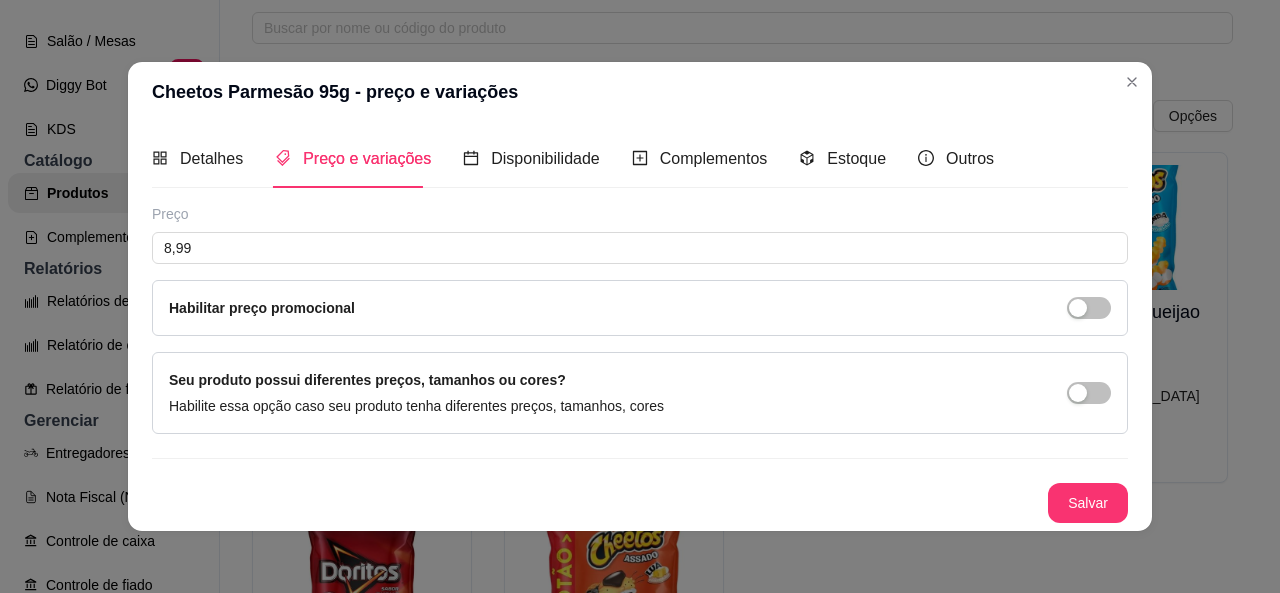 click on "Preço" at bounding box center (640, 214) 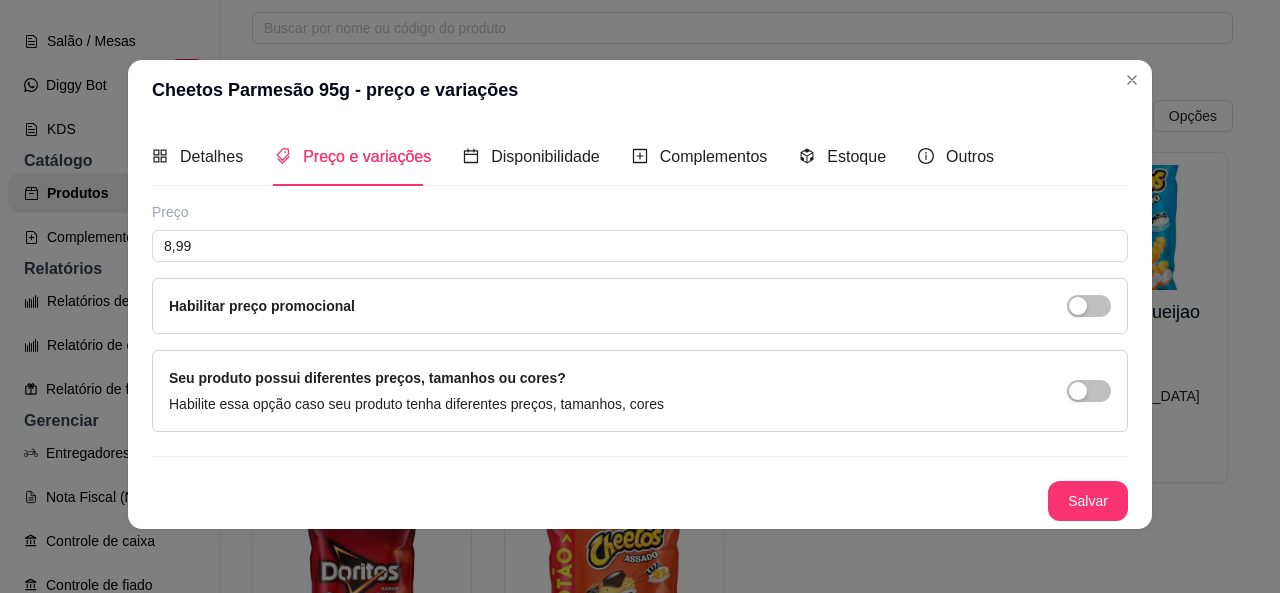 click on "Salvar" at bounding box center (1088, 501) 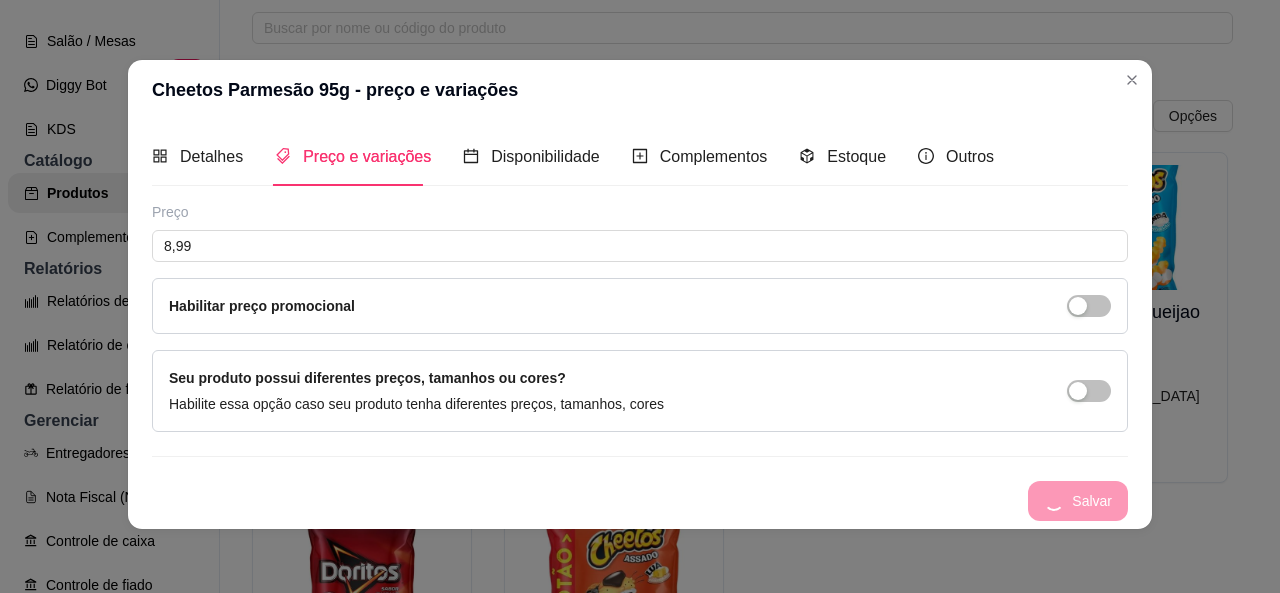 scroll, scrollTop: 0, scrollLeft: 0, axis: both 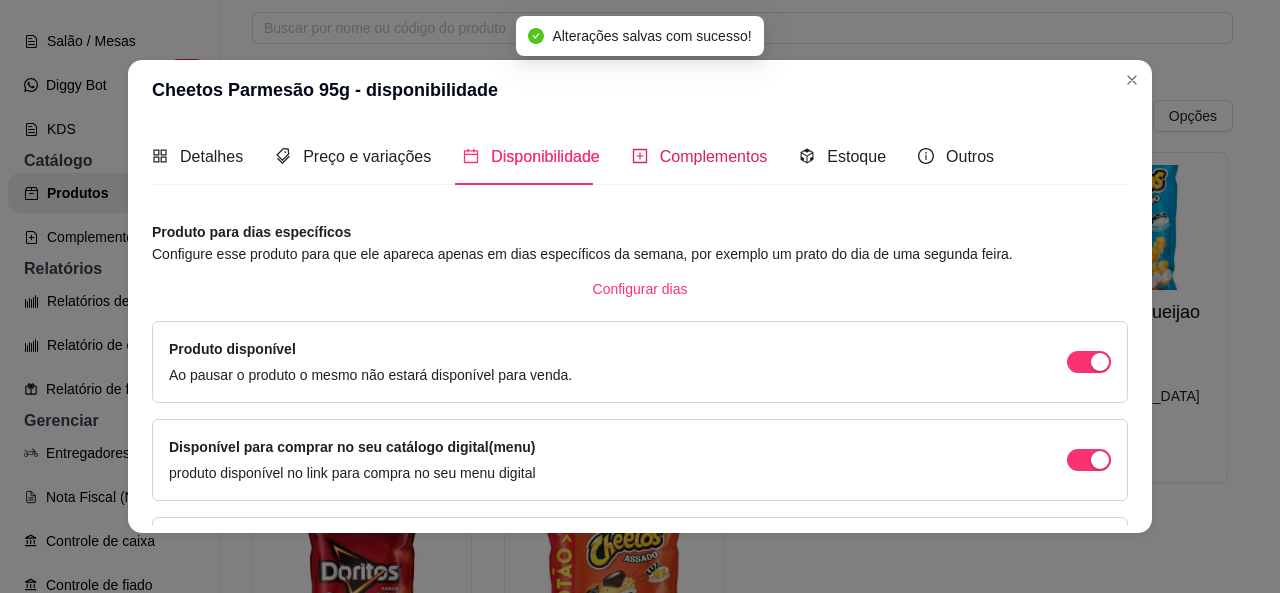 click on "Complementos" at bounding box center (700, 156) 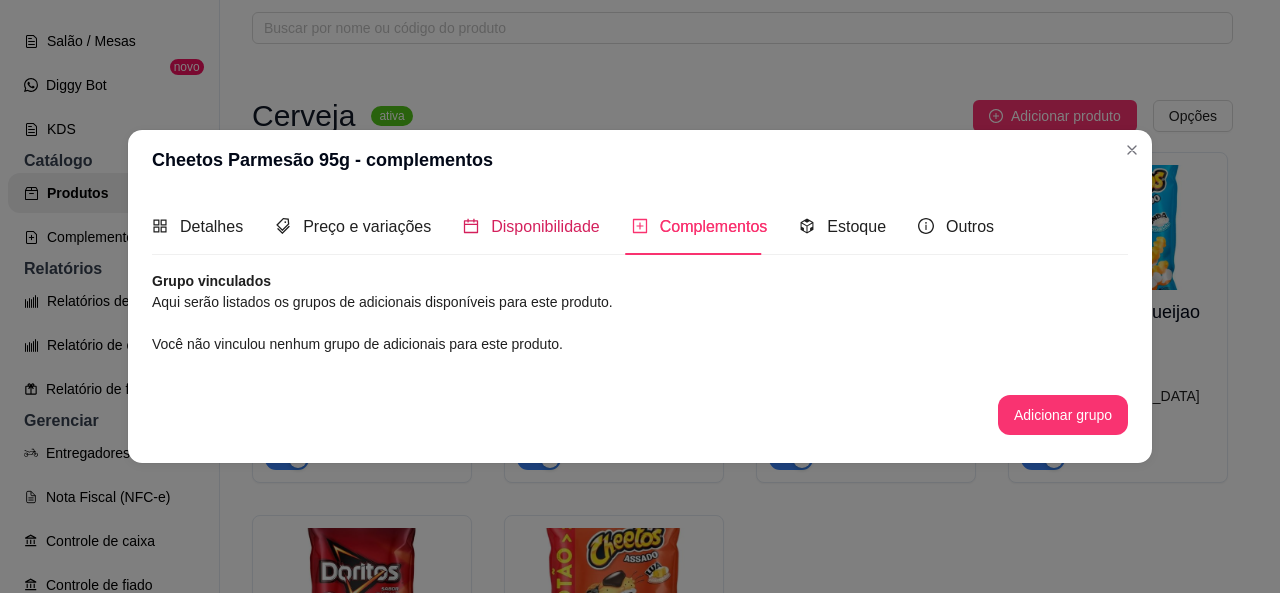 click on "Disponibilidade" at bounding box center (531, 226) 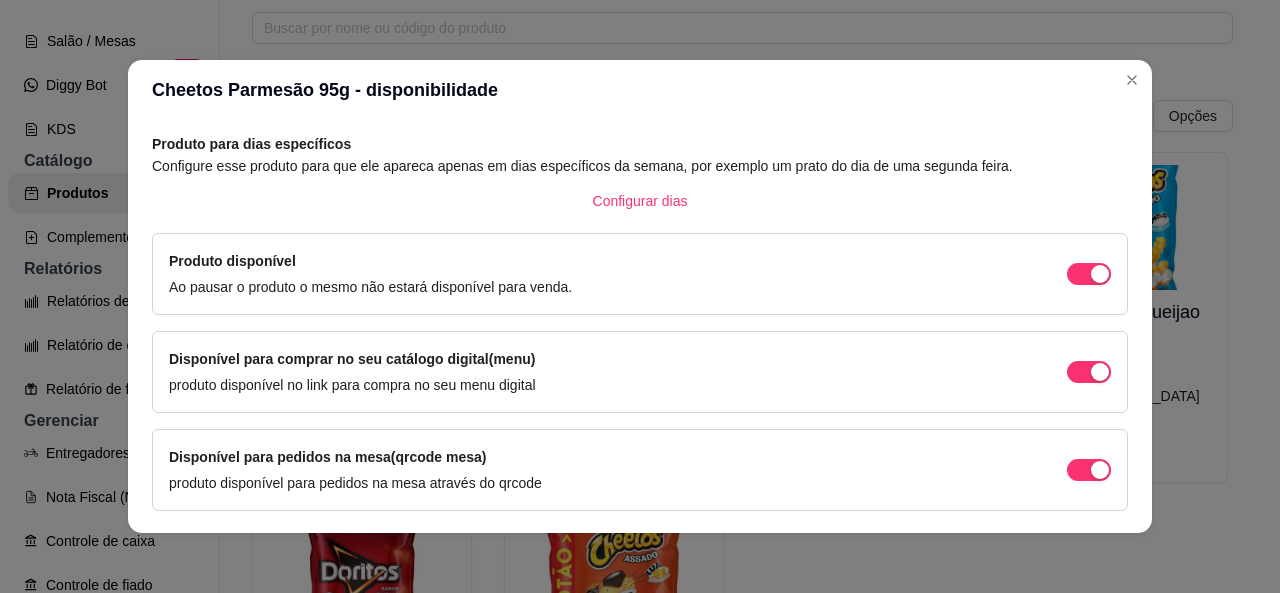 scroll, scrollTop: 253, scrollLeft: 0, axis: vertical 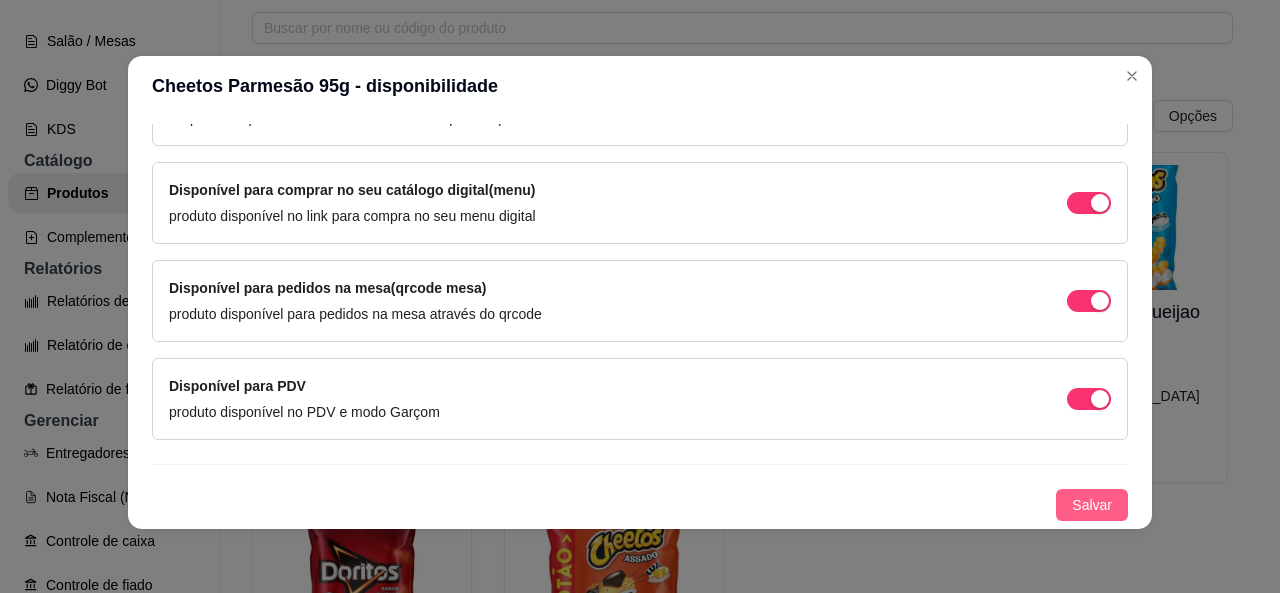 click on "Salvar" at bounding box center (1092, 505) 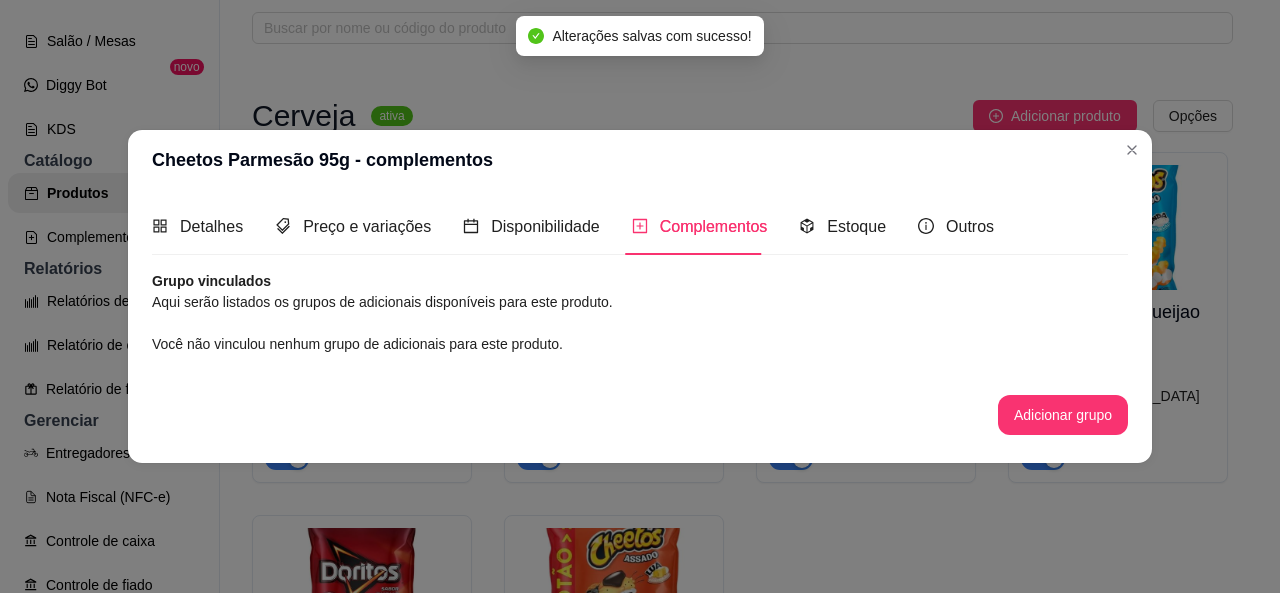 scroll, scrollTop: 0, scrollLeft: 0, axis: both 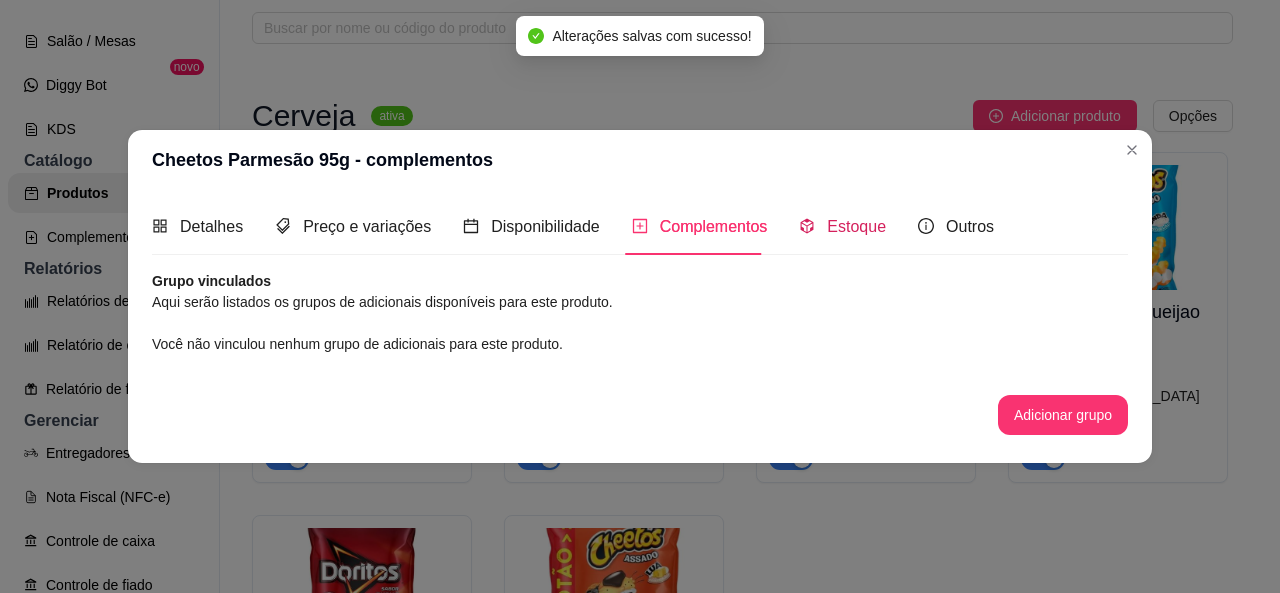click on "Estoque" at bounding box center [856, 226] 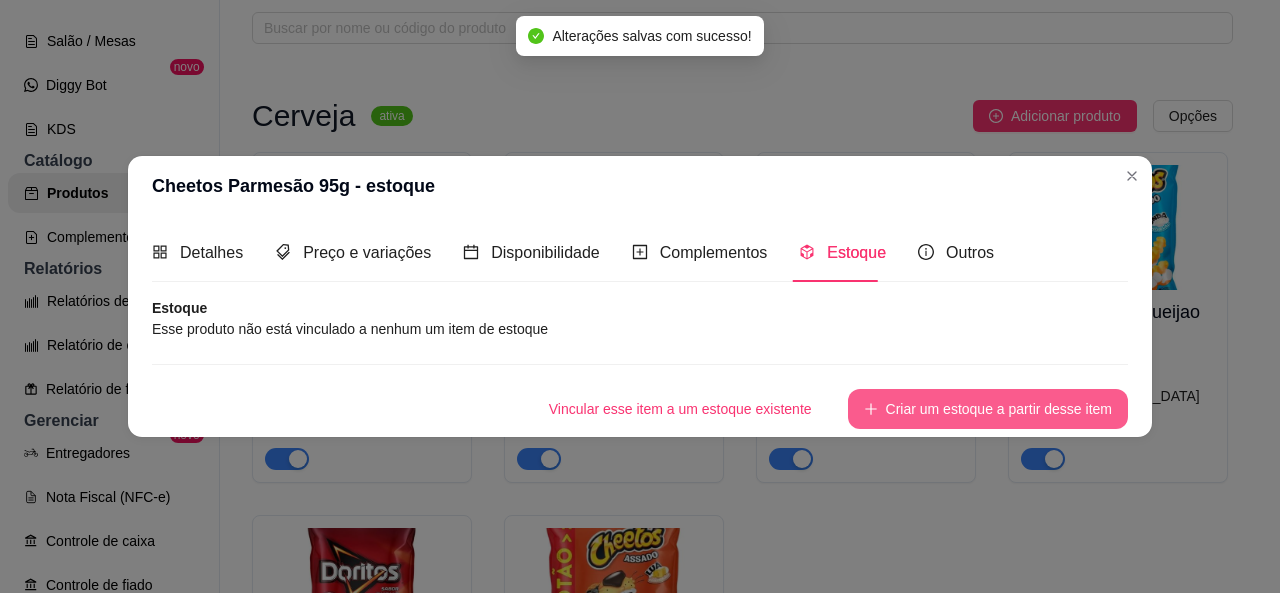 click on "Criar um estoque a partir desse item" at bounding box center [988, 409] 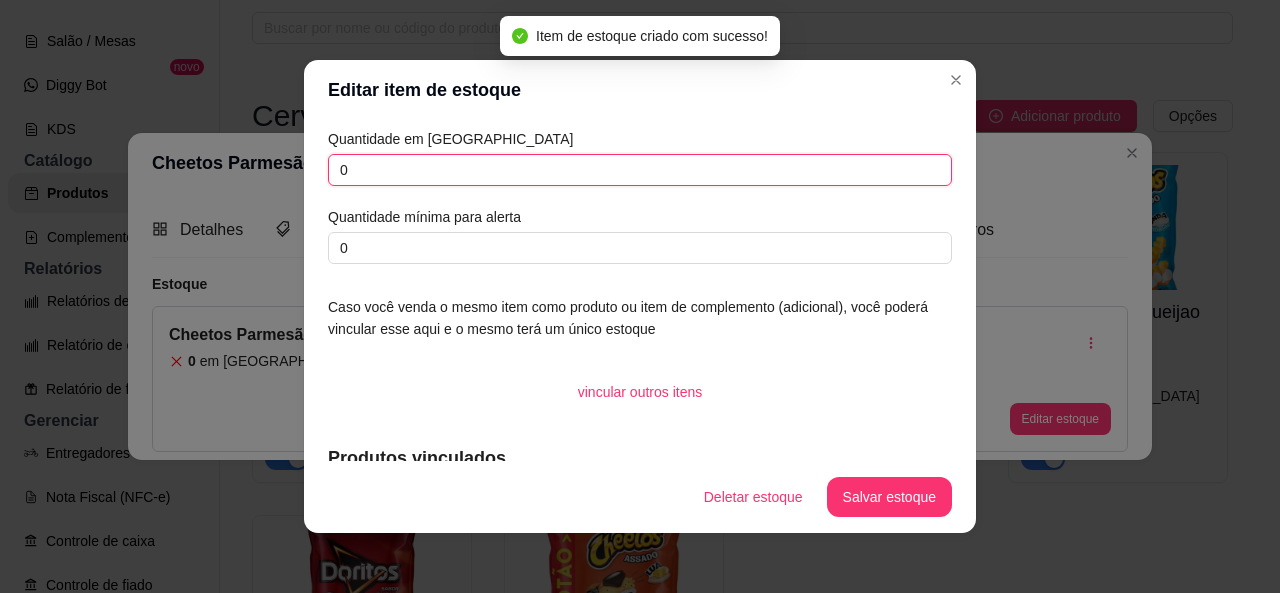 drag, startPoint x: 364, startPoint y: 168, endPoint x: 298, endPoint y: 207, distance: 76.66159 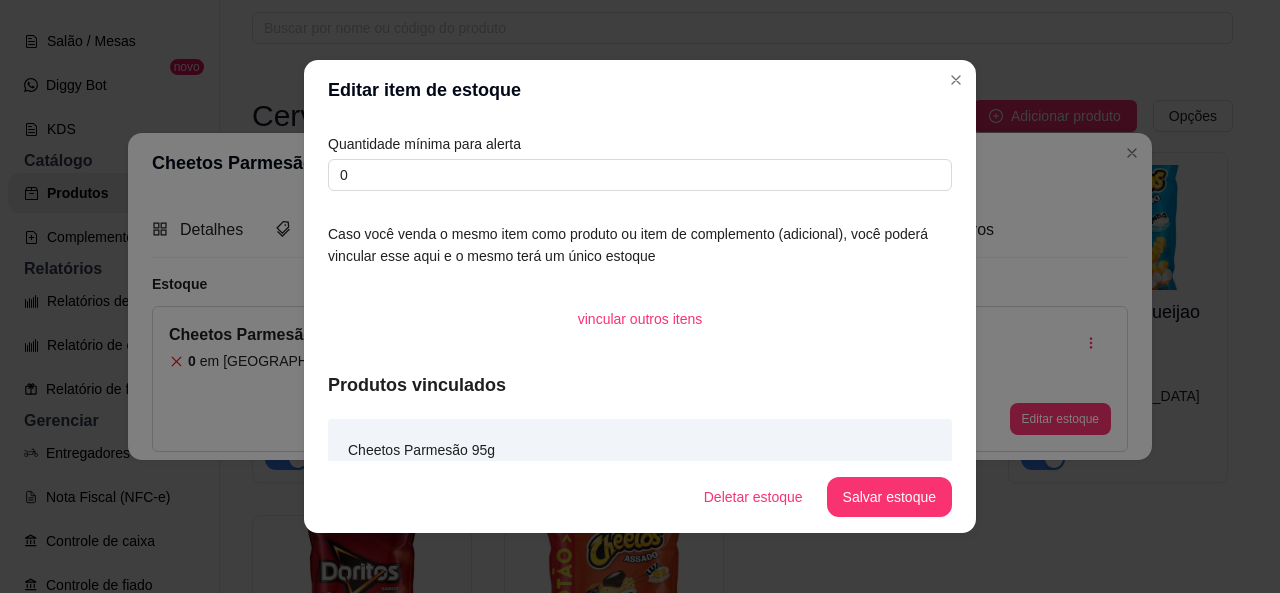 scroll, scrollTop: 101, scrollLeft: 0, axis: vertical 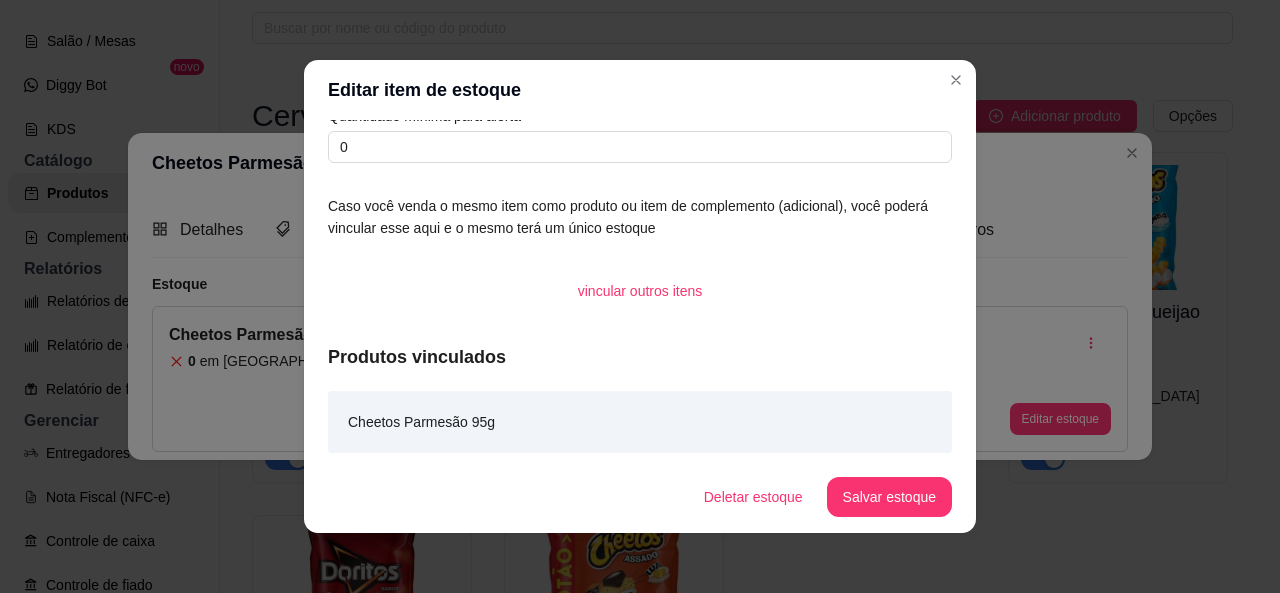 type on "4" 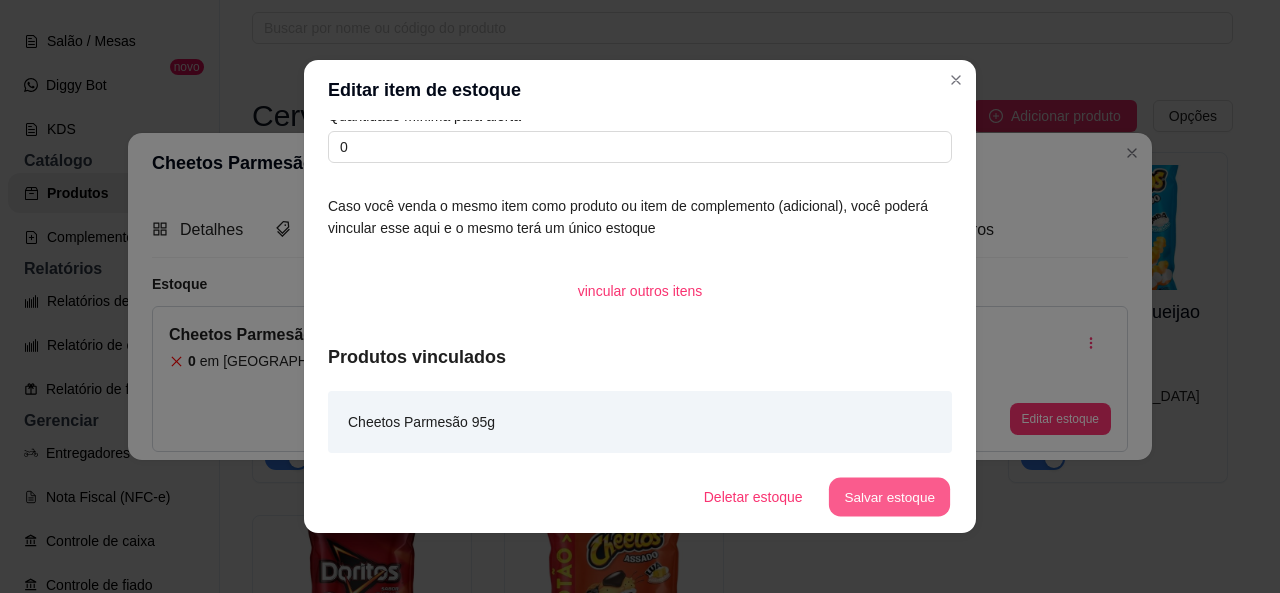click on "Salvar estoque" at bounding box center (889, 497) 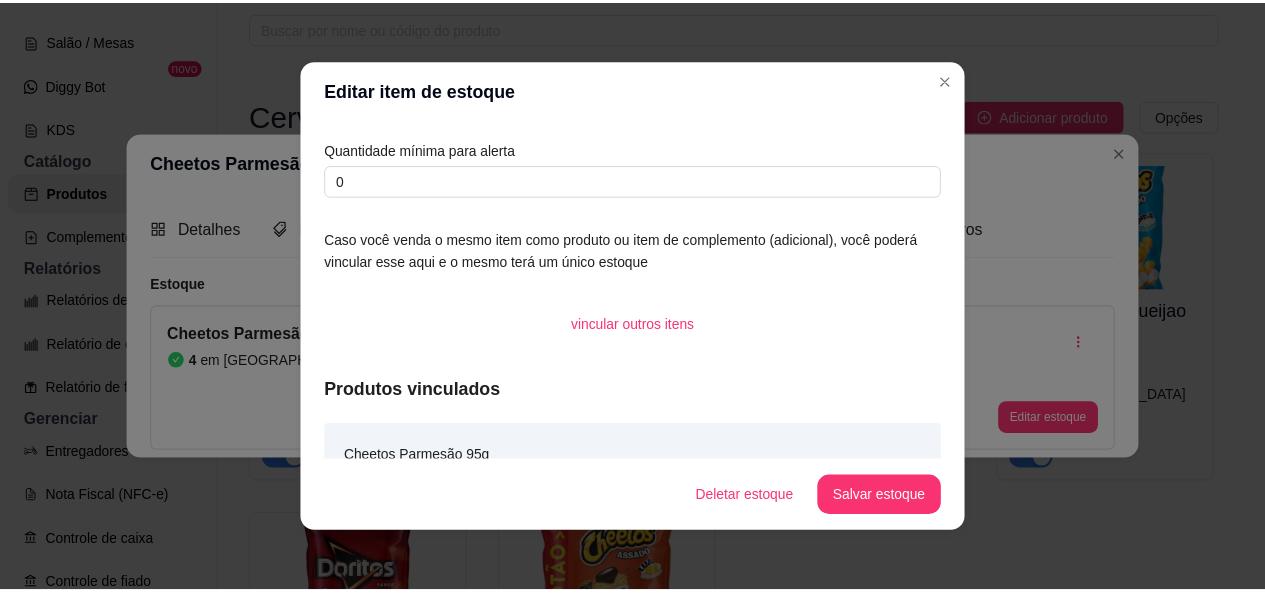 scroll, scrollTop: 0, scrollLeft: 0, axis: both 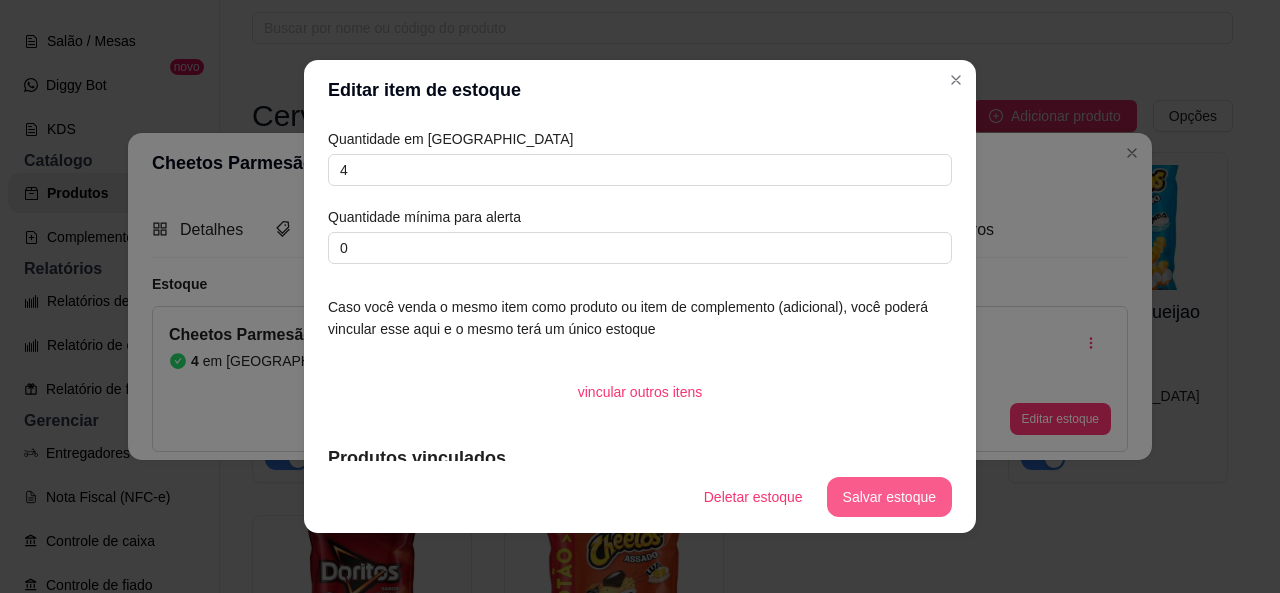 click on "Salvar estoque" at bounding box center (889, 497) 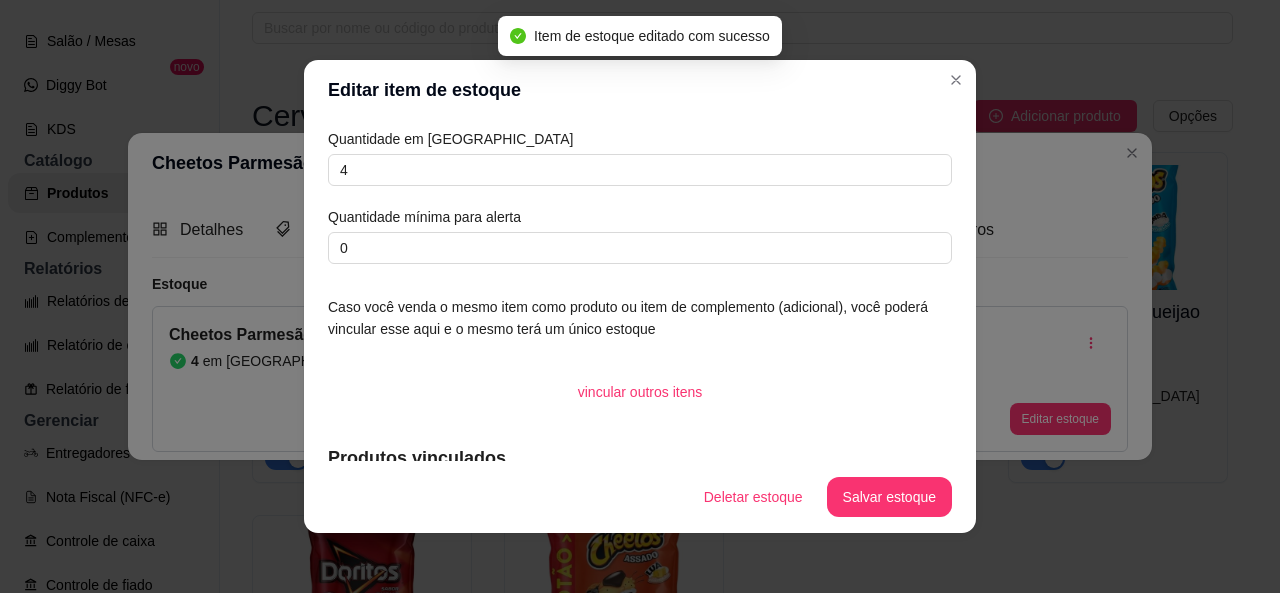 click on "Editar item de estoque" at bounding box center (640, 90) 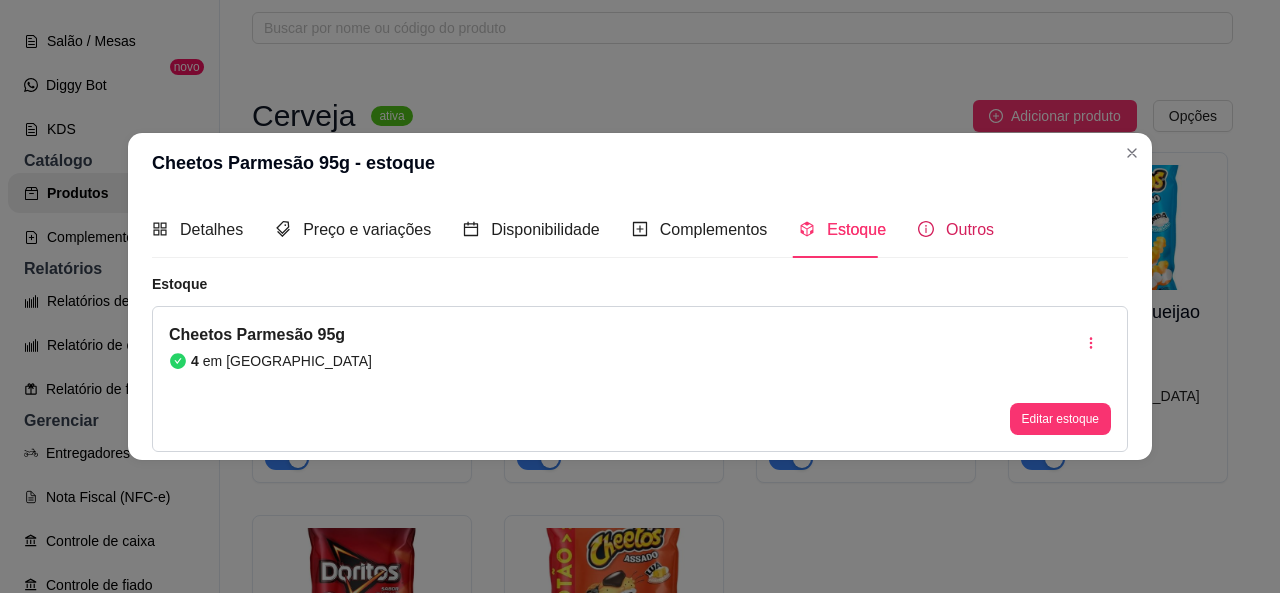 click on "Outros" at bounding box center [956, 229] 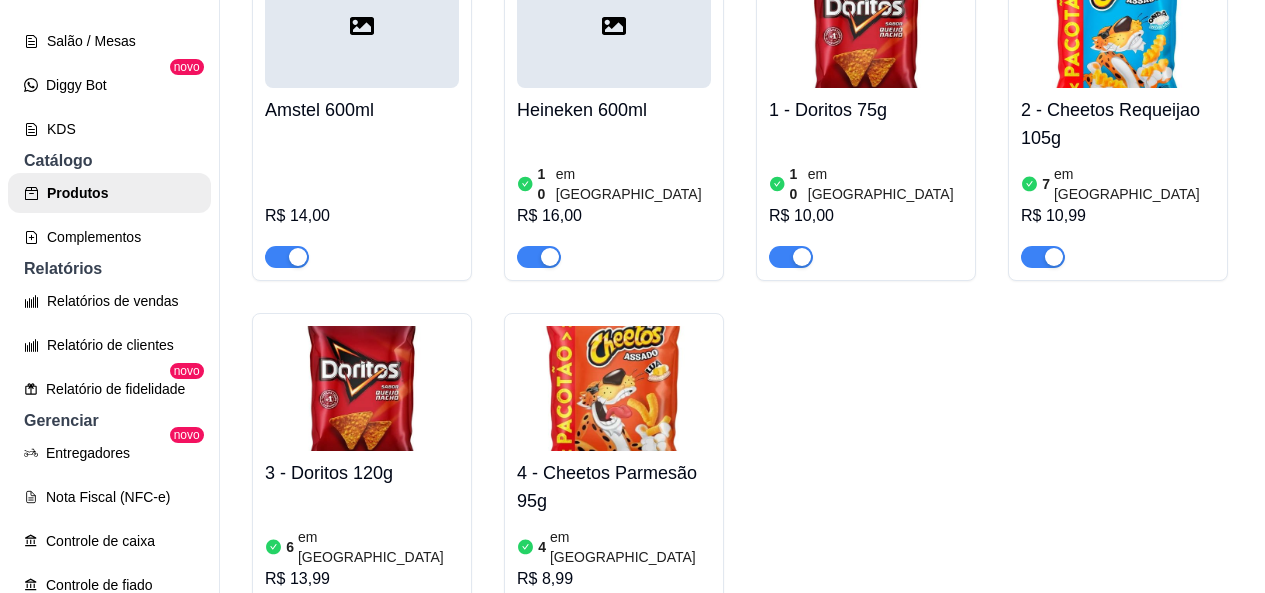 scroll, scrollTop: 0, scrollLeft: 0, axis: both 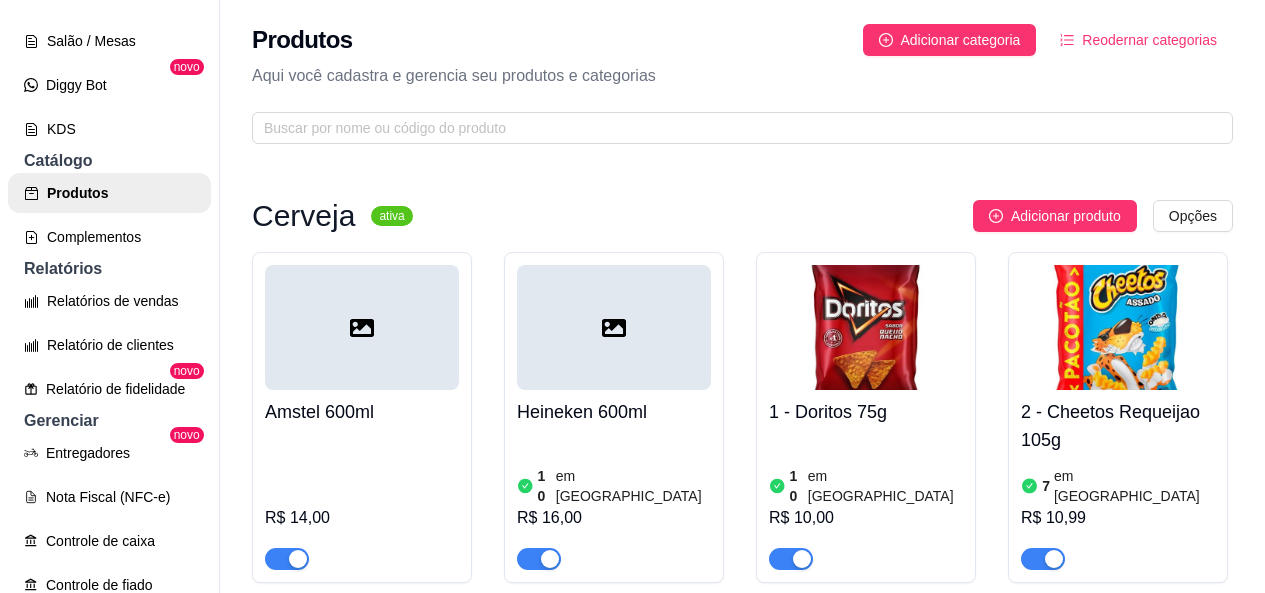 click at bounding box center (866, 327) 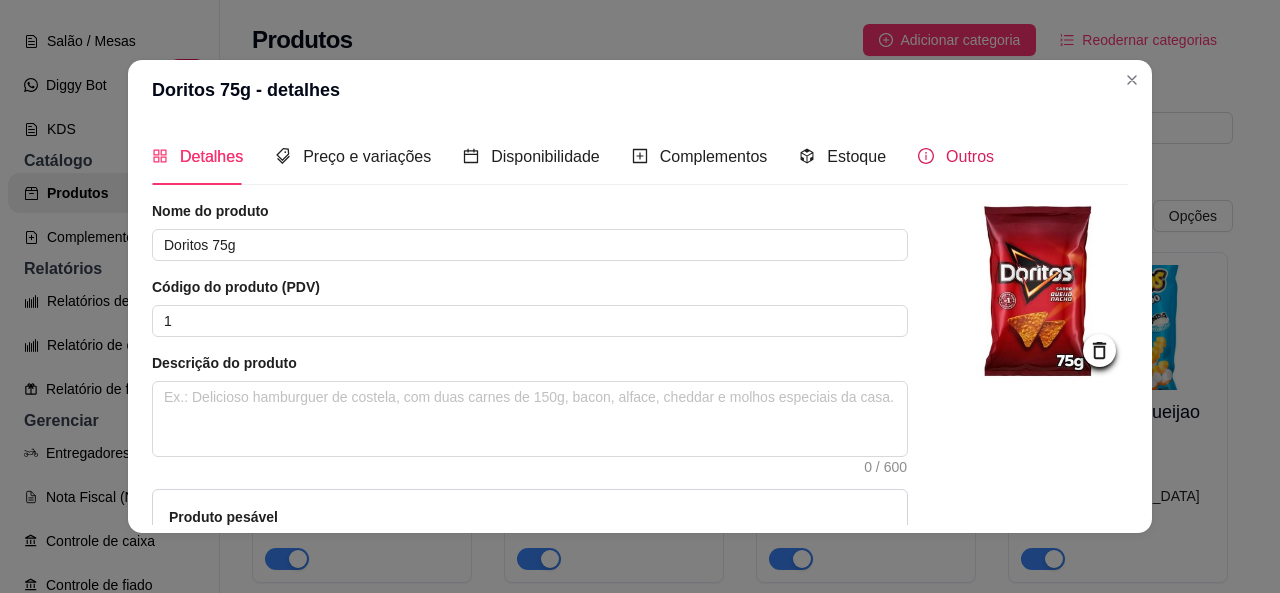 click on "Outros" at bounding box center (970, 156) 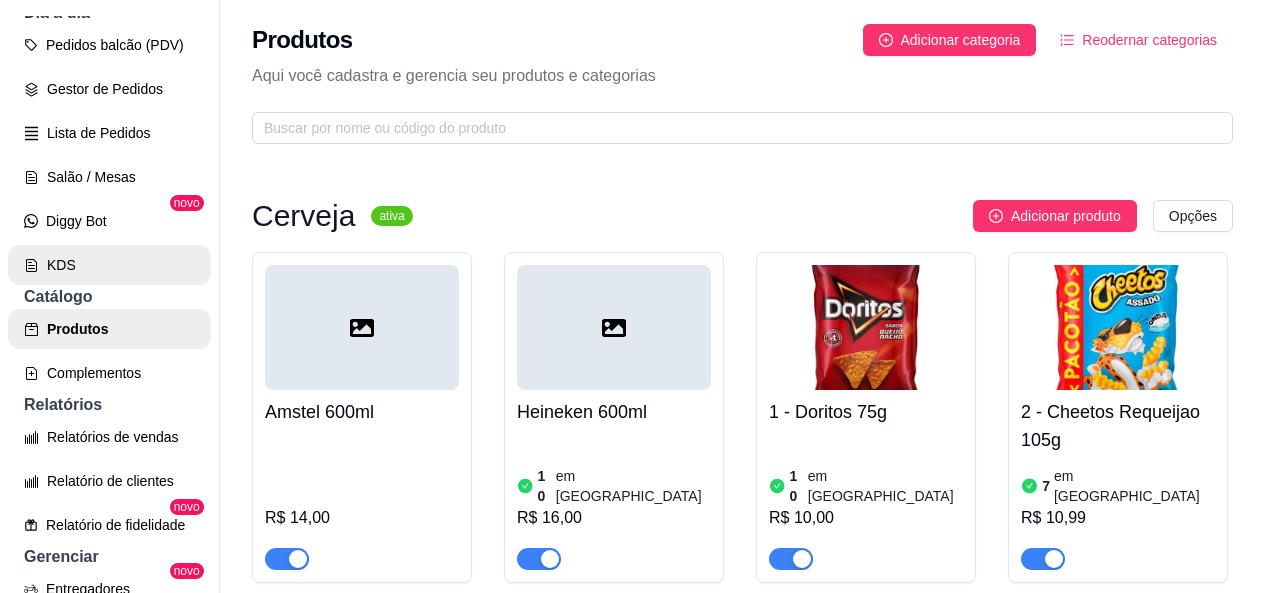 scroll, scrollTop: 177, scrollLeft: 0, axis: vertical 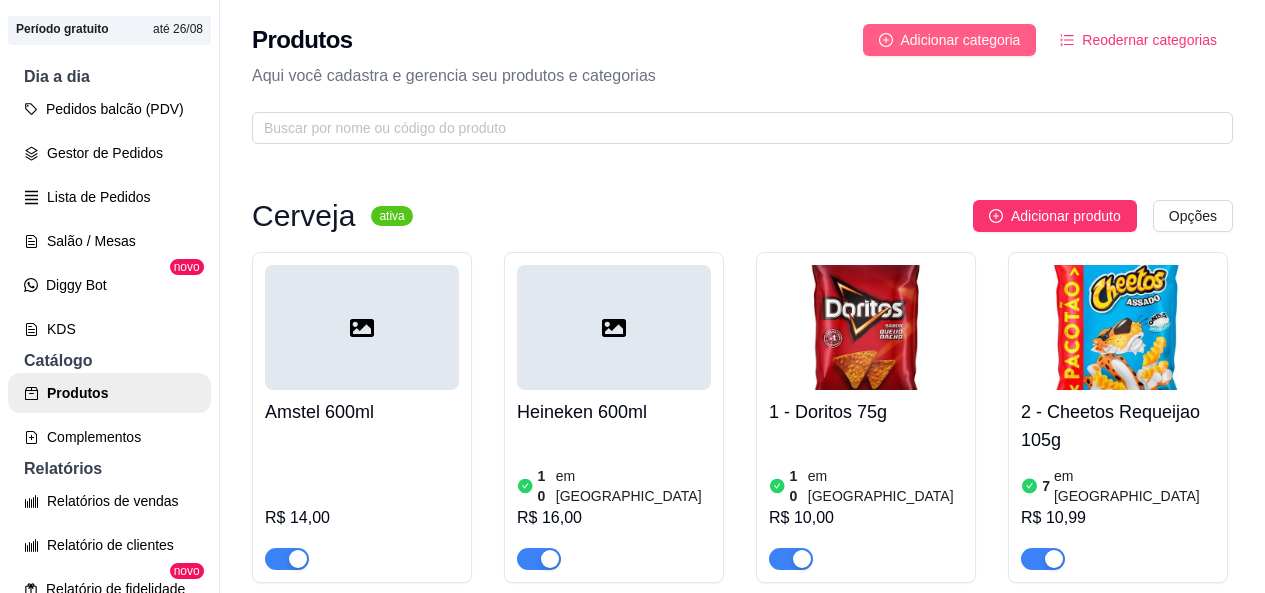 click on "Adicionar categoria" at bounding box center [961, 40] 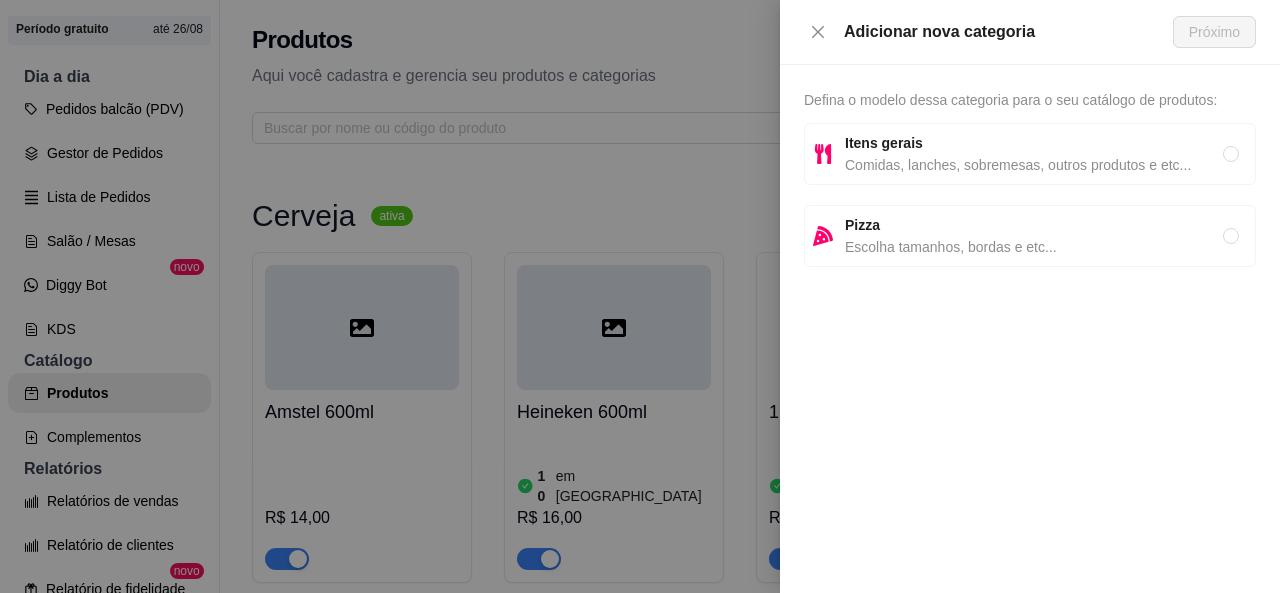 click at bounding box center (640, 296) 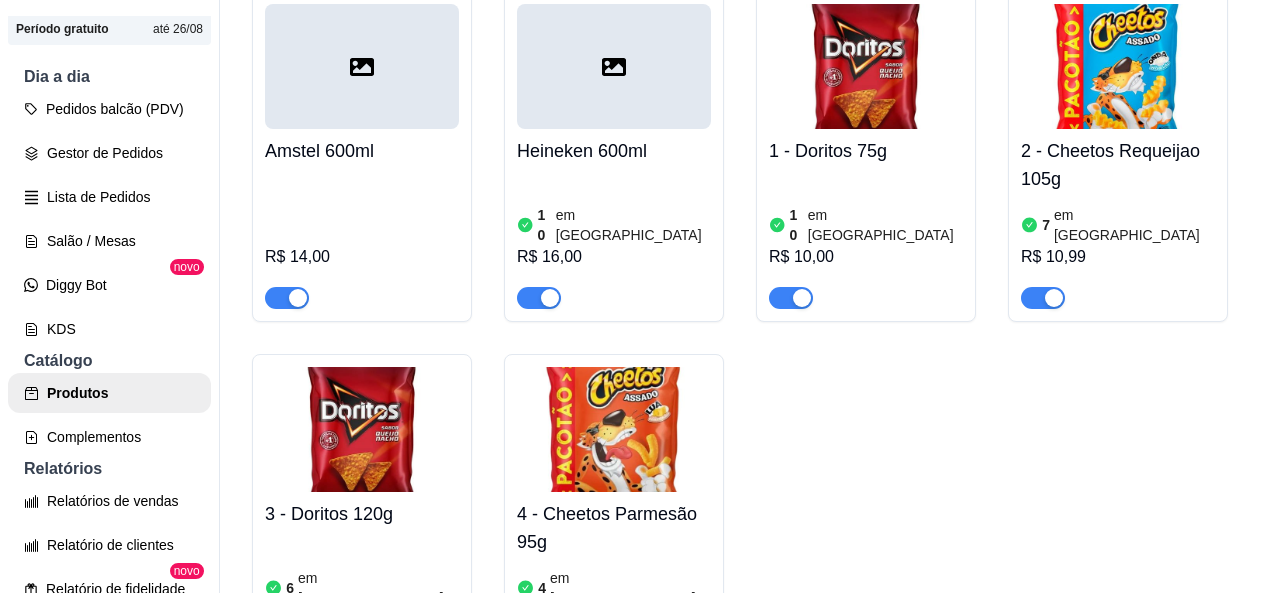 scroll, scrollTop: 0, scrollLeft: 0, axis: both 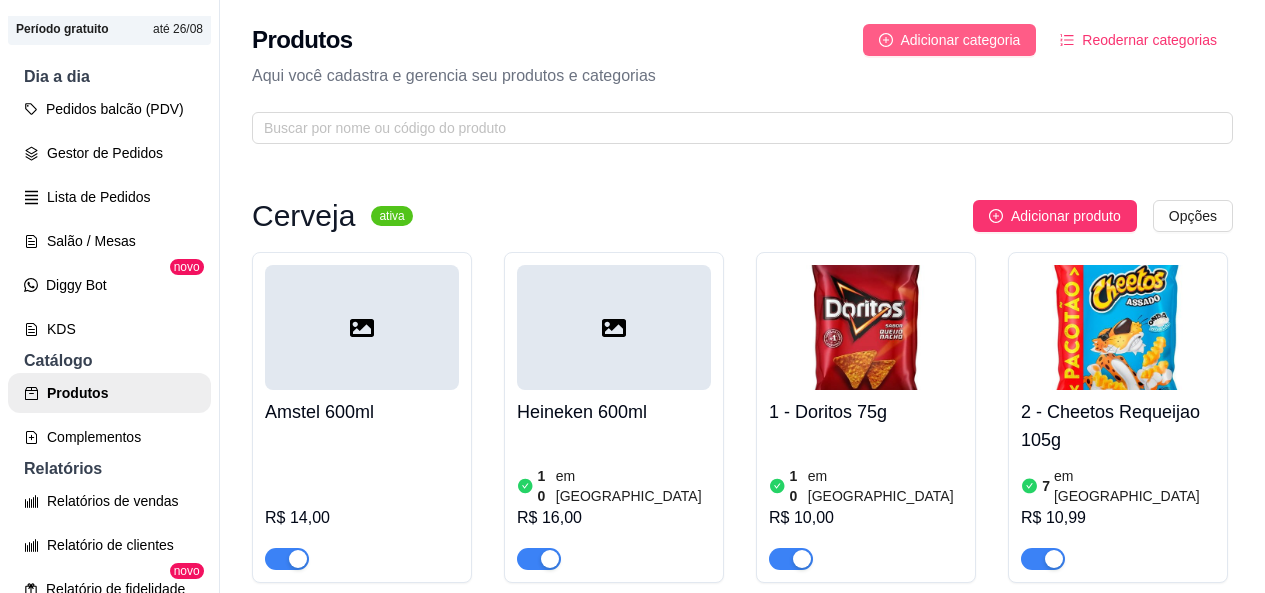 click on "Adicionar categoria" at bounding box center (961, 40) 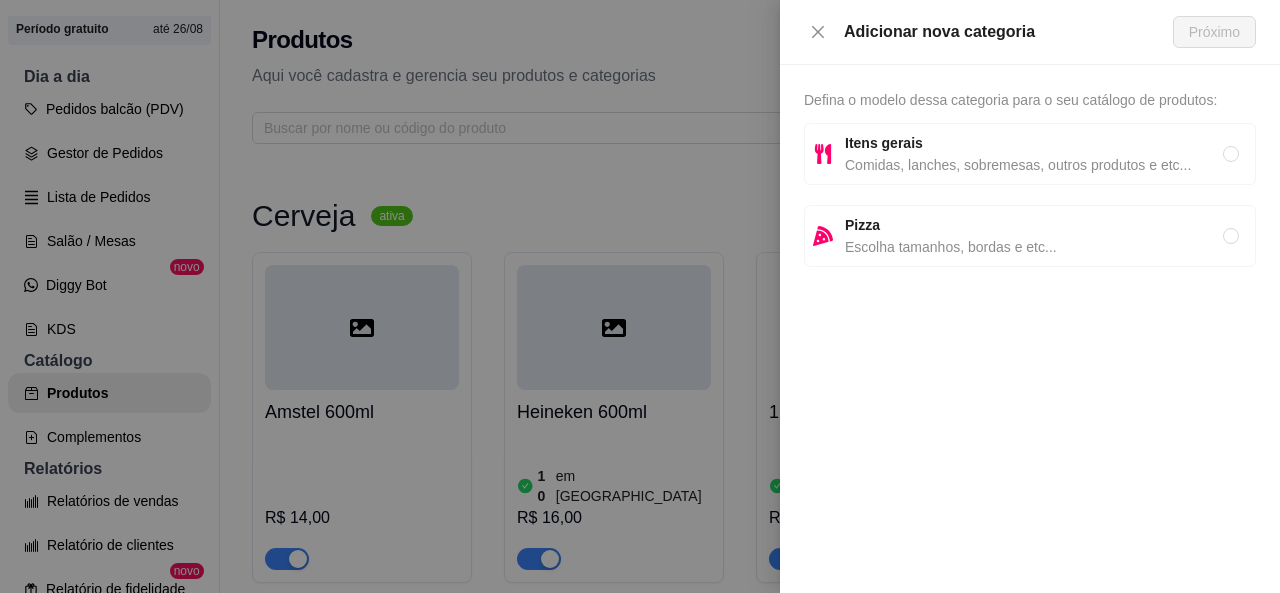 click on "Itens gerais" at bounding box center [1034, 143] 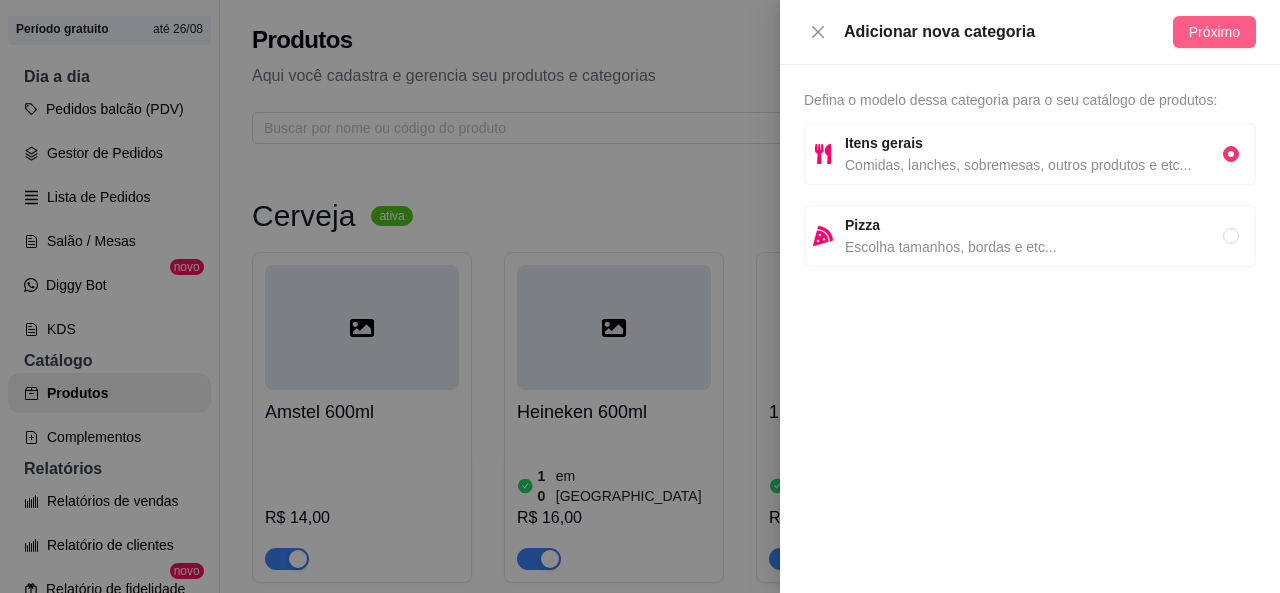 click on "Próximo" at bounding box center [1214, 32] 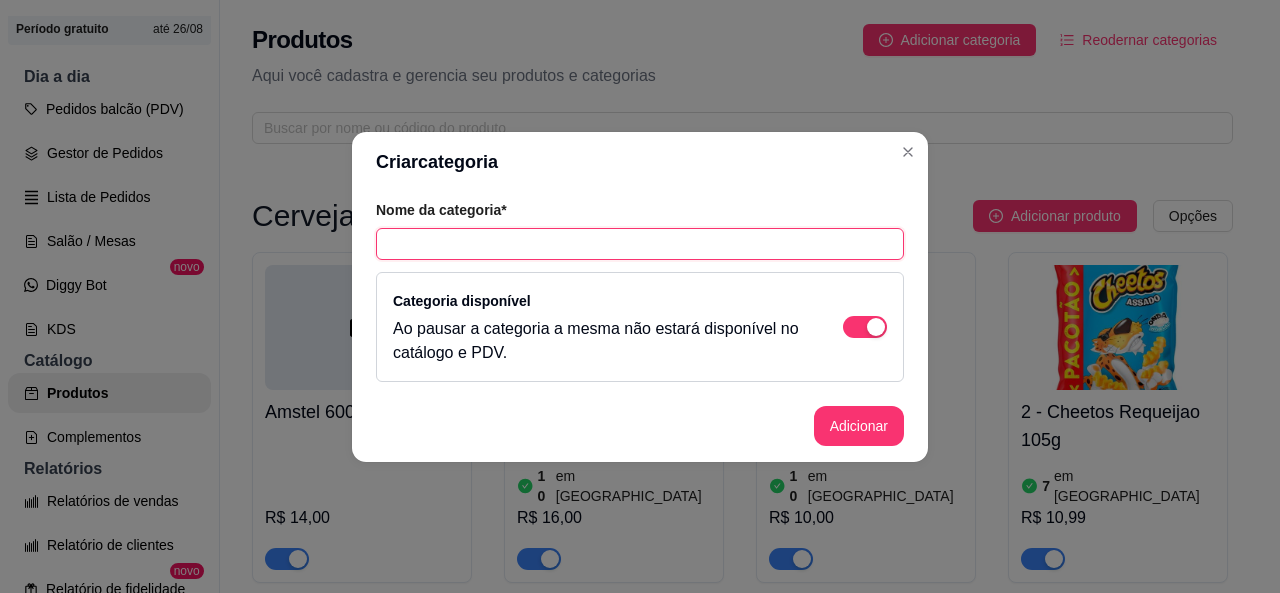 click at bounding box center [640, 244] 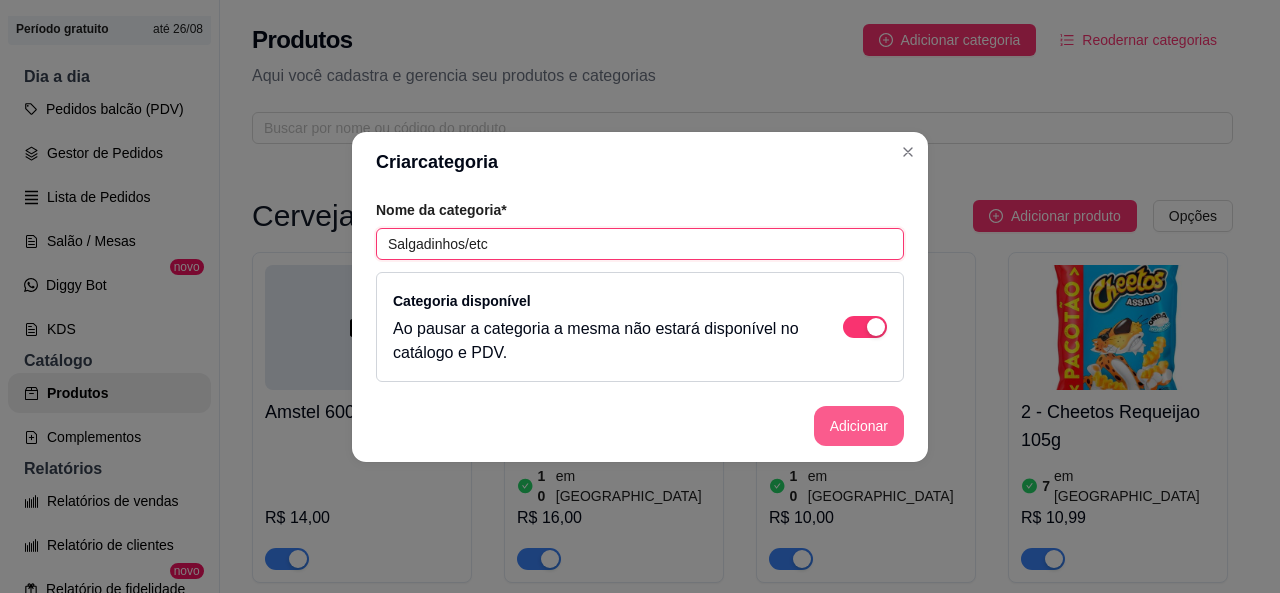 type on "Salgadinhos/etc" 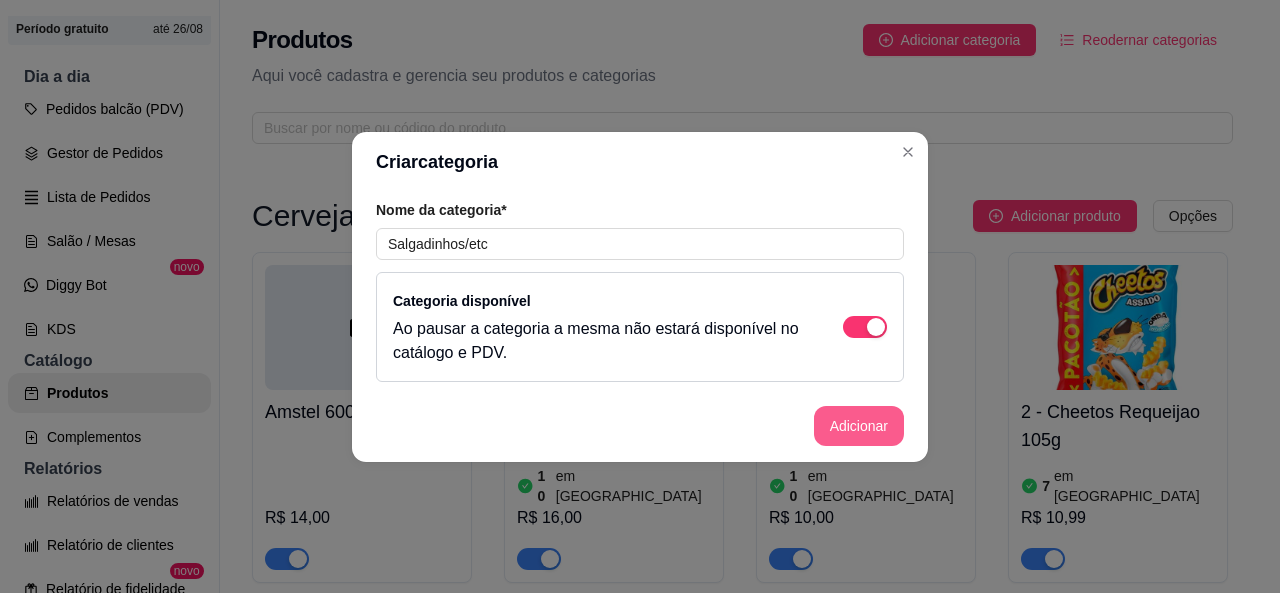click on "Adicionar" at bounding box center (859, 426) 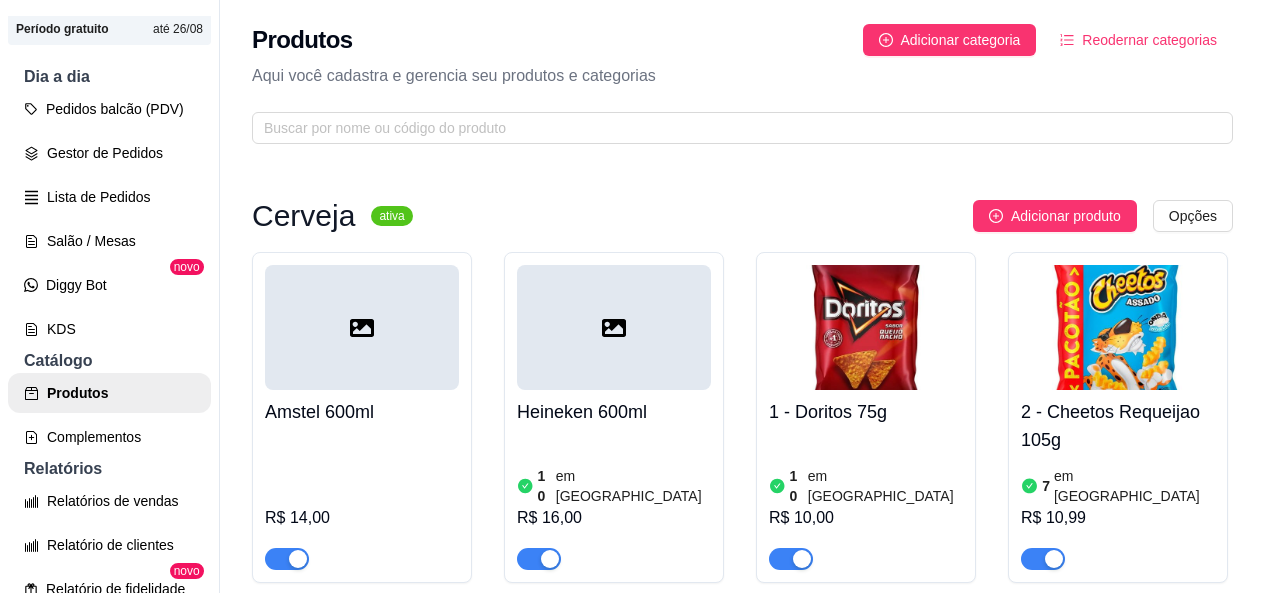 click at bounding box center [866, 327] 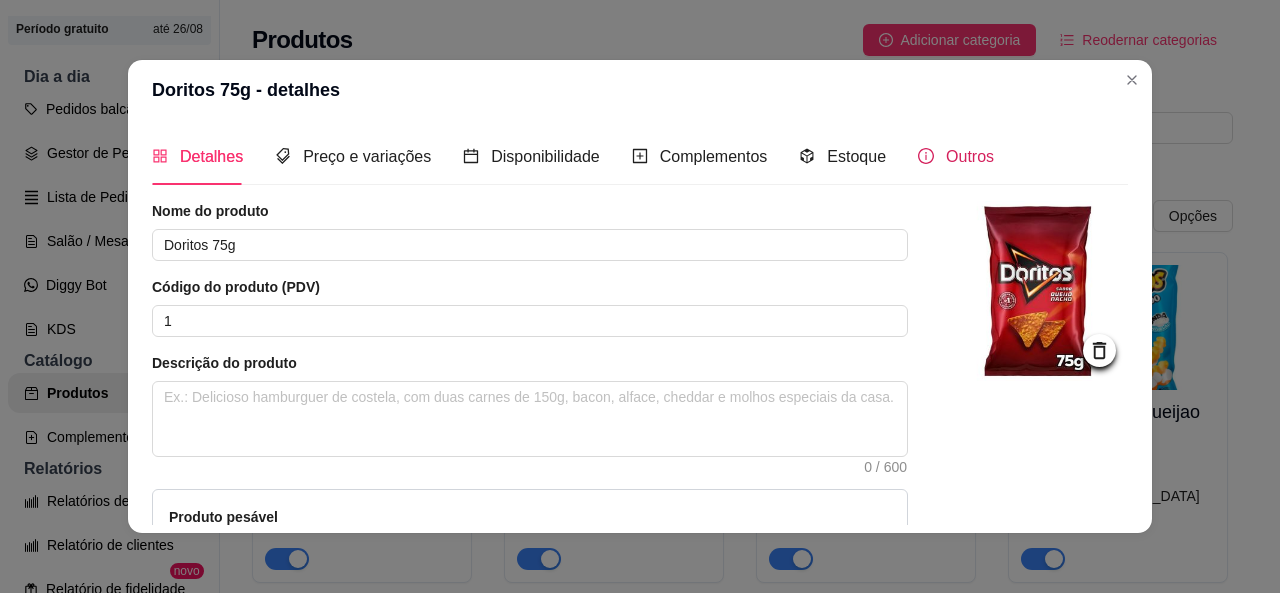 click 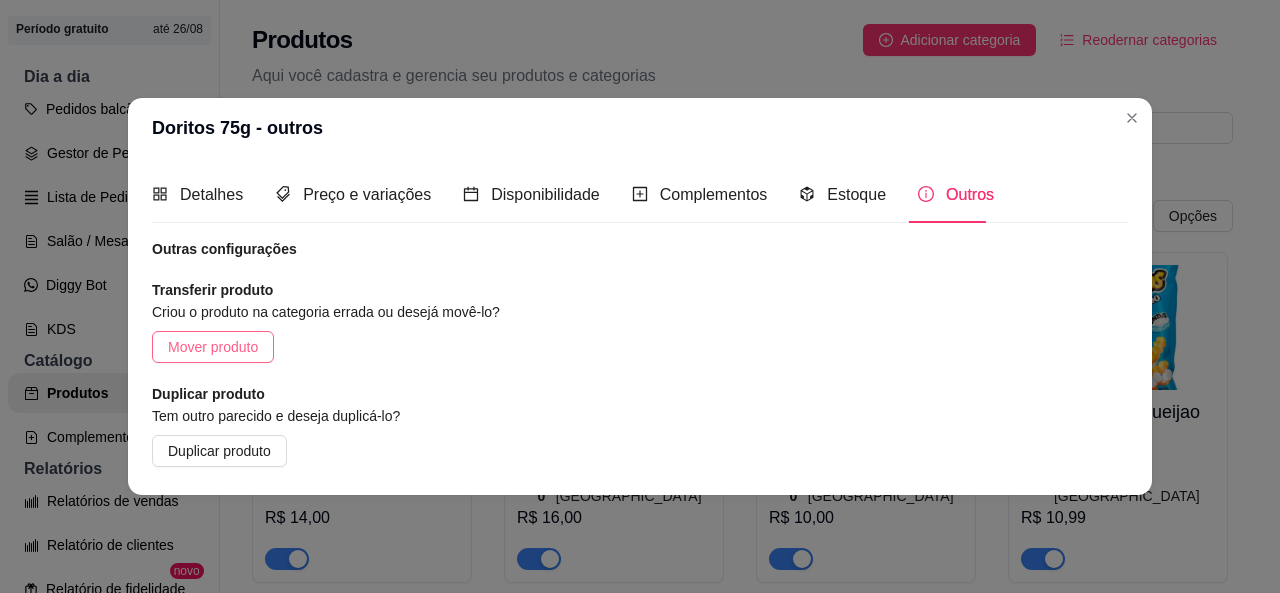 click on "Mover produto" at bounding box center (213, 347) 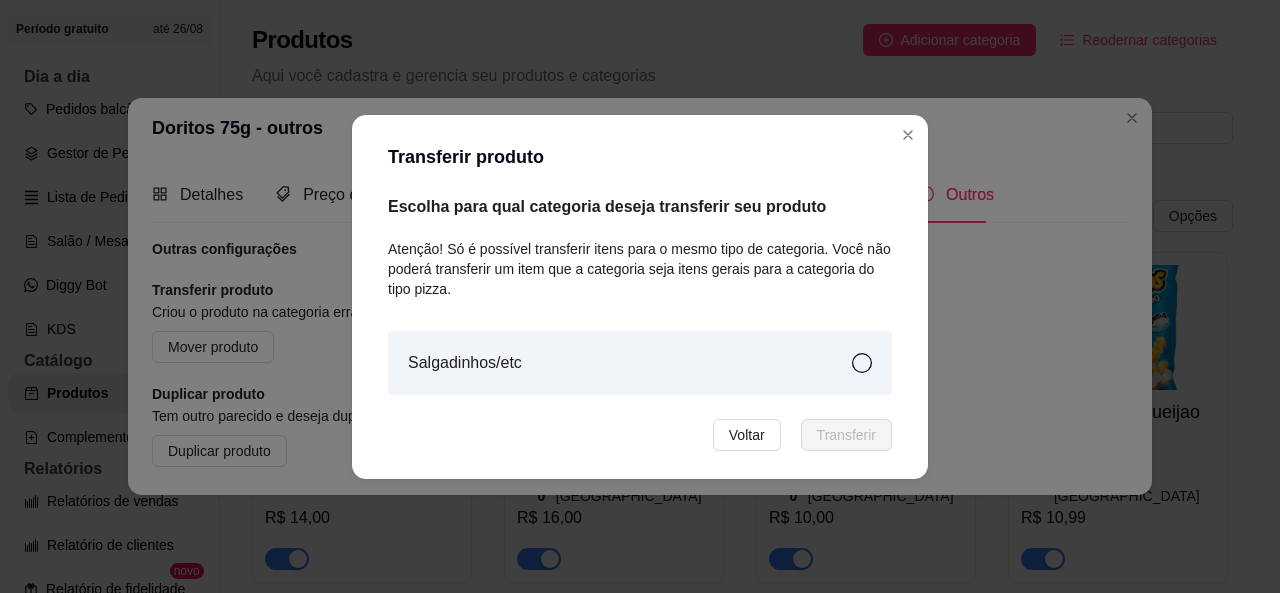 click on "Salgadinhos/etc" at bounding box center [640, 363] 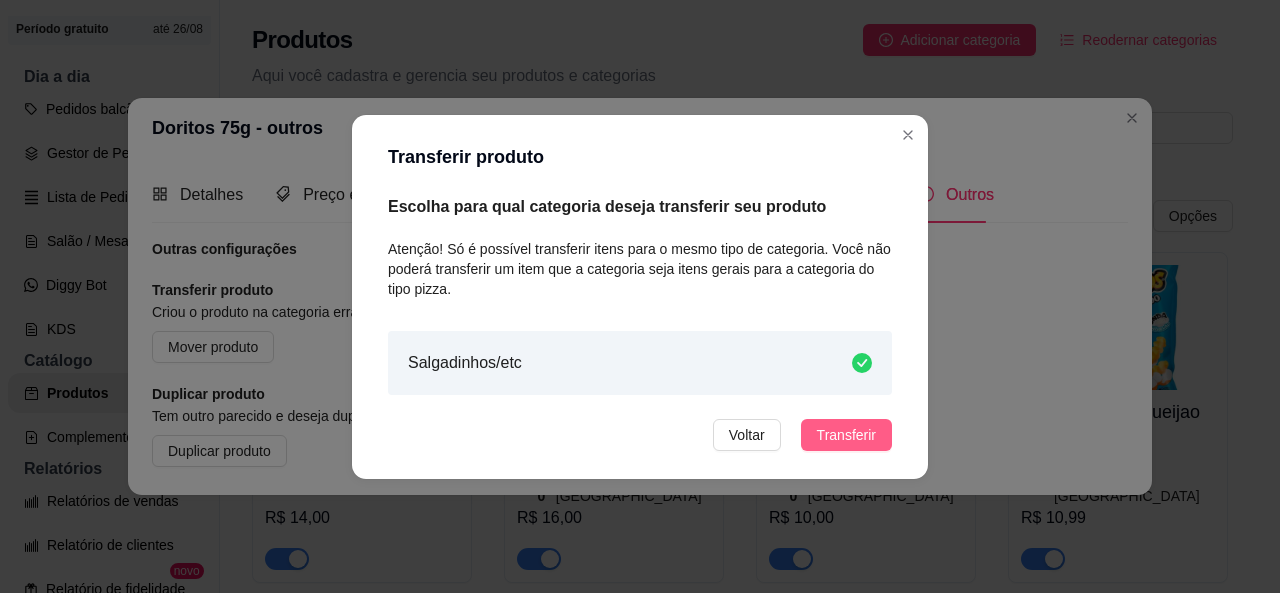 click on "Transferir" at bounding box center [846, 435] 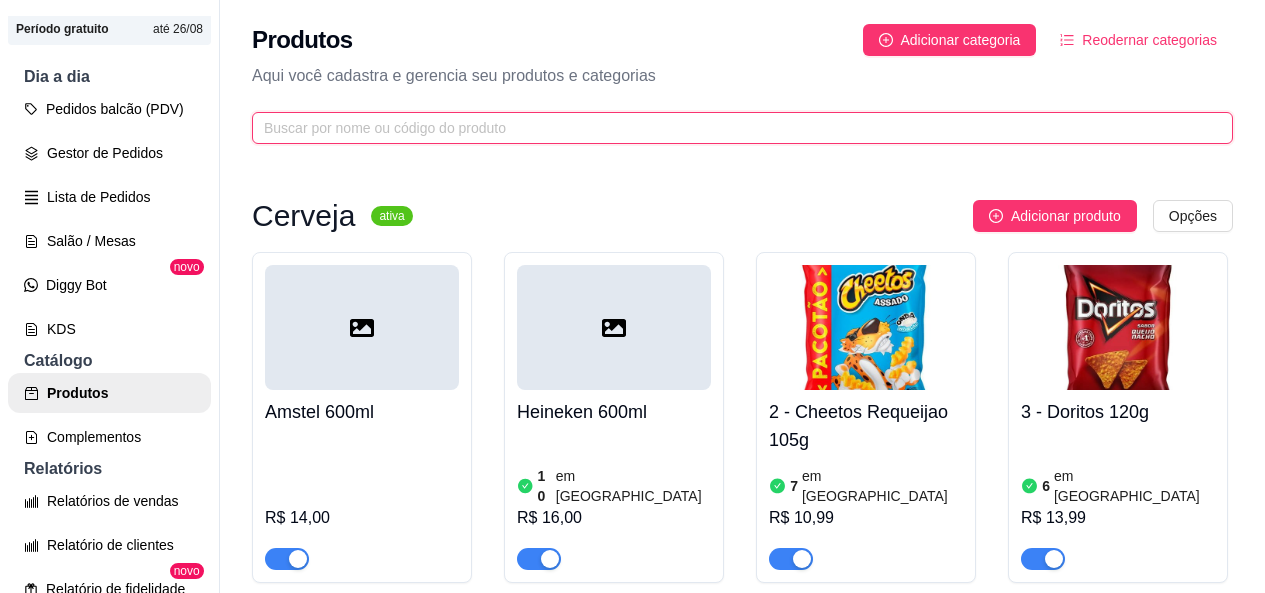 click at bounding box center [734, 128] 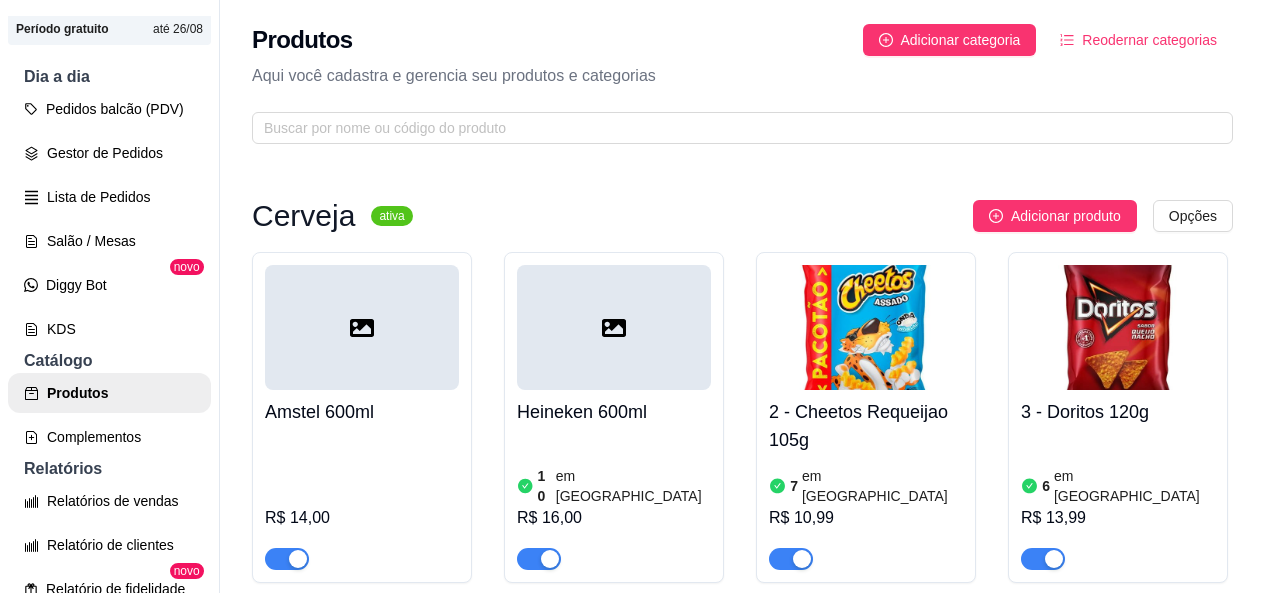 click at bounding box center [866, 327] 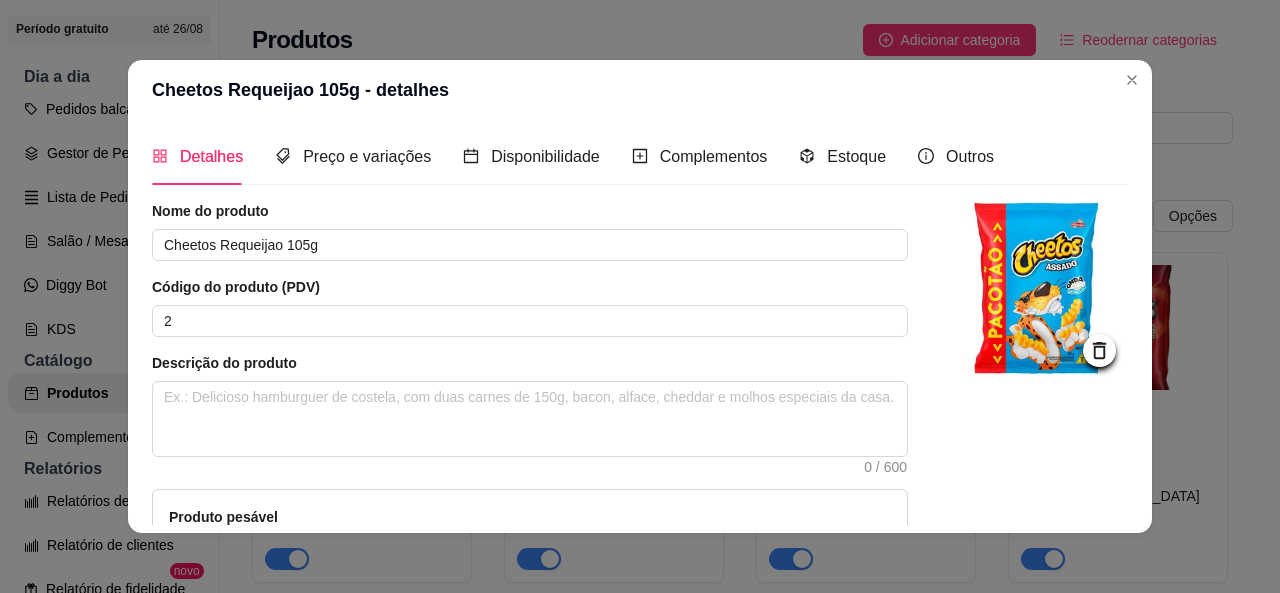 click on "Outros" at bounding box center [956, 156] 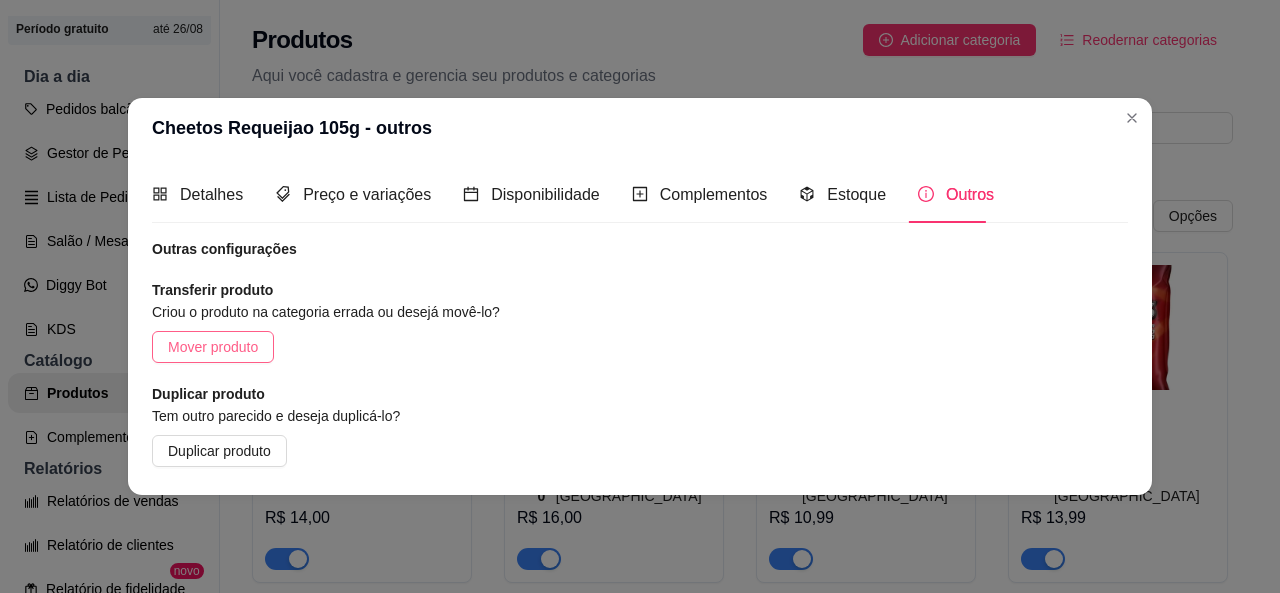 click on "Mover produto" at bounding box center (213, 347) 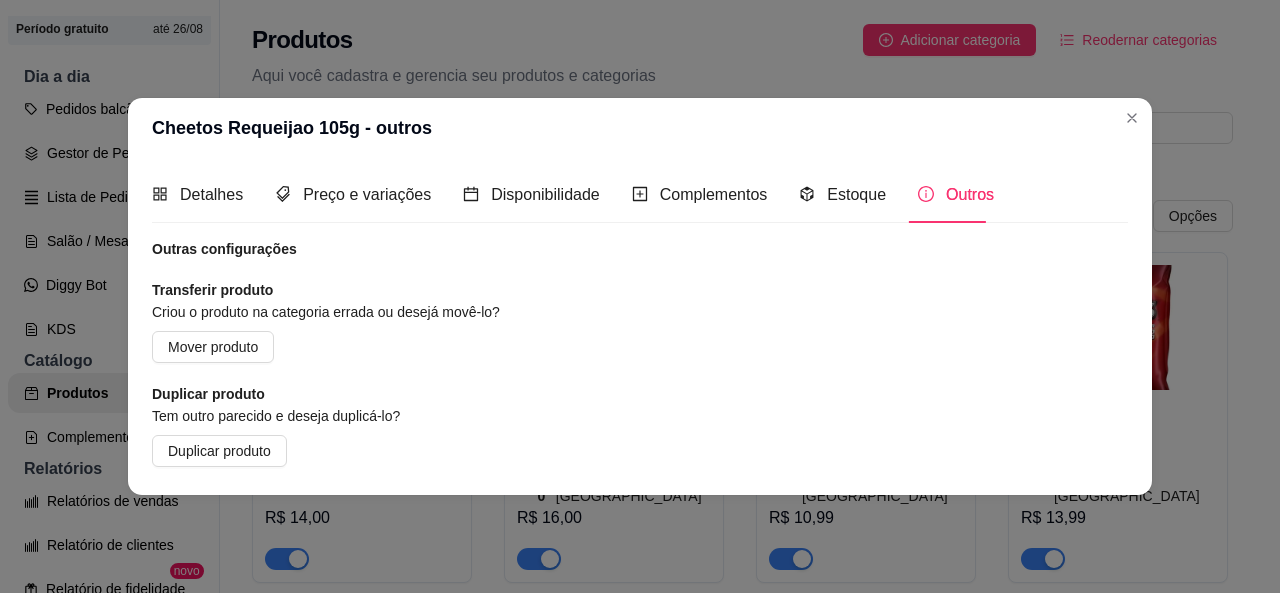 click on "Salgadinhos/etc" at bounding box center (640, 363) 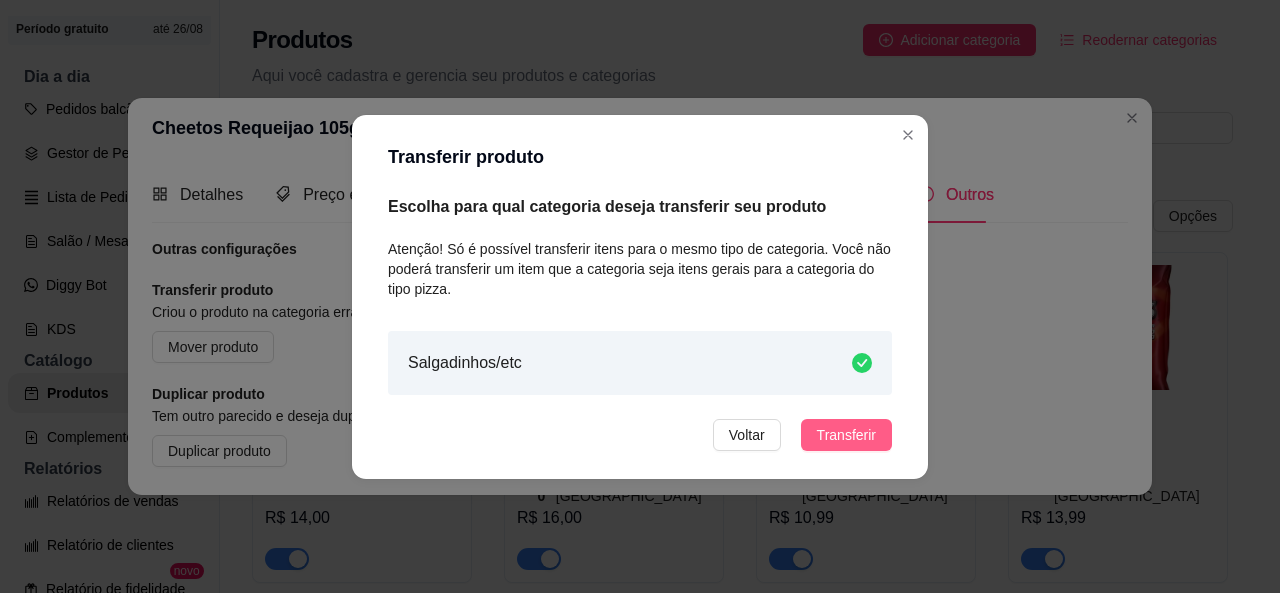 click on "Transferir" at bounding box center [846, 435] 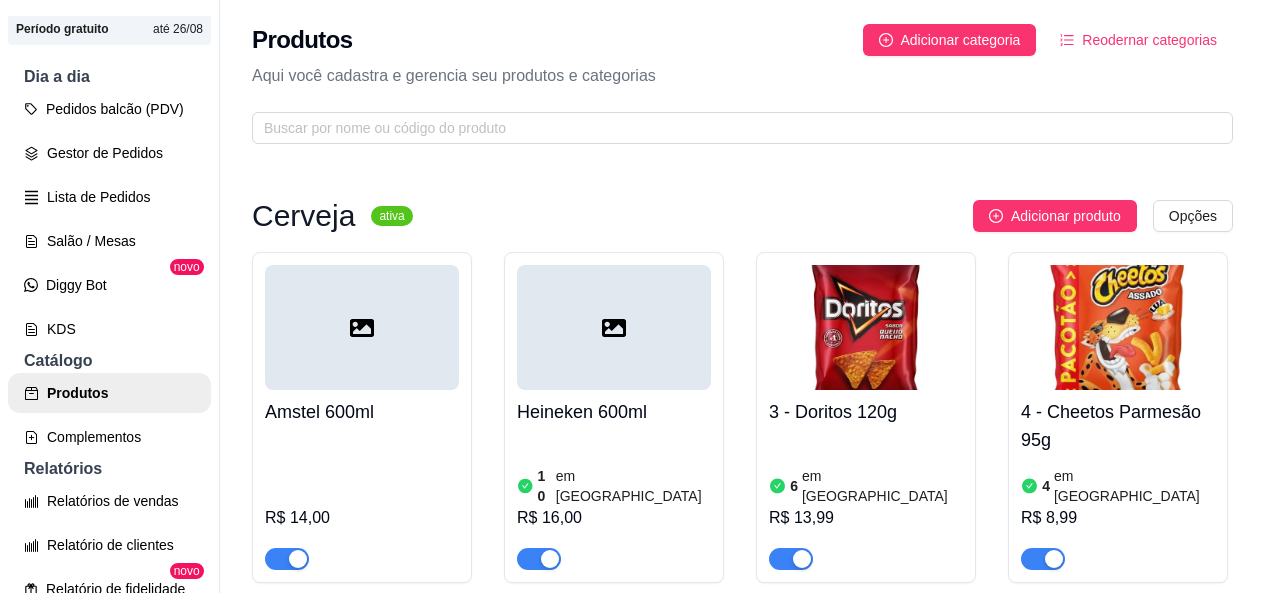 click at bounding box center [866, 327] 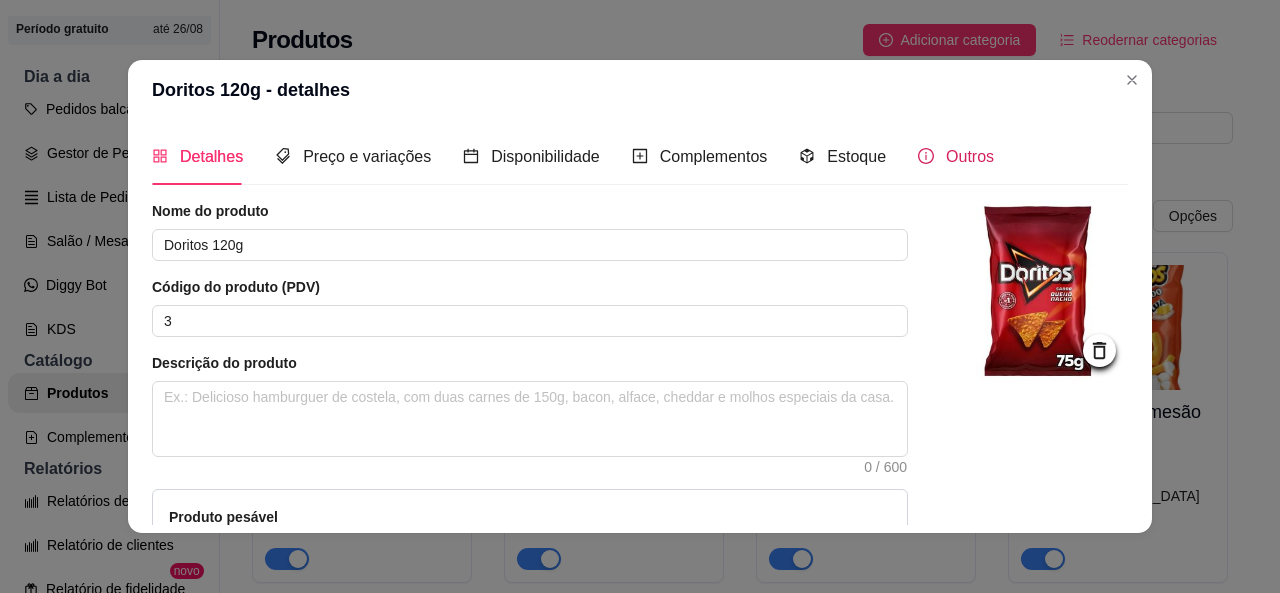 click on "Outros" at bounding box center (970, 156) 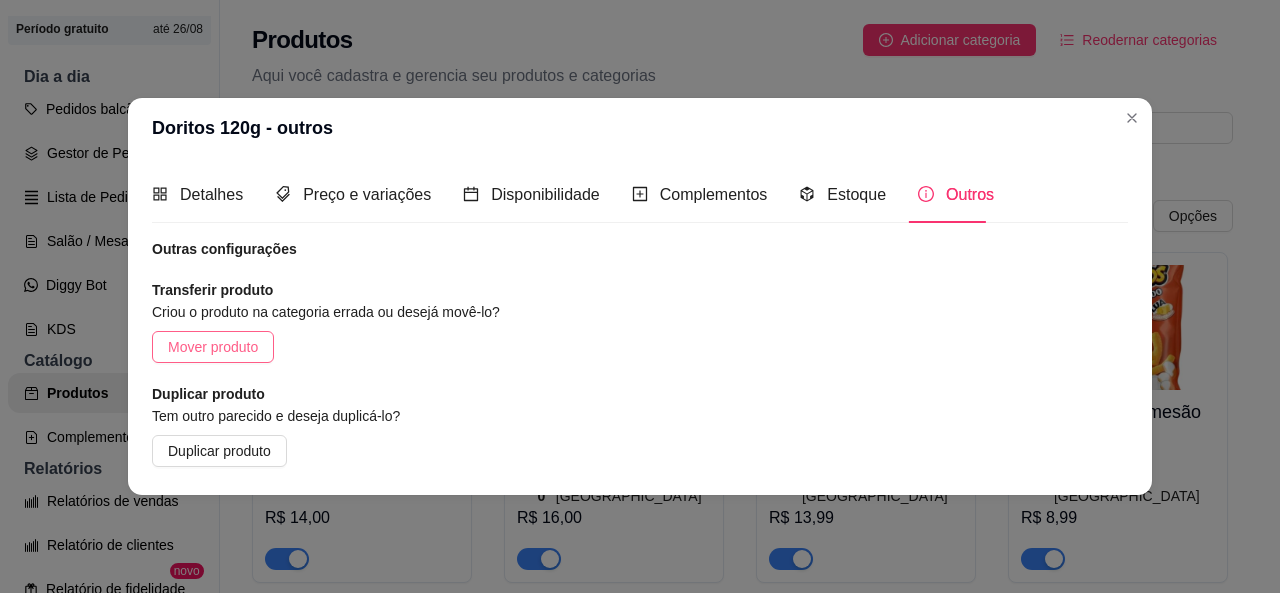 click on "Mover produto" at bounding box center (213, 347) 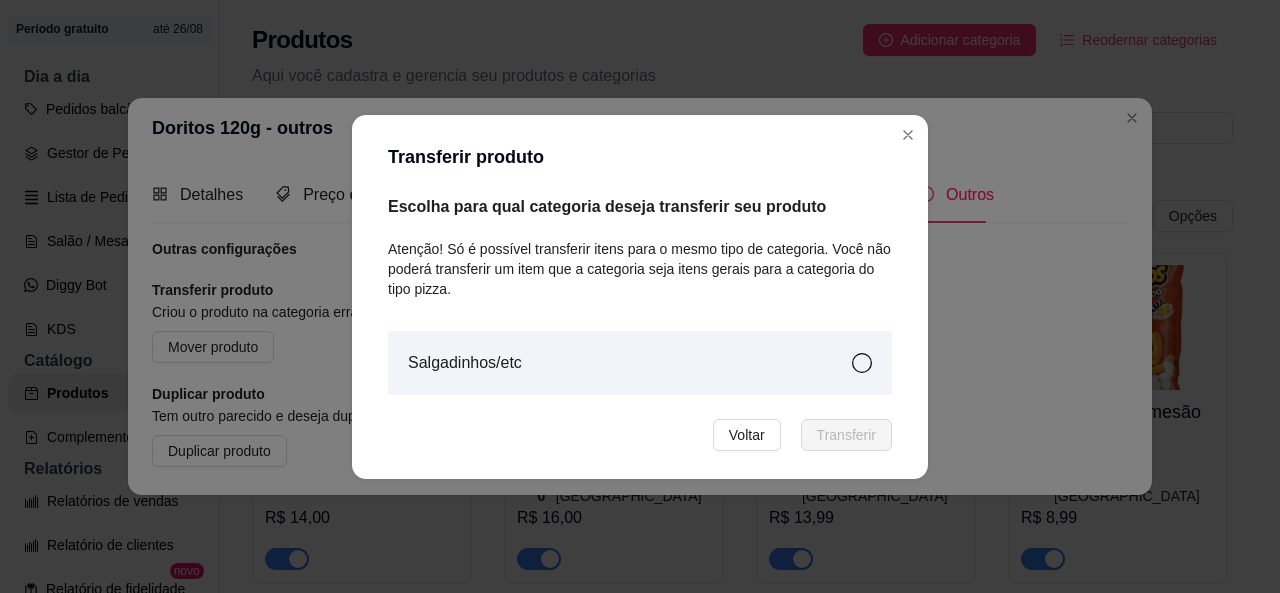 click on "Salgadinhos/etc" at bounding box center (640, 363) 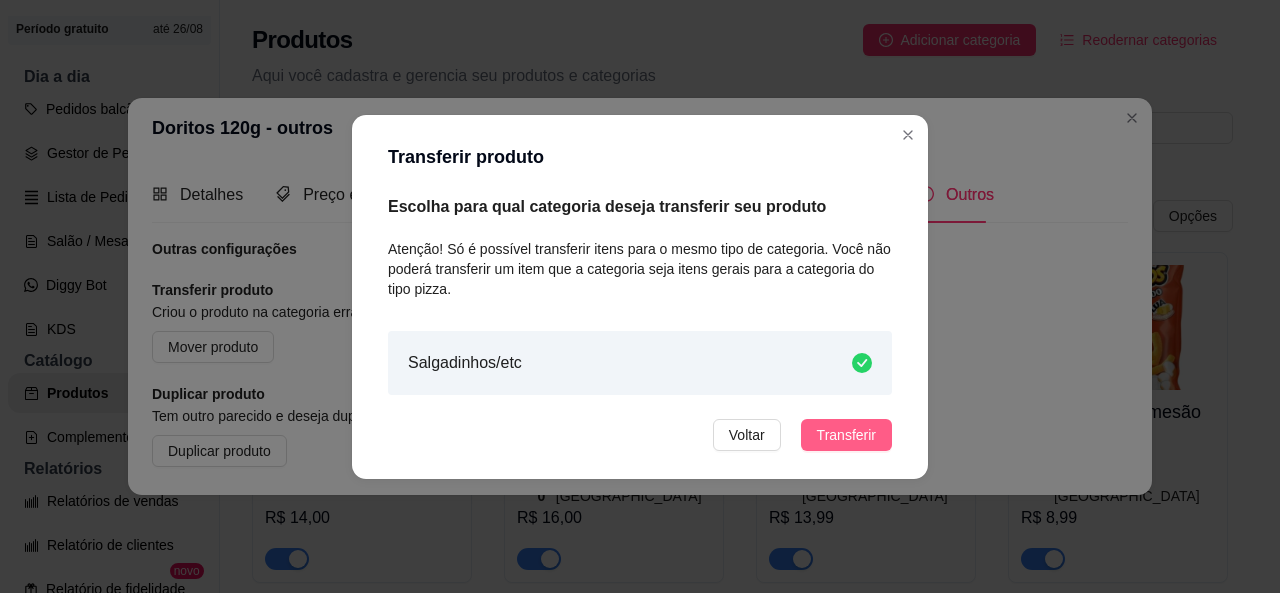click on "Transferir" at bounding box center (846, 435) 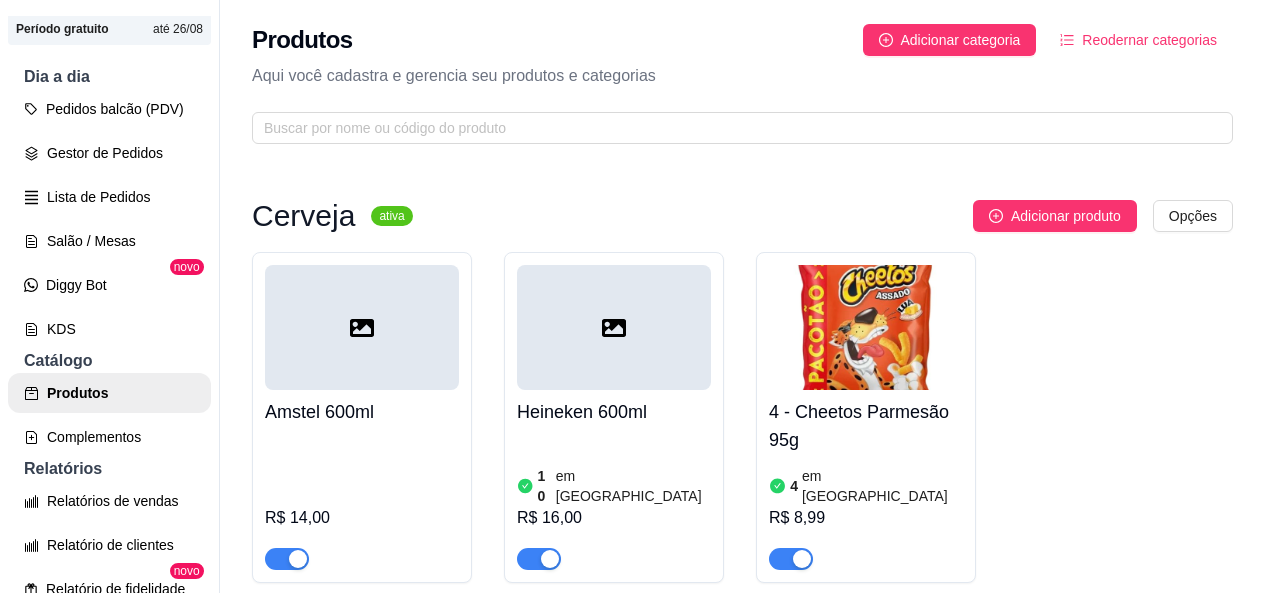 click at bounding box center (866, 327) 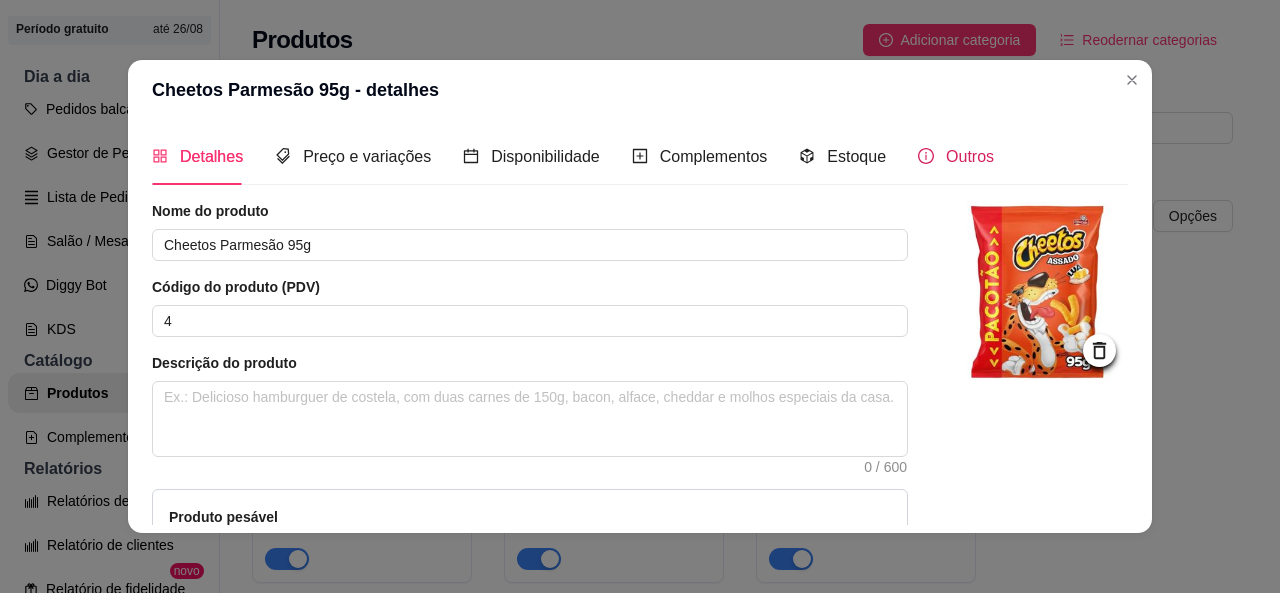 click on "Outros" at bounding box center (970, 156) 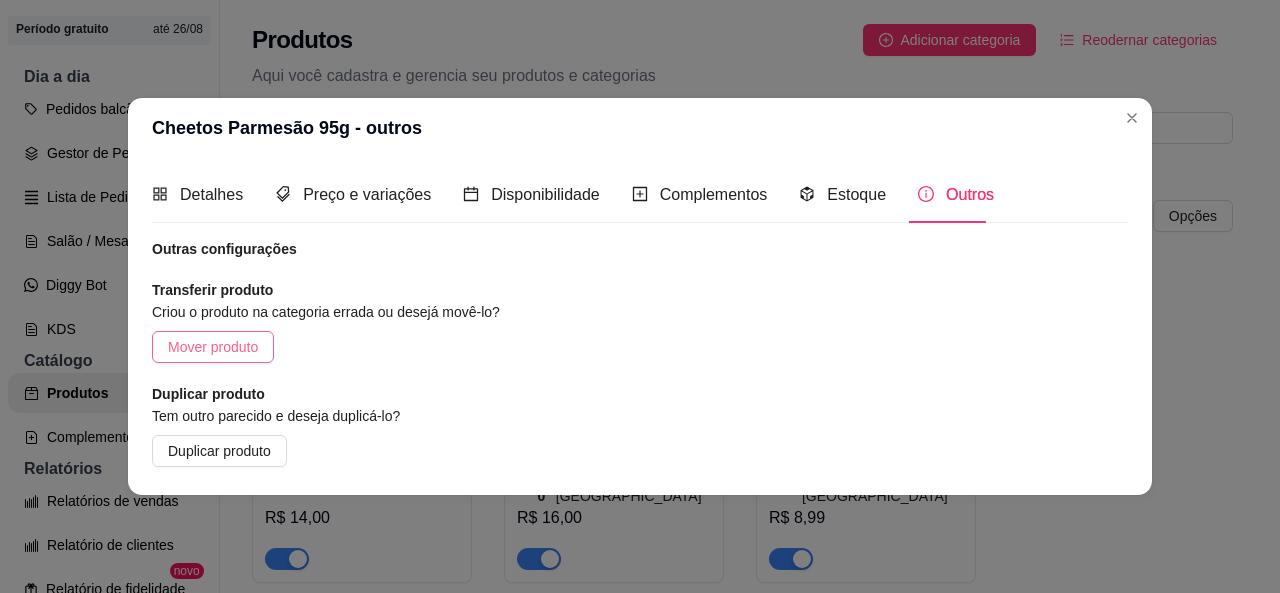 click on "Mover produto" at bounding box center (213, 347) 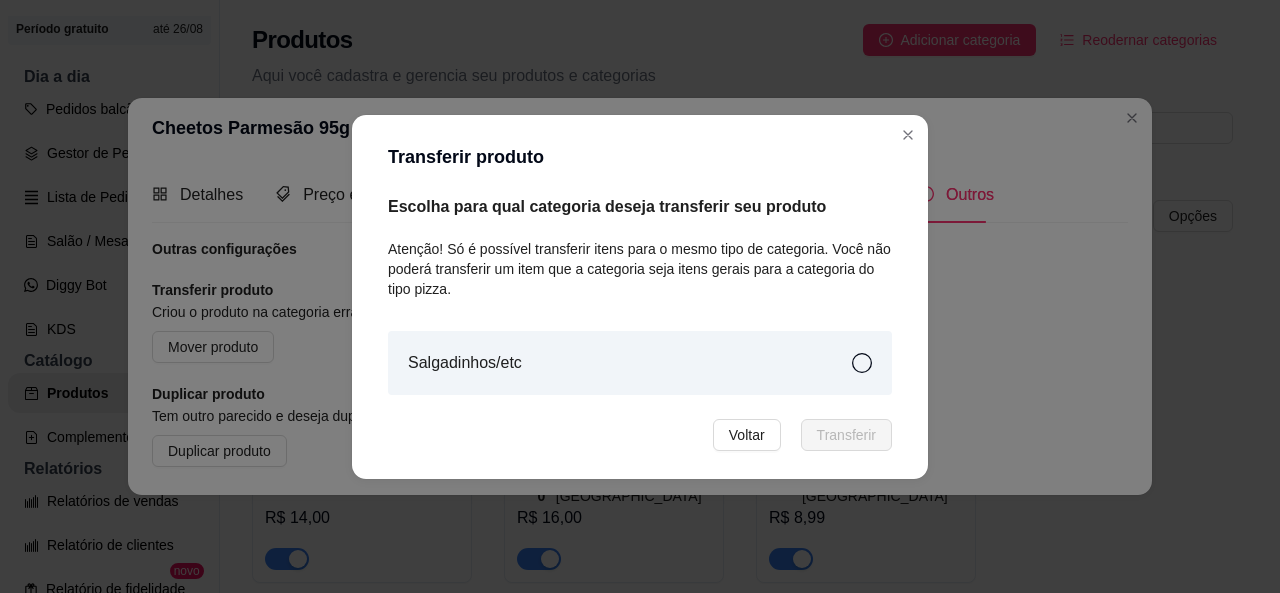 drag, startPoint x: 655, startPoint y: 325, endPoint x: 798, endPoint y: 388, distance: 156.2626 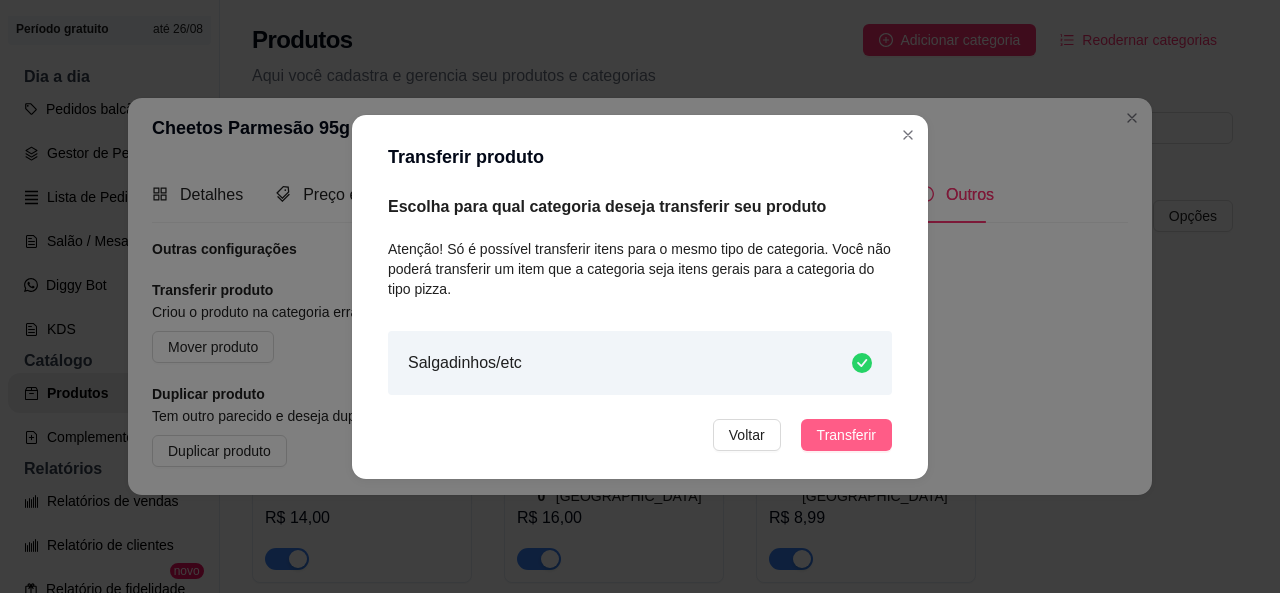 click on "Transferir" at bounding box center [846, 435] 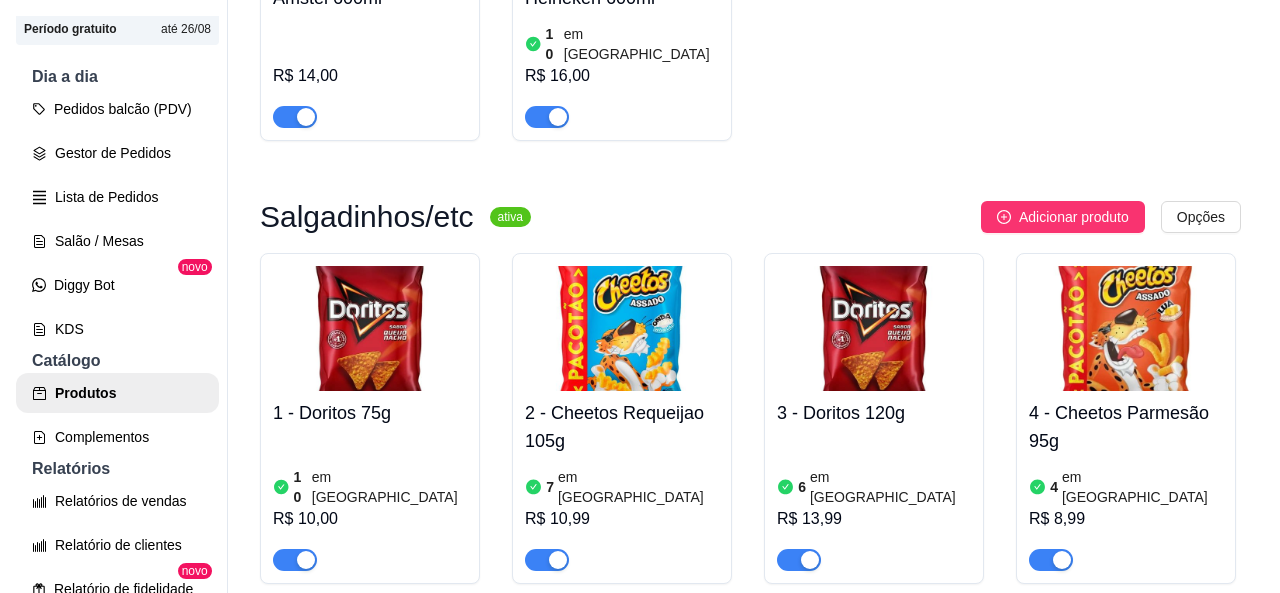 scroll, scrollTop: 400, scrollLeft: 0, axis: vertical 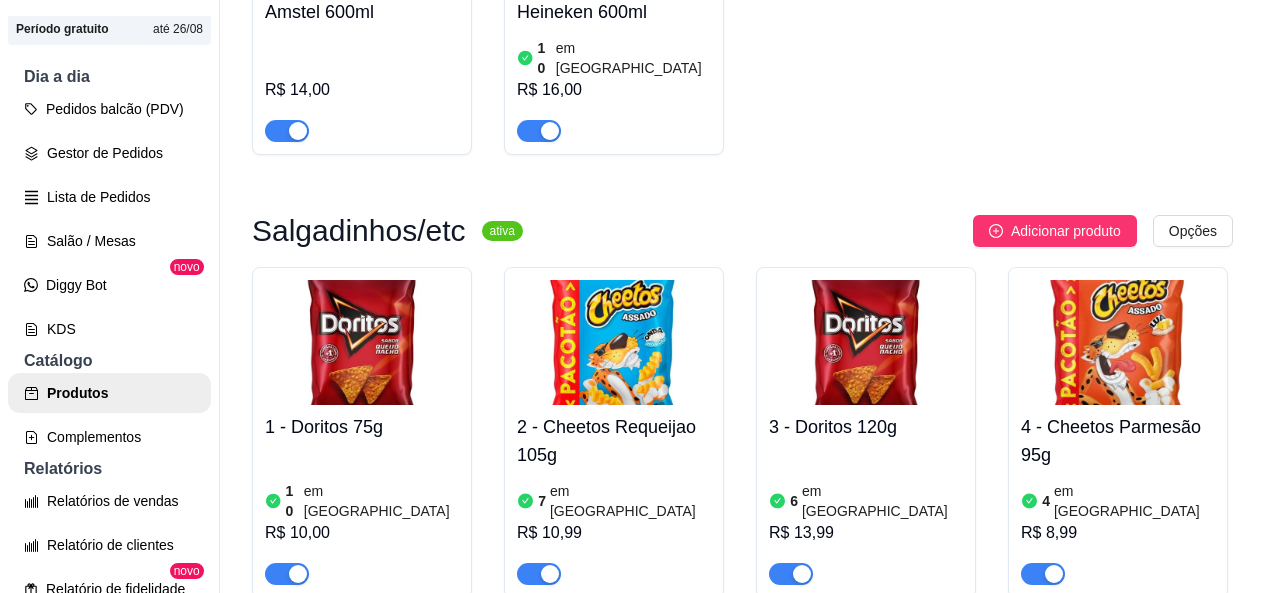 click at bounding box center [614, 342] 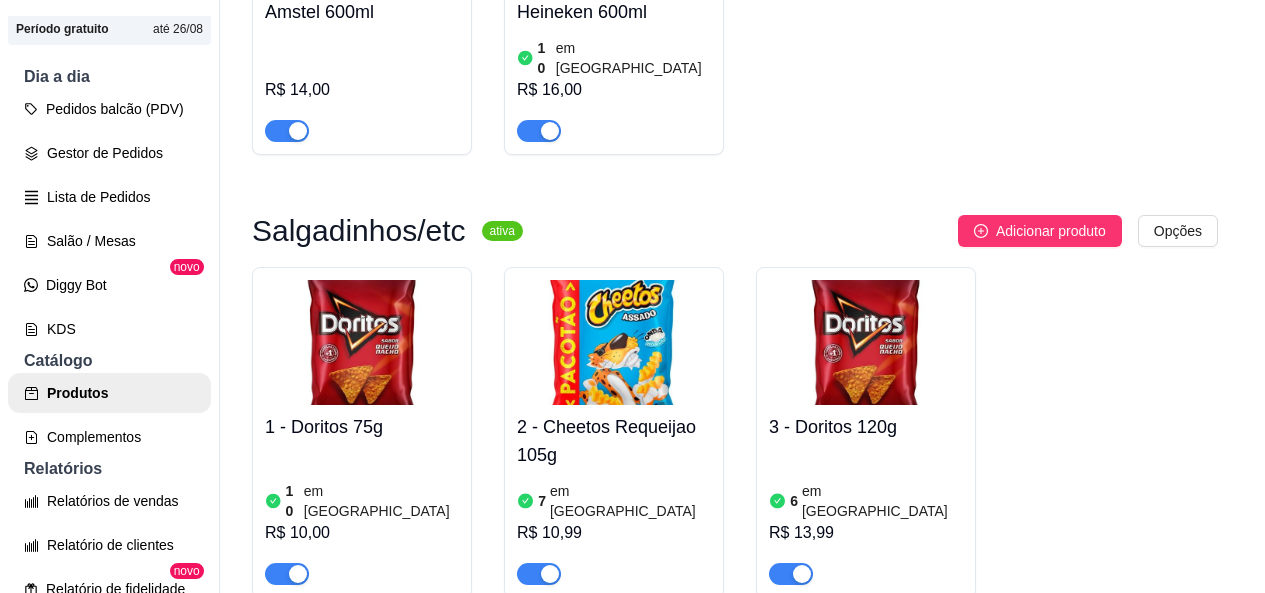 type 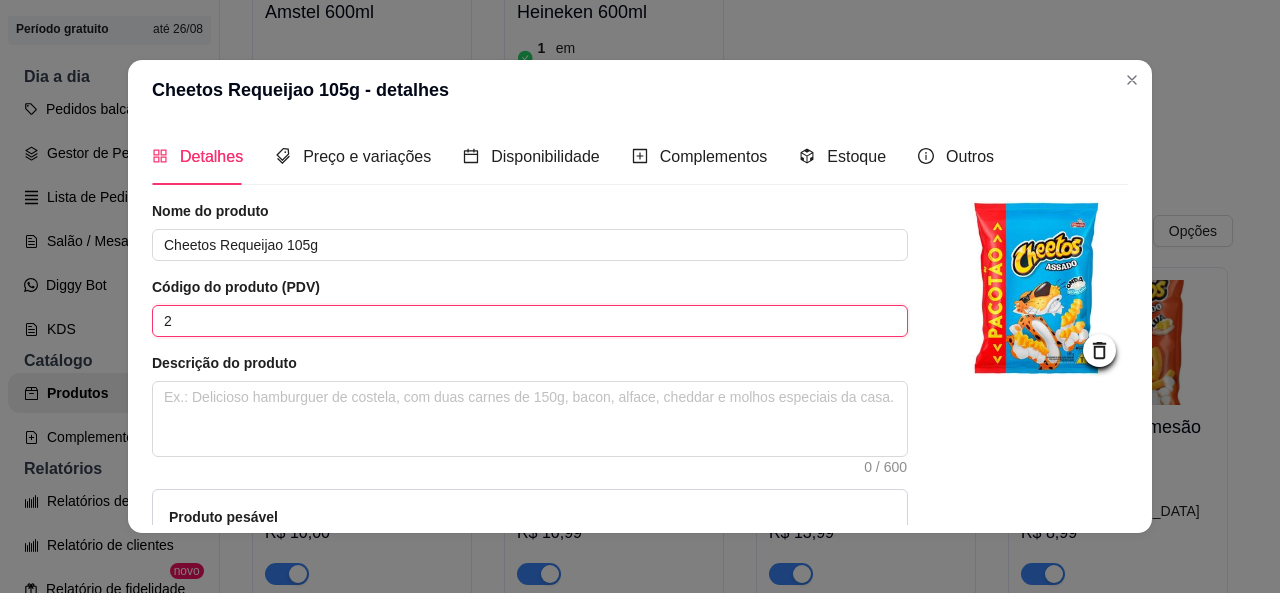 click on "Cheetos Requeijao 105g - detalhes Detalhes Preço e variações Disponibilidade Complementos Estoque Outros Nome do produto Cheetos Requeijao 105g Código do produto (PDV) 2 Descrição do produto 0 / 600 Produto pesável Ao marcar essa opção o valor do produto será desconsiderado da forma unitária e começará a valer por Kilograma. Quantidade miníma para pedido Ao habilitar seus clientes terão que pedir uma quantidade miníma desse produto. Copiar link do produto Deletar produto Salvar" at bounding box center [640, 296] 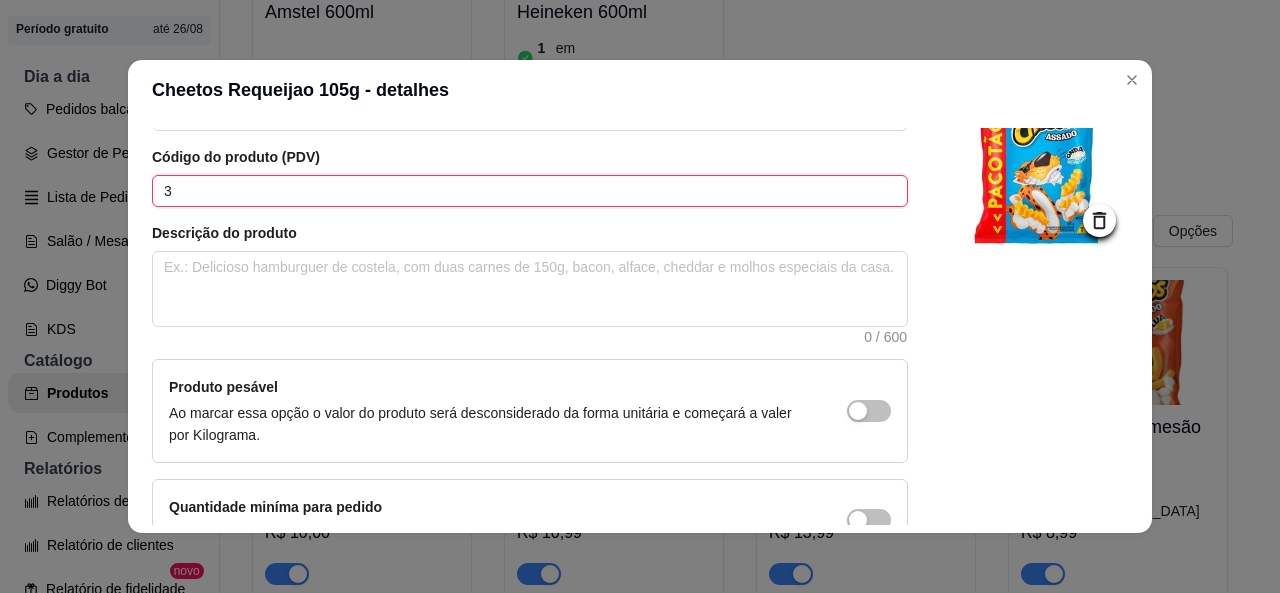 scroll, scrollTop: 255, scrollLeft: 0, axis: vertical 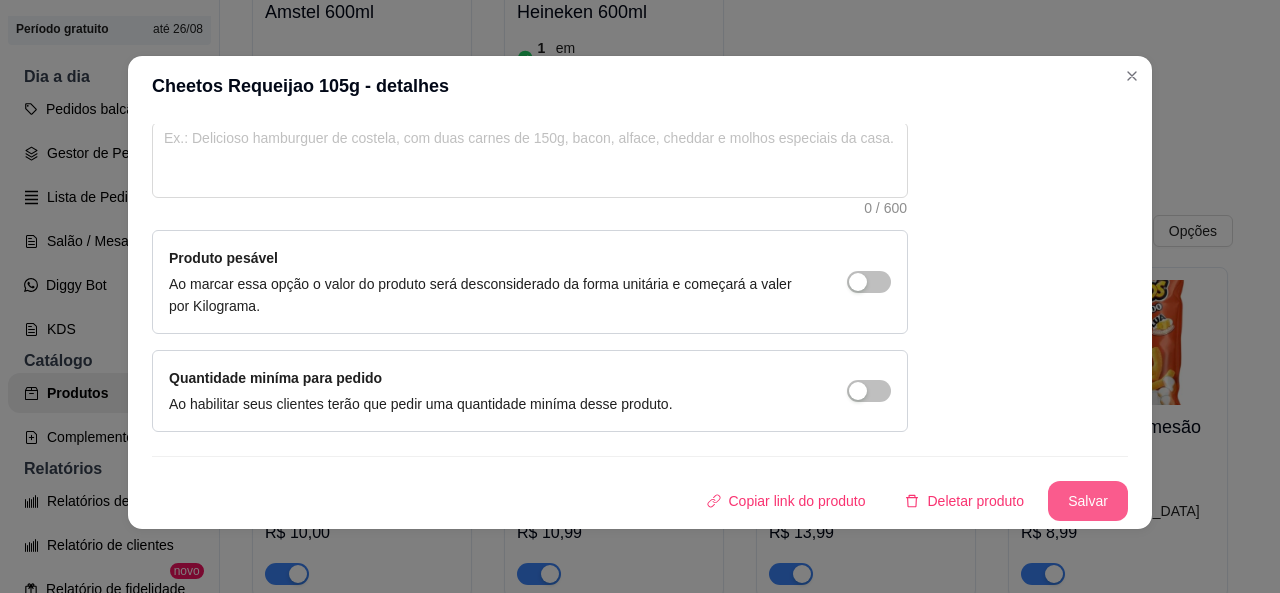 type on "3" 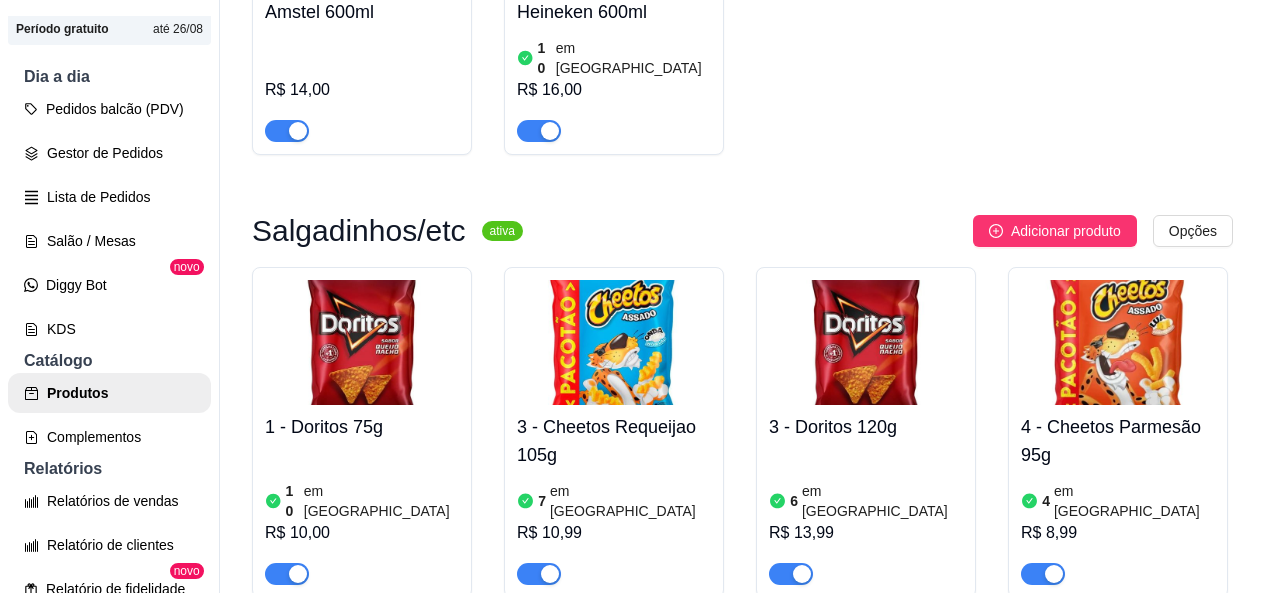 click at bounding box center [866, 342] 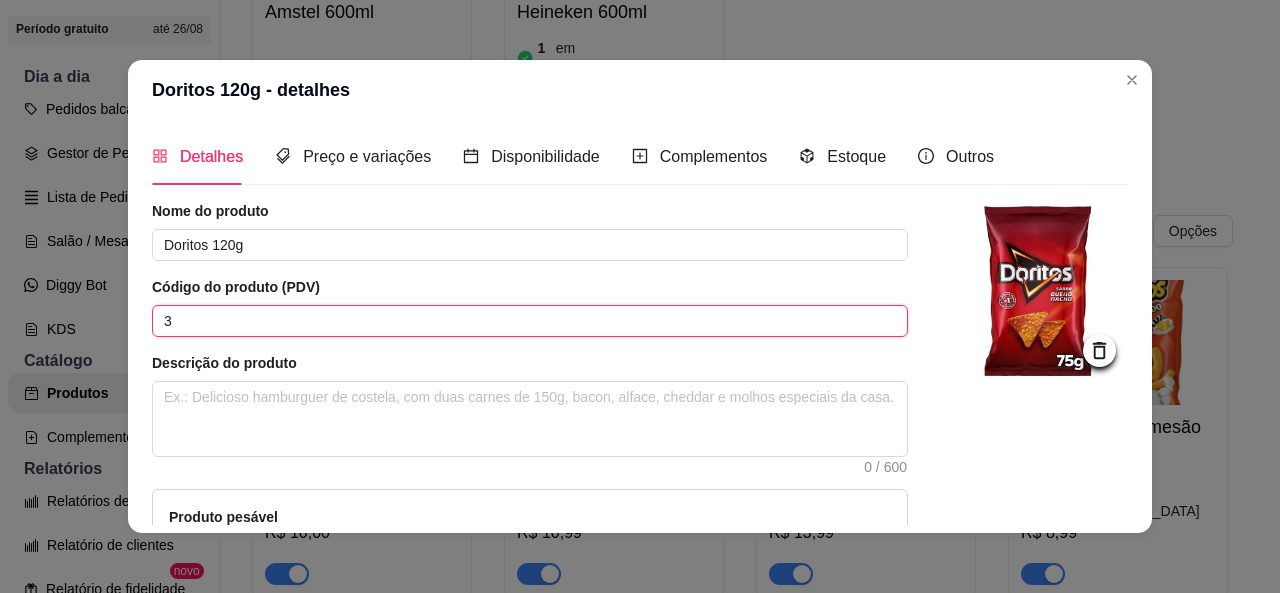 click on "Doritos 120g - detalhes Detalhes Preço e variações Disponibilidade Complementos Estoque Outros Nome do produto Doritos 120g Código do produto (PDV) 3 Descrição do produto 0 / 600 Produto pesável Ao marcar essa opção o valor do produto será desconsiderado da forma unitária e começará a valer por Kilograma. Quantidade miníma para pedido Ao habilitar seus clientes terão que pedir uma quantidade miníma desse produto. Copiar link do produto Deletar produto Salvar" at bounding box center [640, 296] 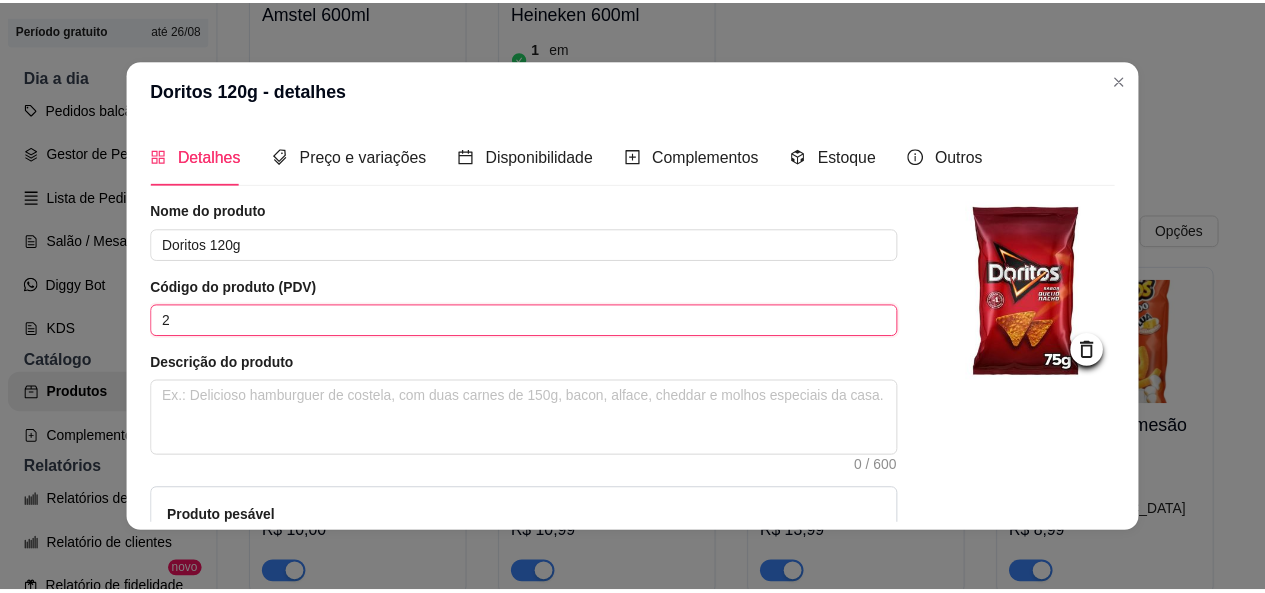 scroll, scrollTop: 255, scrollLeft: 0, axis: vertical 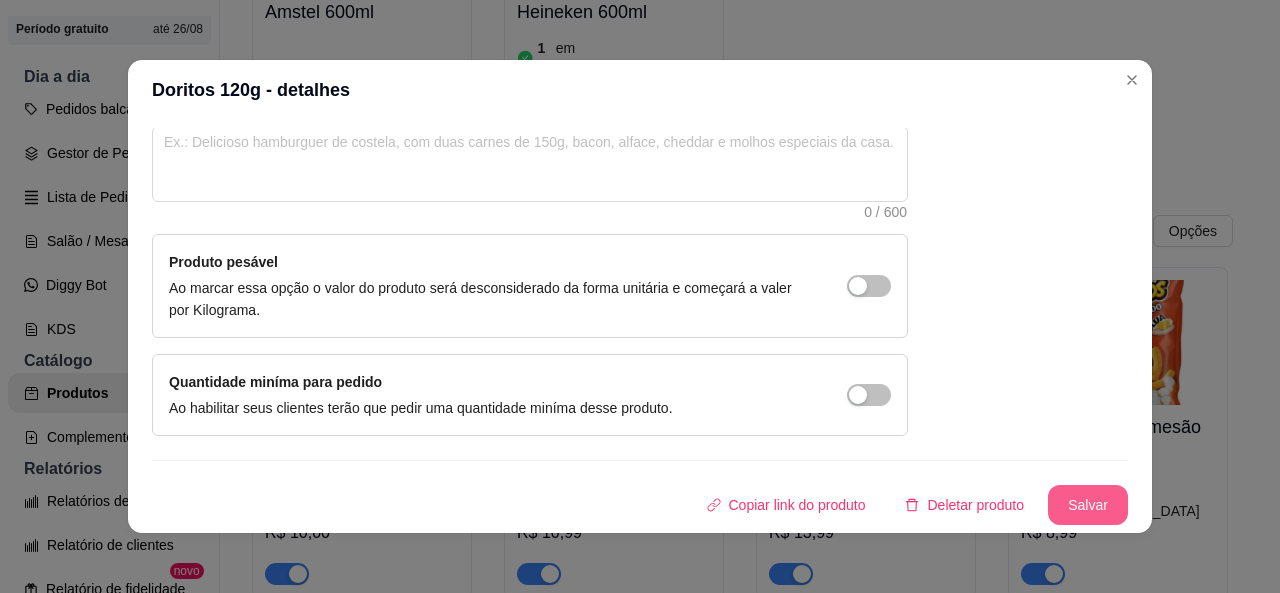 type on "2" 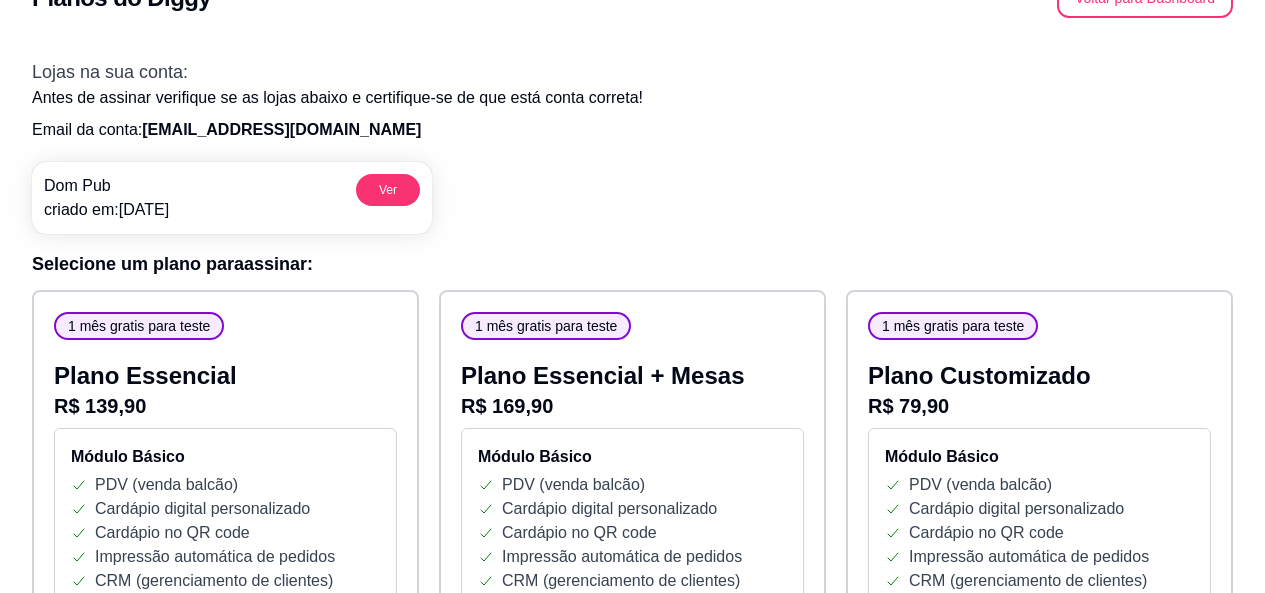 scroll, scrollTop: 0, scrollLeft: 0, axis: both 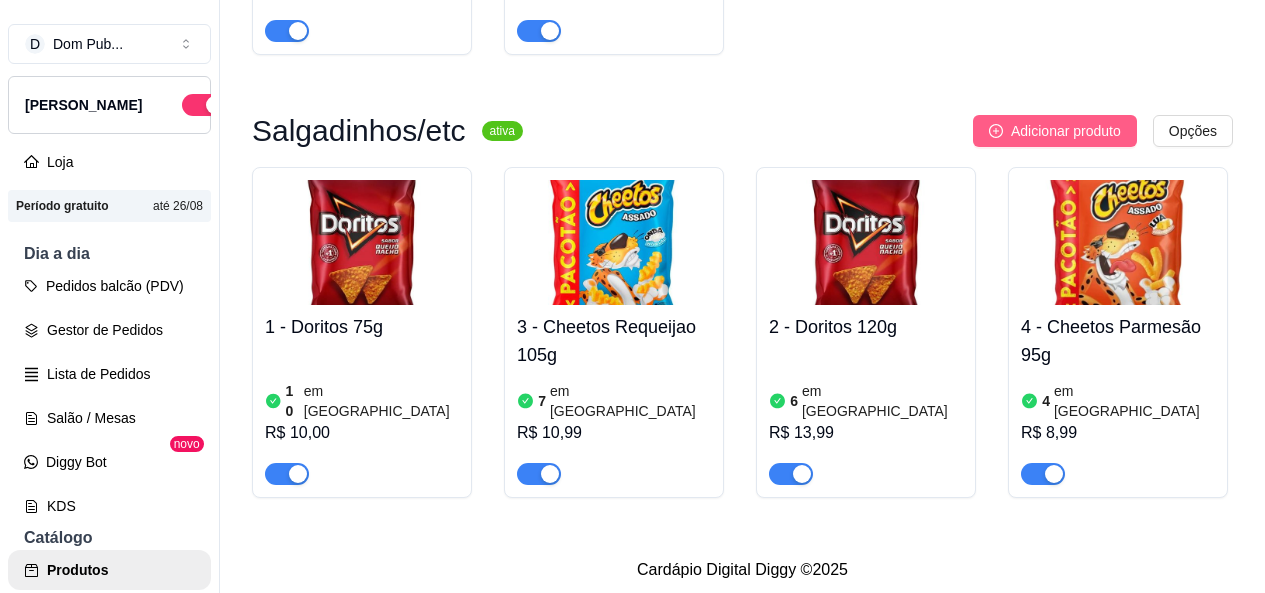 click on "Adicionar produto" at bounding box center (1066, 131) 